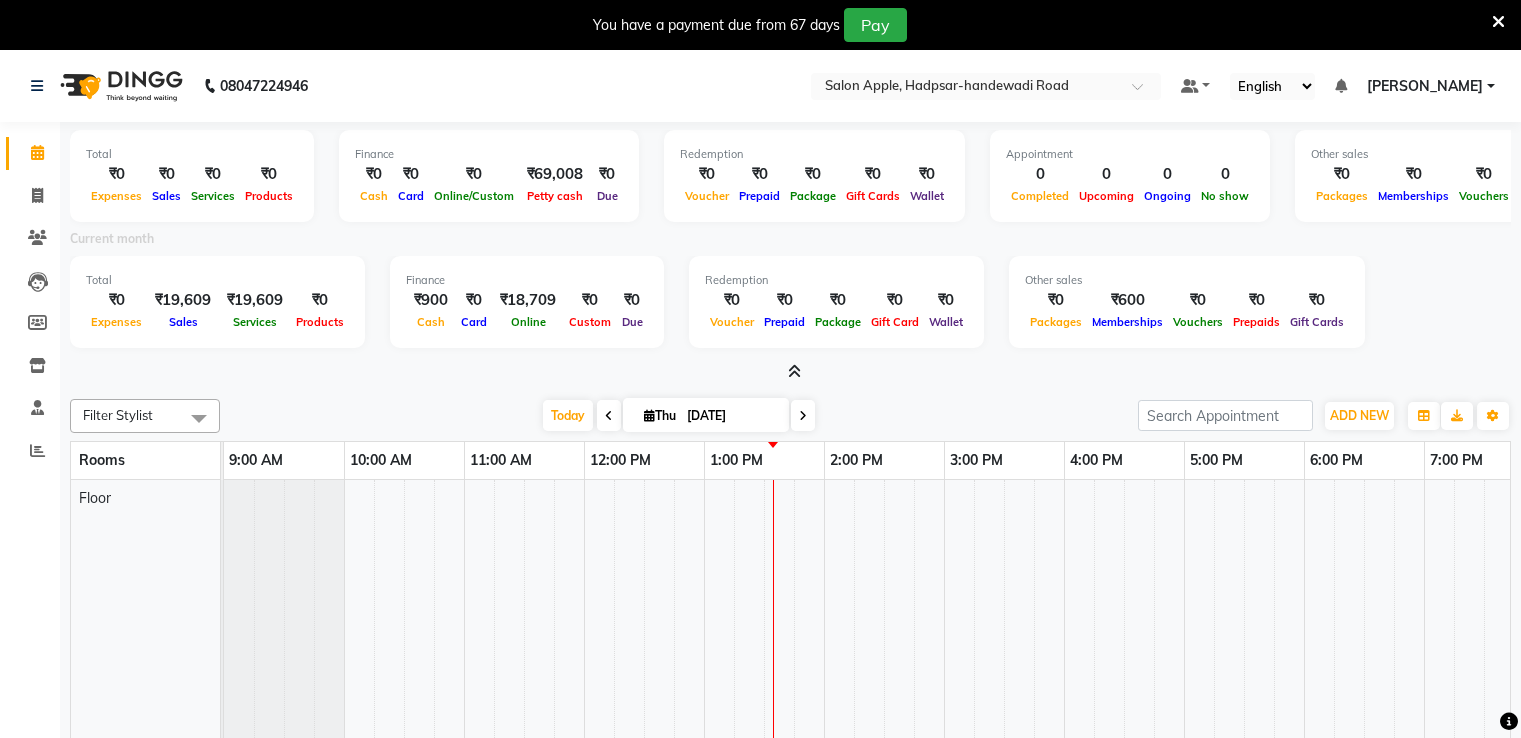 scroll, scrollTop: 0, scrollLeft: 0, axis: both 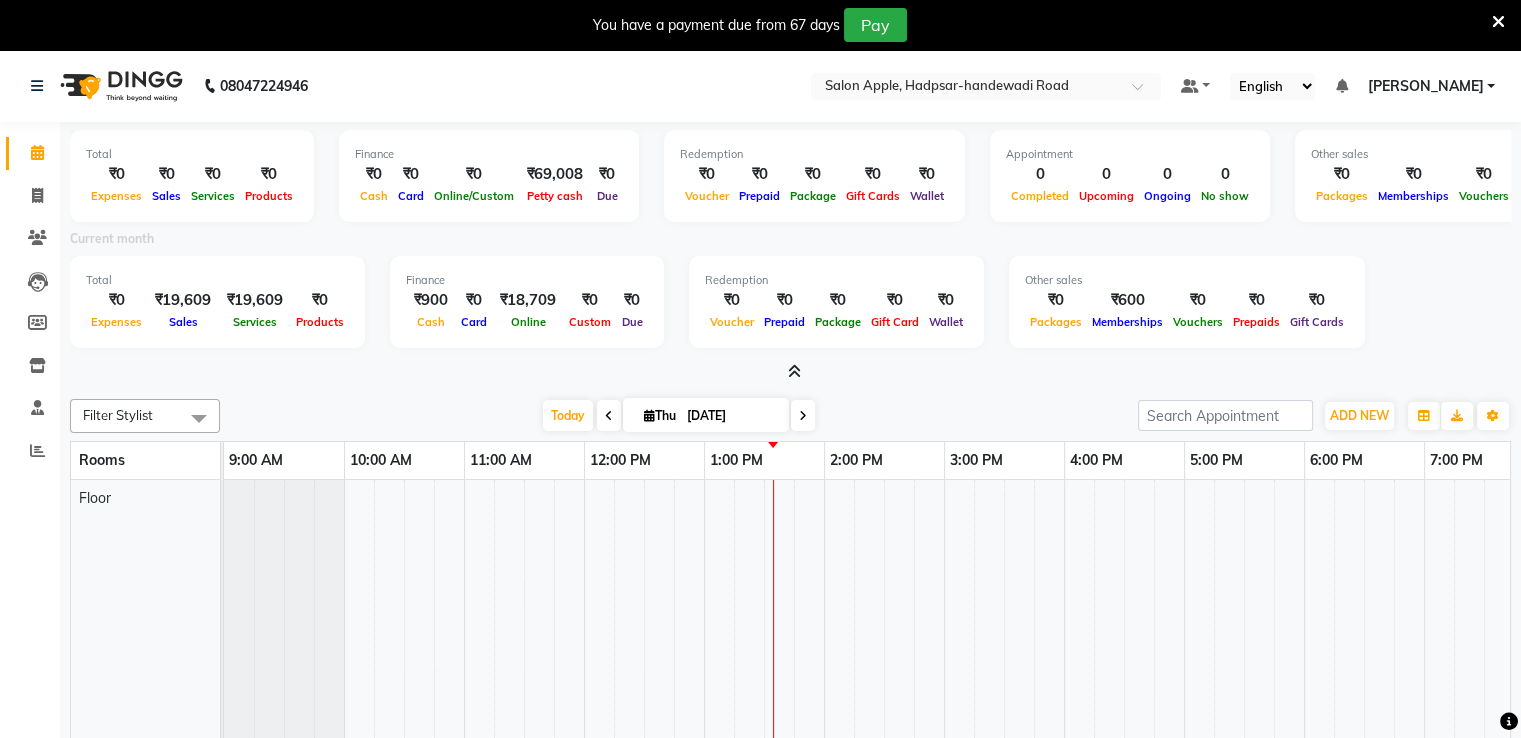 click at bounding box center [966, 88] 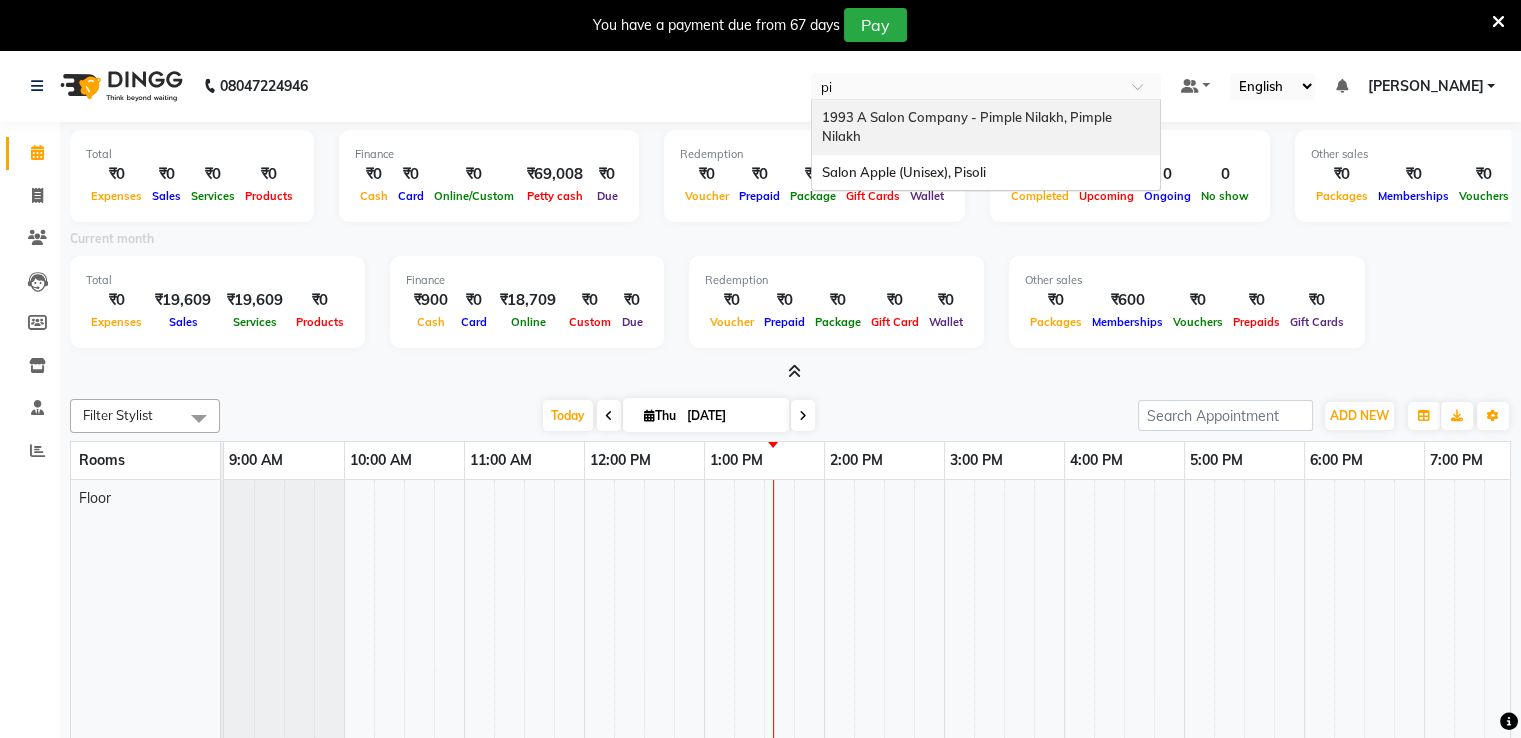 scroll, scrollTop: 0, scrollLeft: 0, axis: both 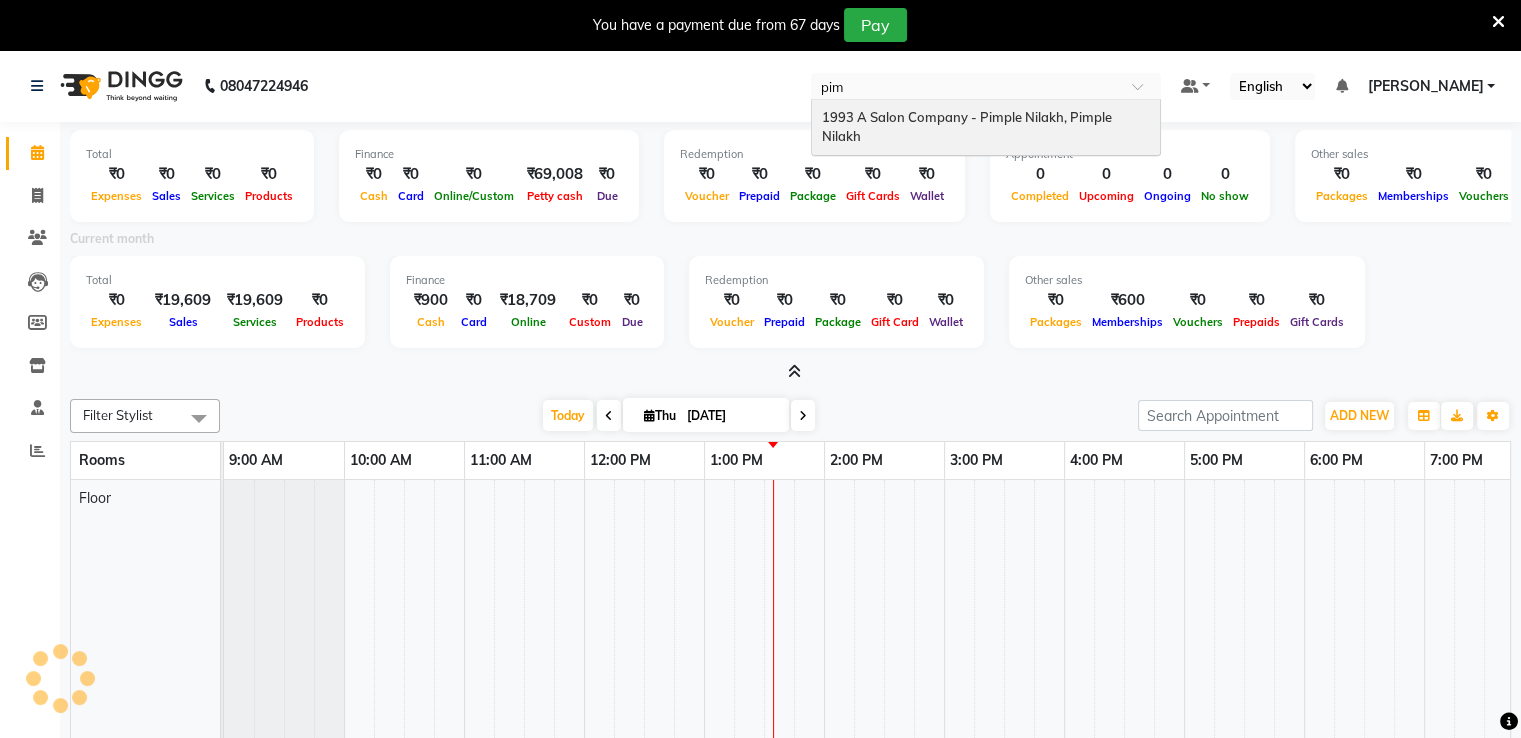 click on "1993 A Salon Company - Pimple Nilakh, Pimple Nilakh" at bounding box center [968, 127] 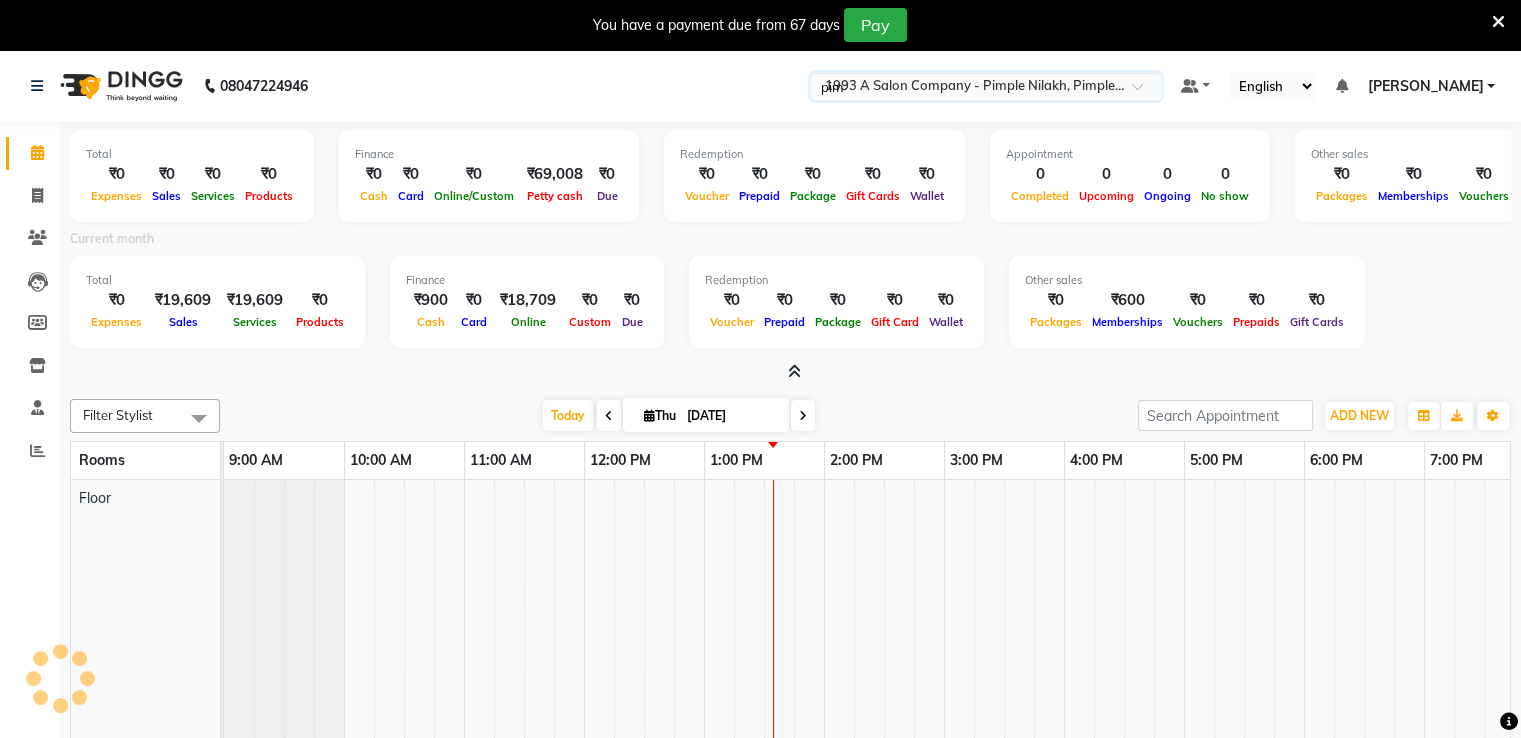 type 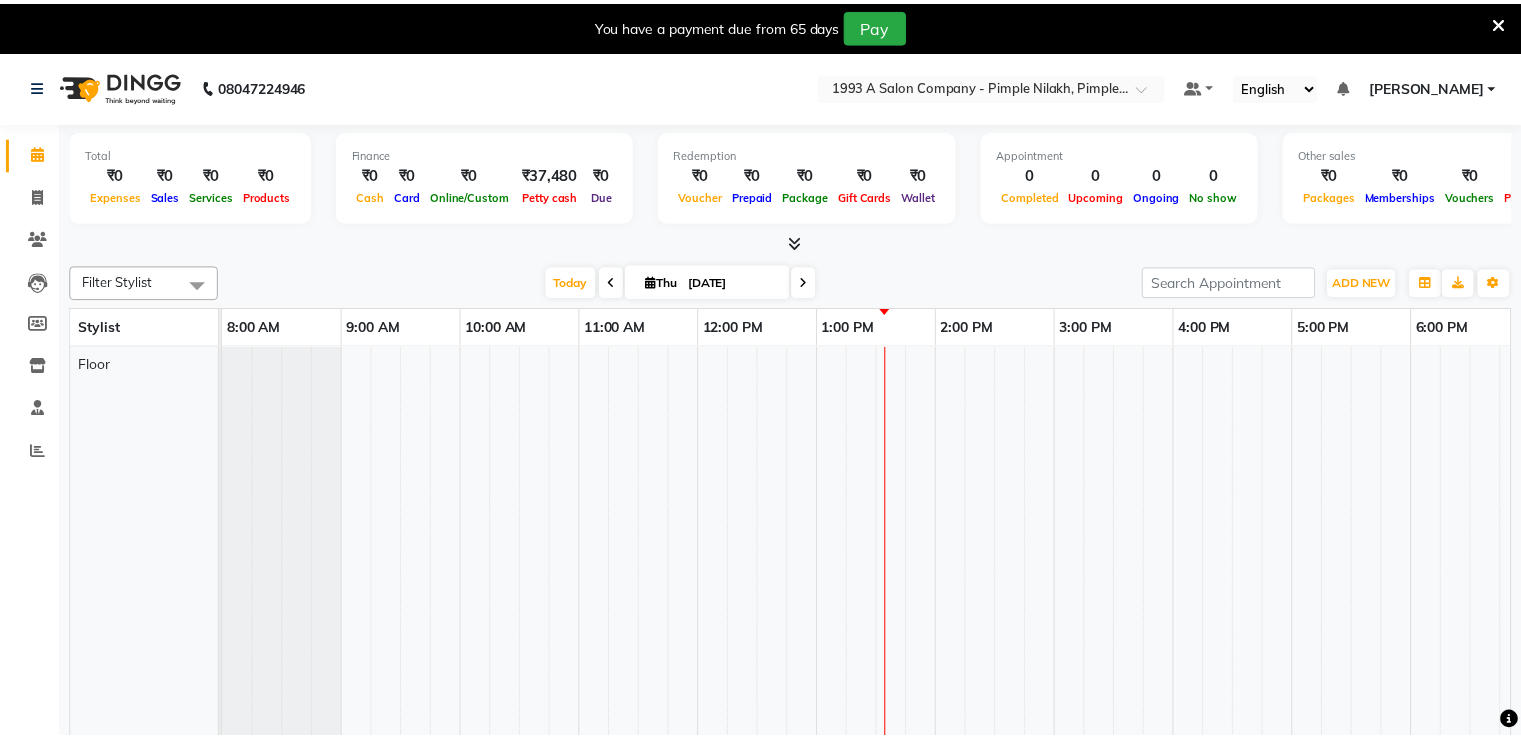 scroll, scrollTop: 0, scrollLeft: 0, axis: both 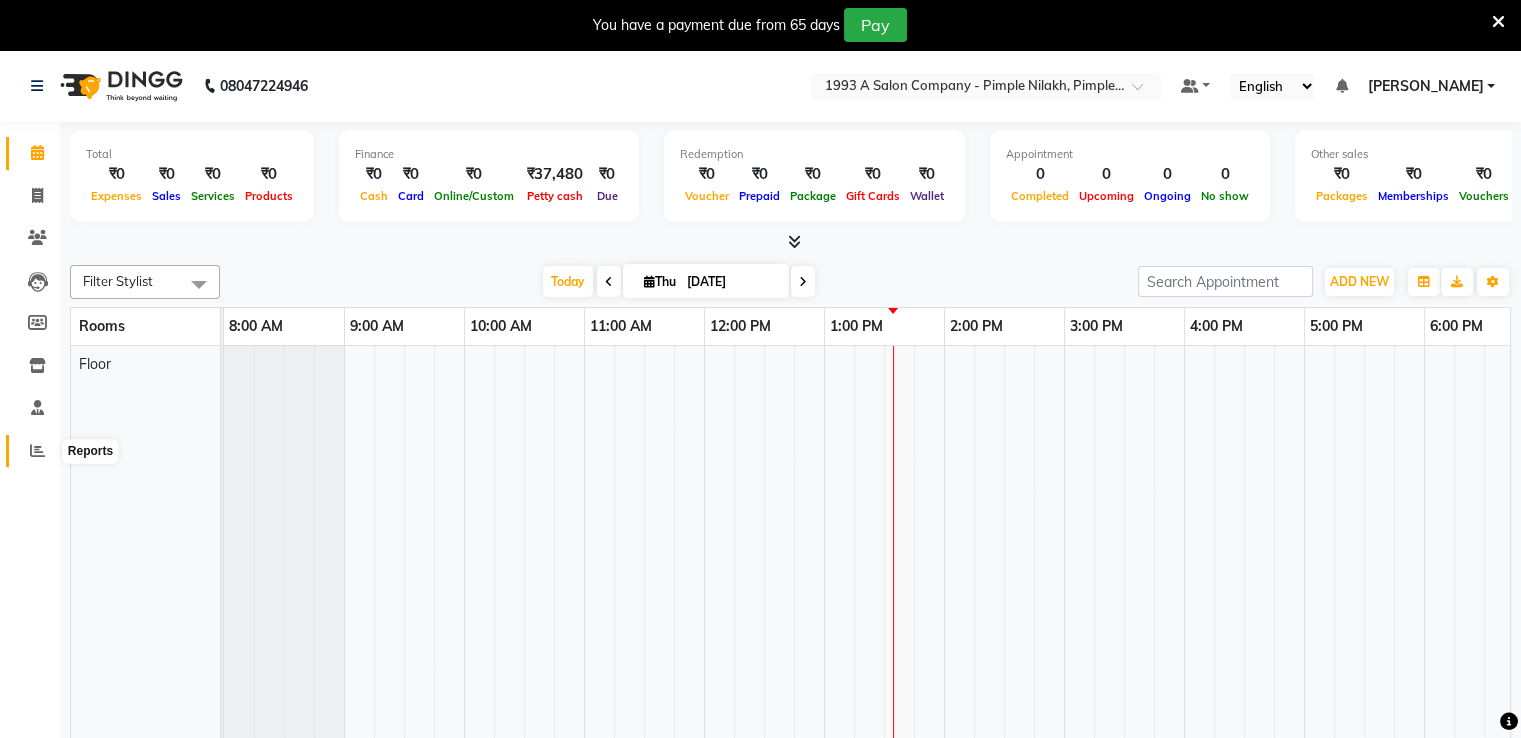 click 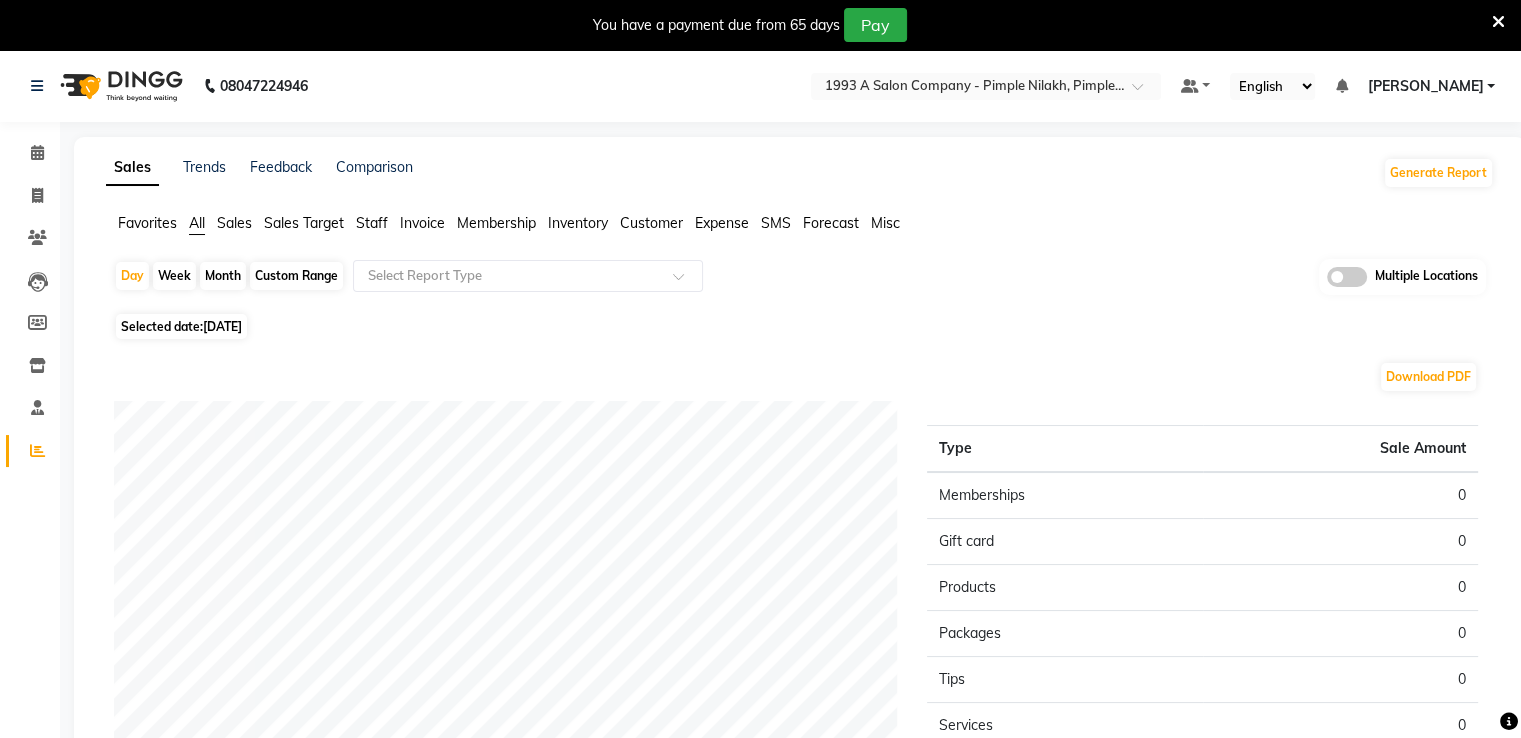 click on "Month" 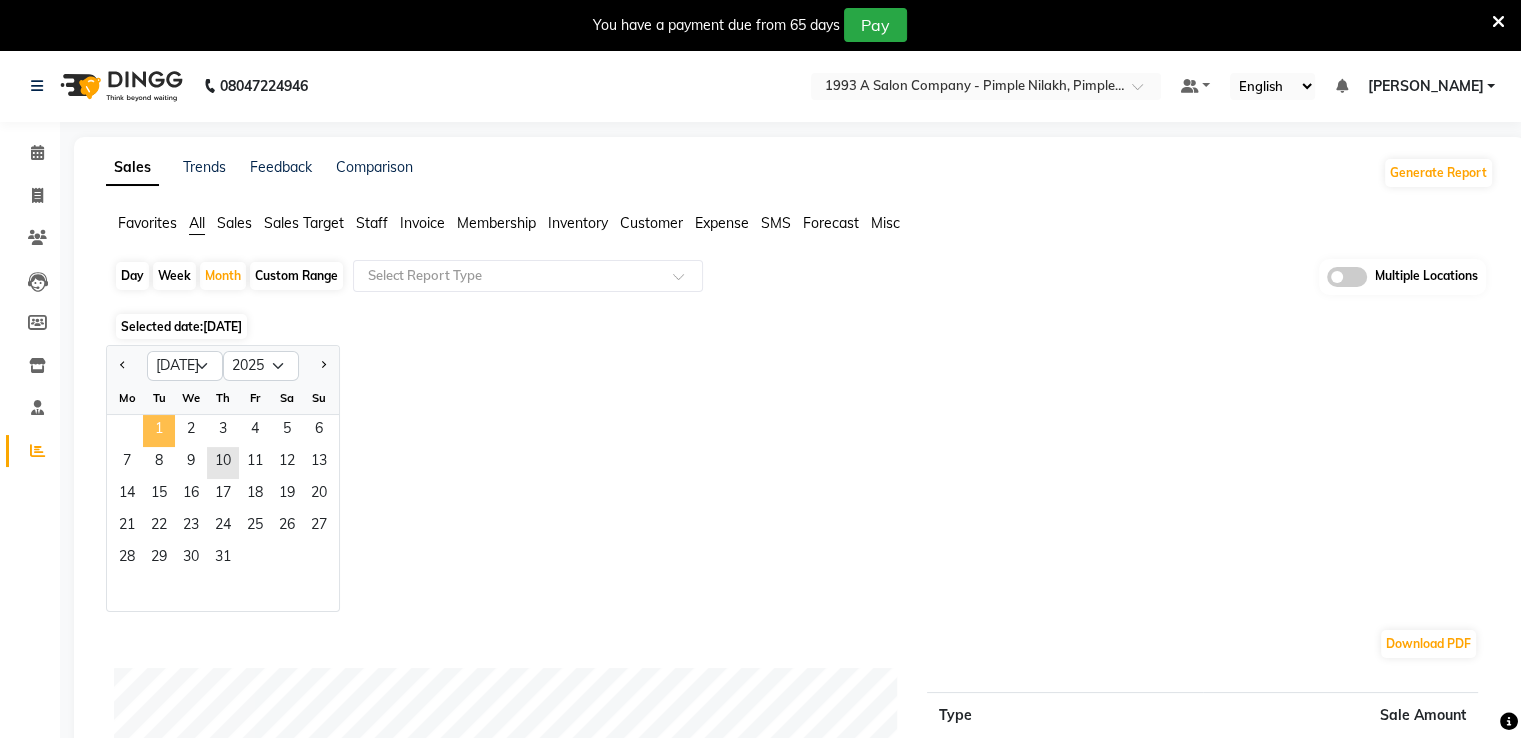 click on "1" 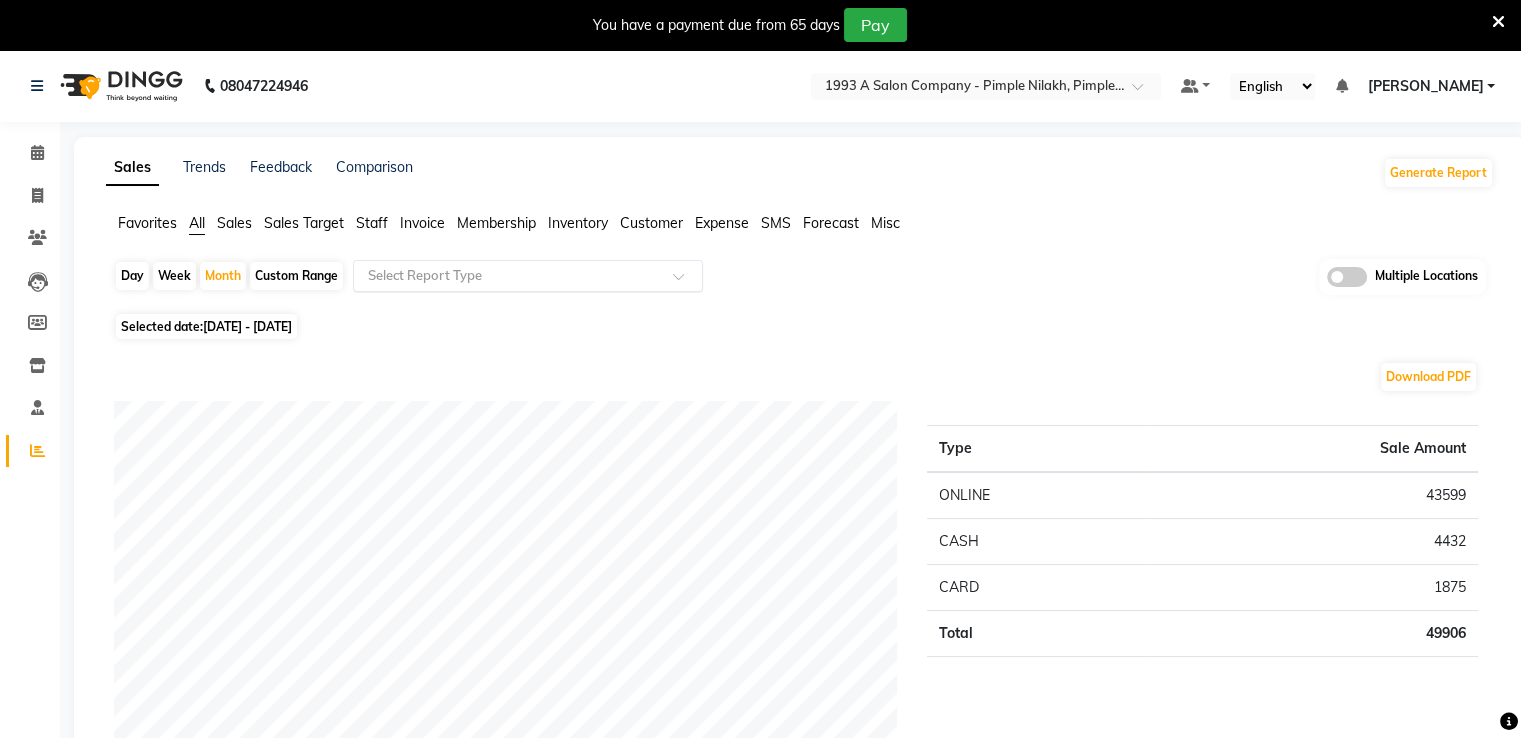 click 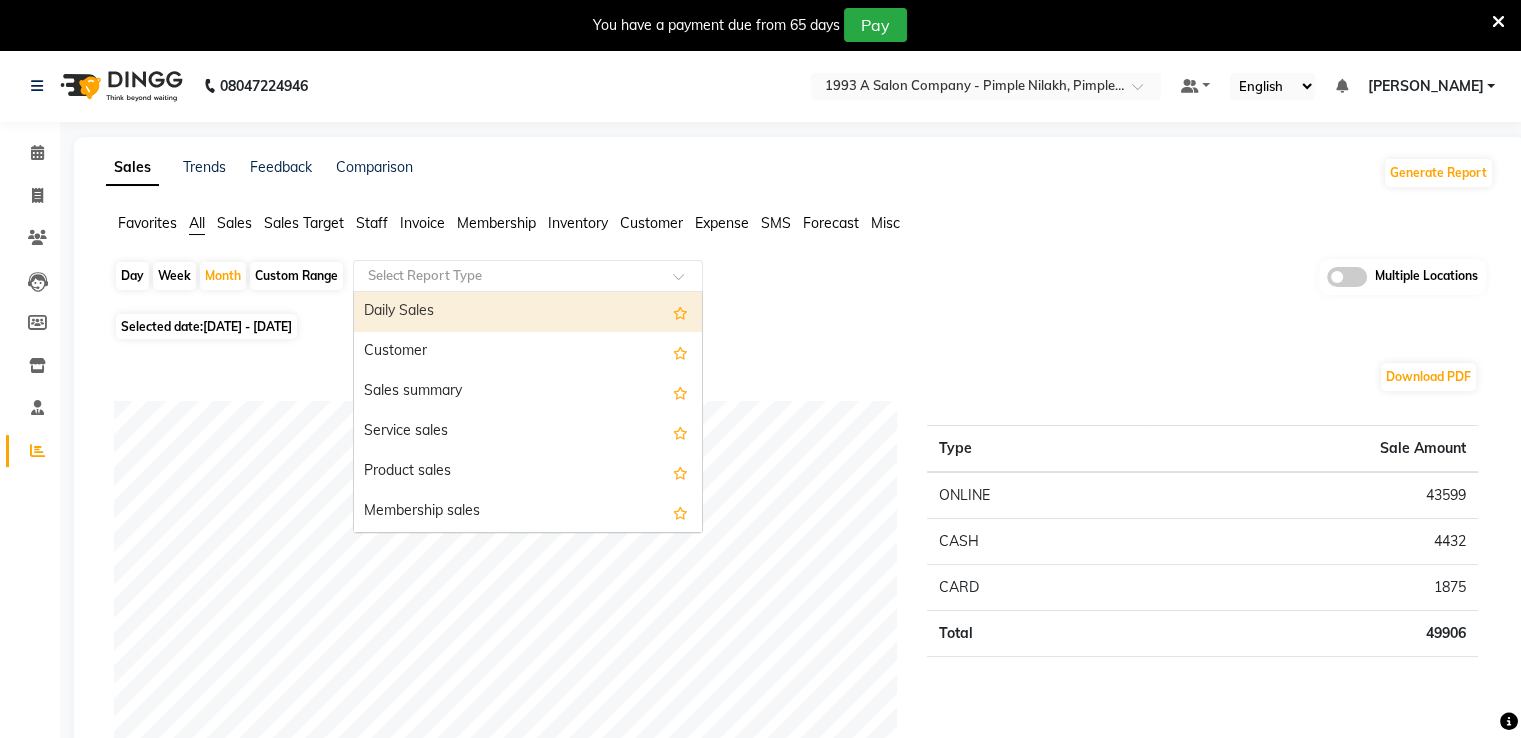 click on "Daily Sales" at bounding box center (528, 312) 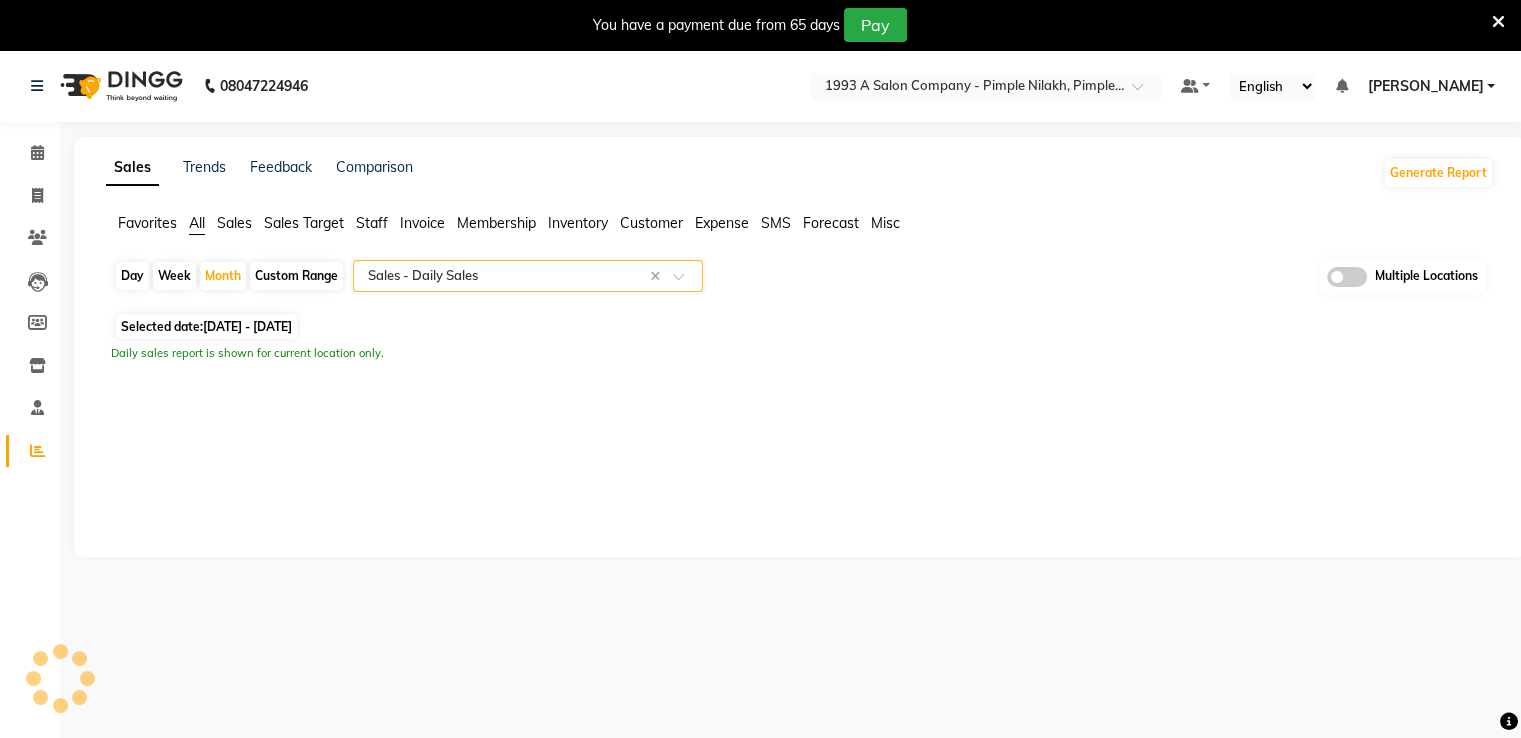 select on "filtered_report" 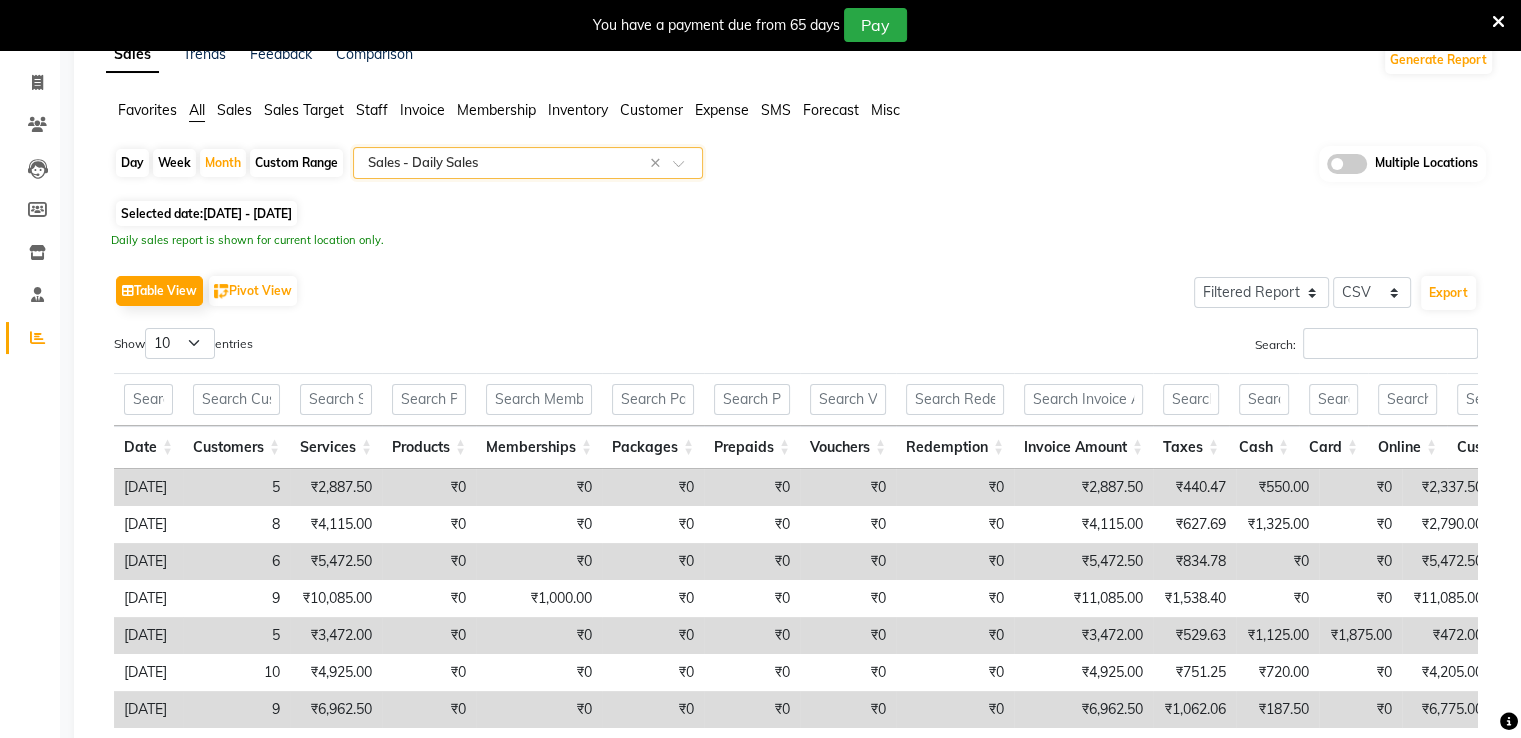 scroll, scrollTop: 0, scrollLeft: 0, axis: both 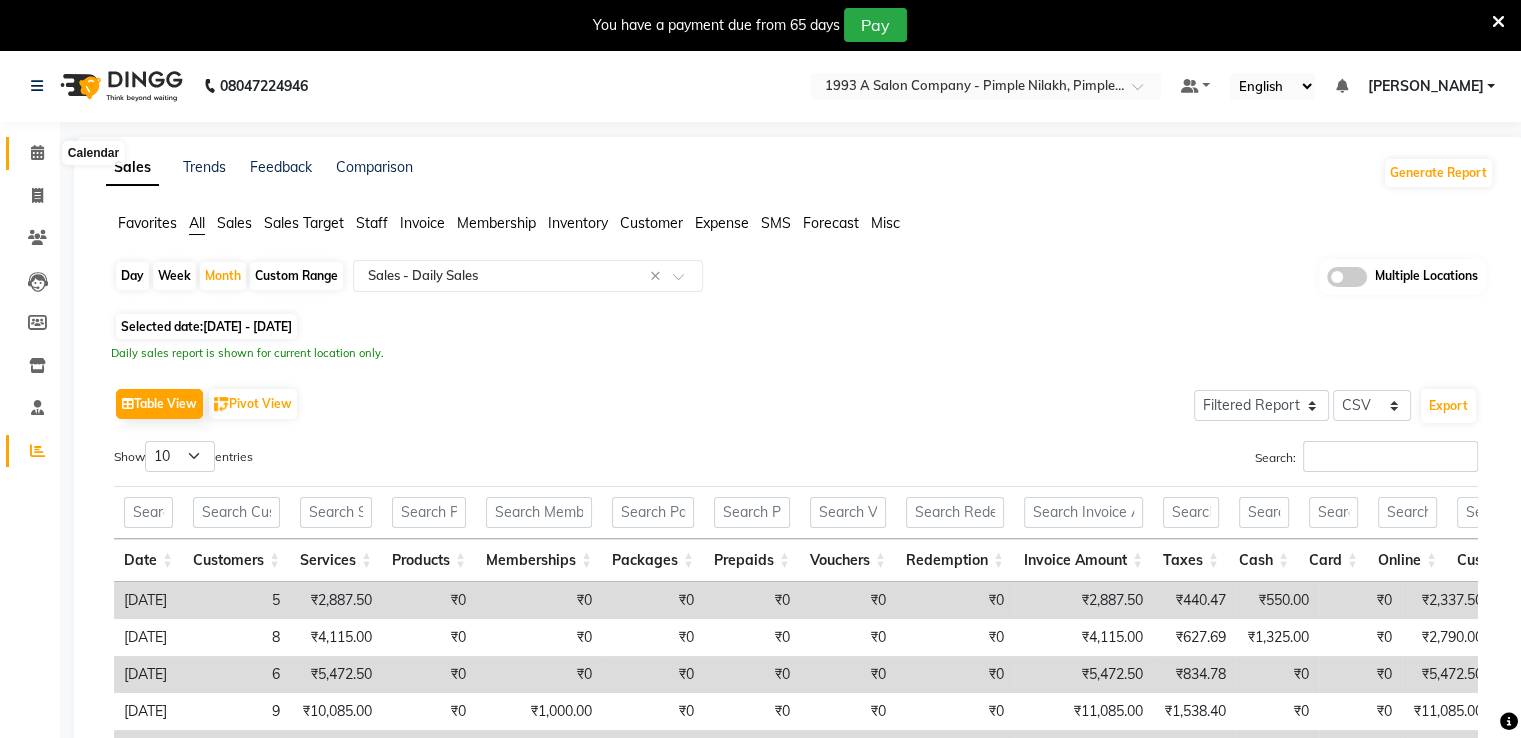 click 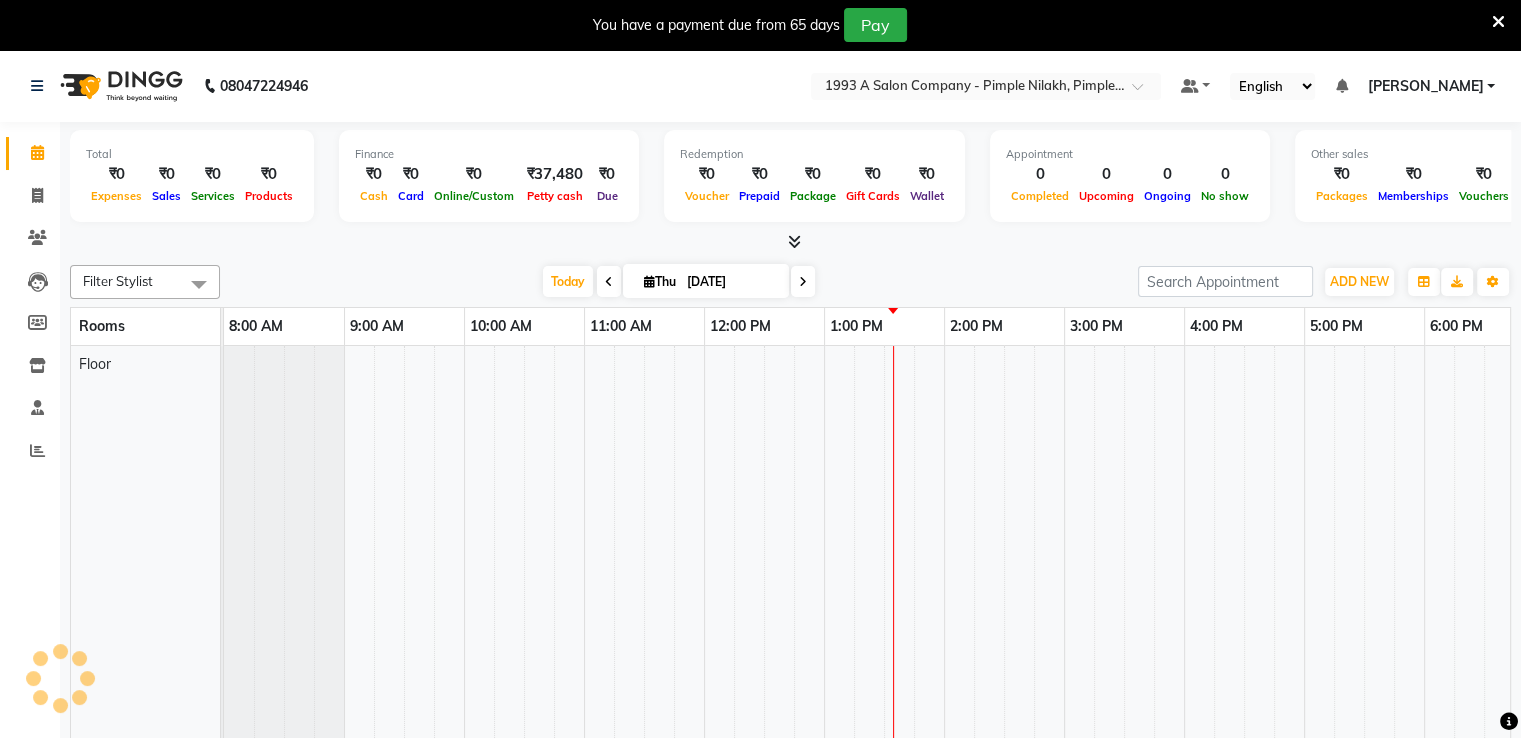 scroll, scrollTop: 0, scrollLeft: 273, axis: horizontal 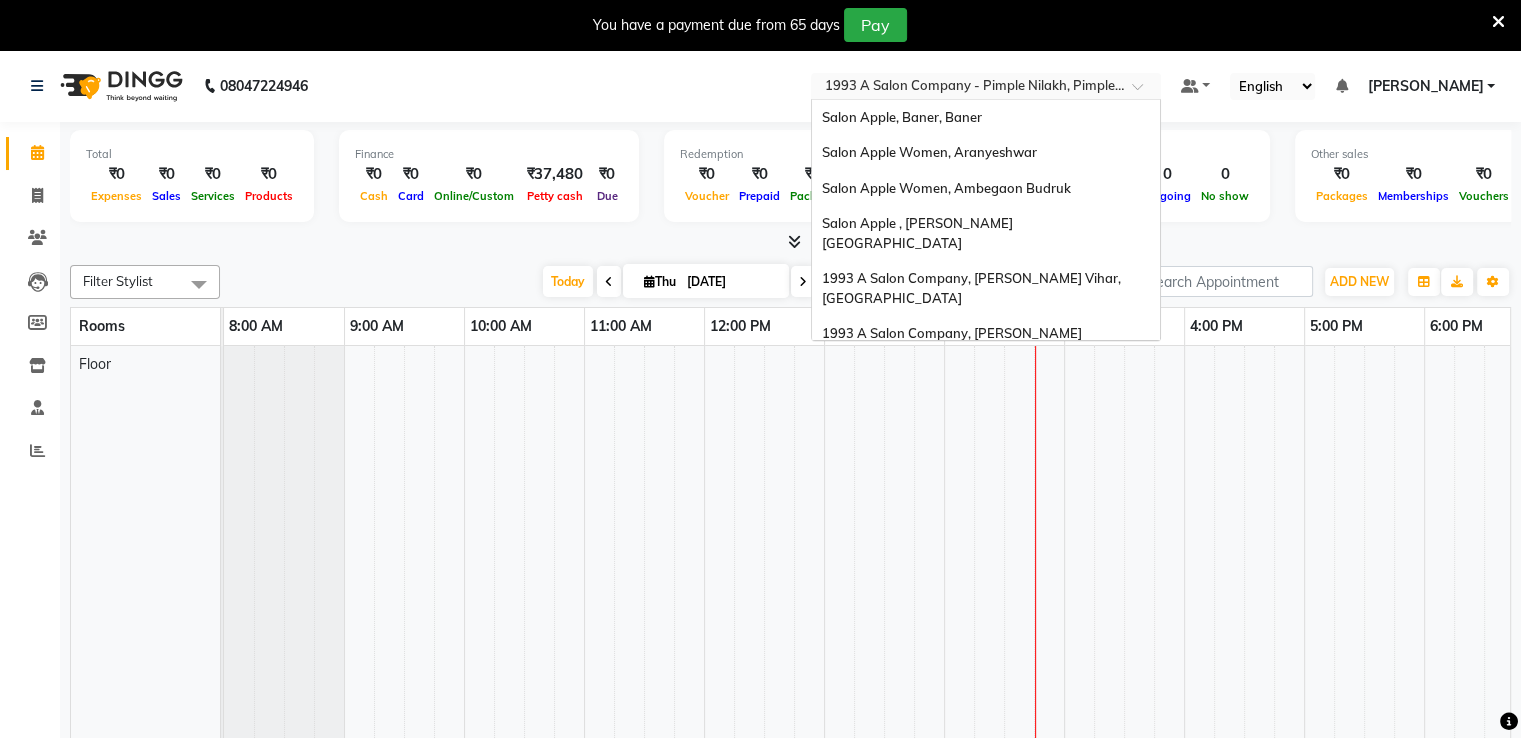 click at bounding box center (966, 88) 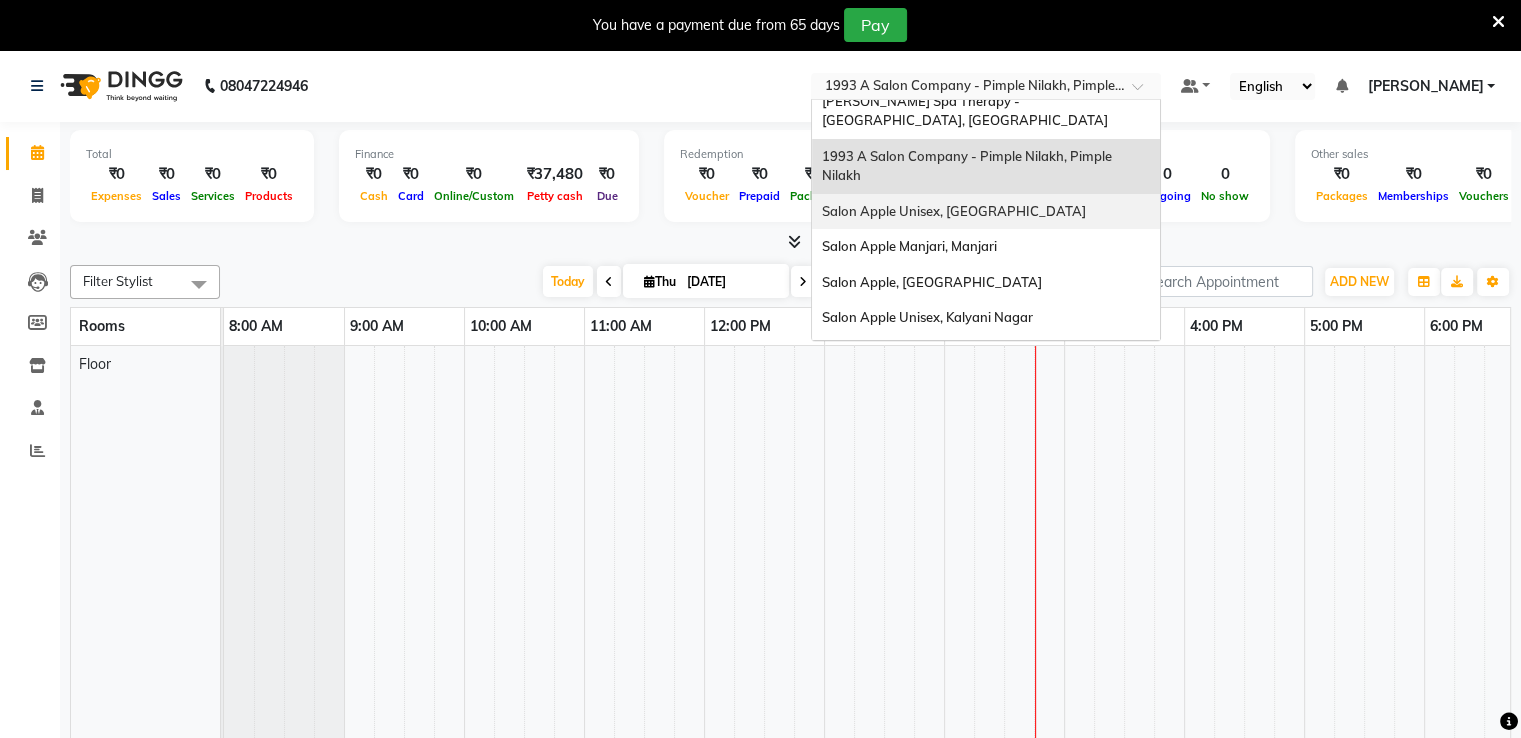 click on "Salon Apple Unisex, Model Colony" at bounding box center [954, 211] 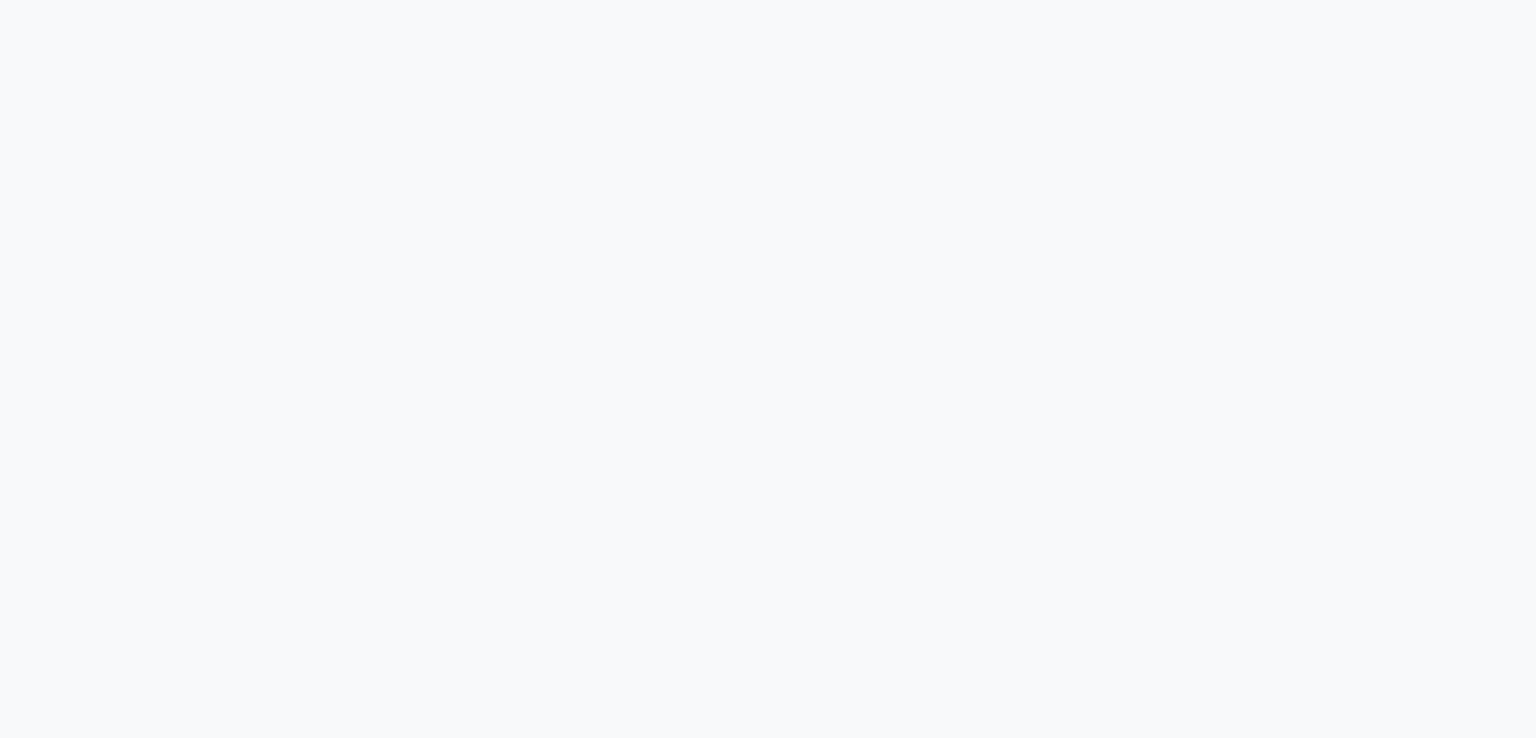 scroll, scrollTop: 0, scrollLeft: 0, axis: both 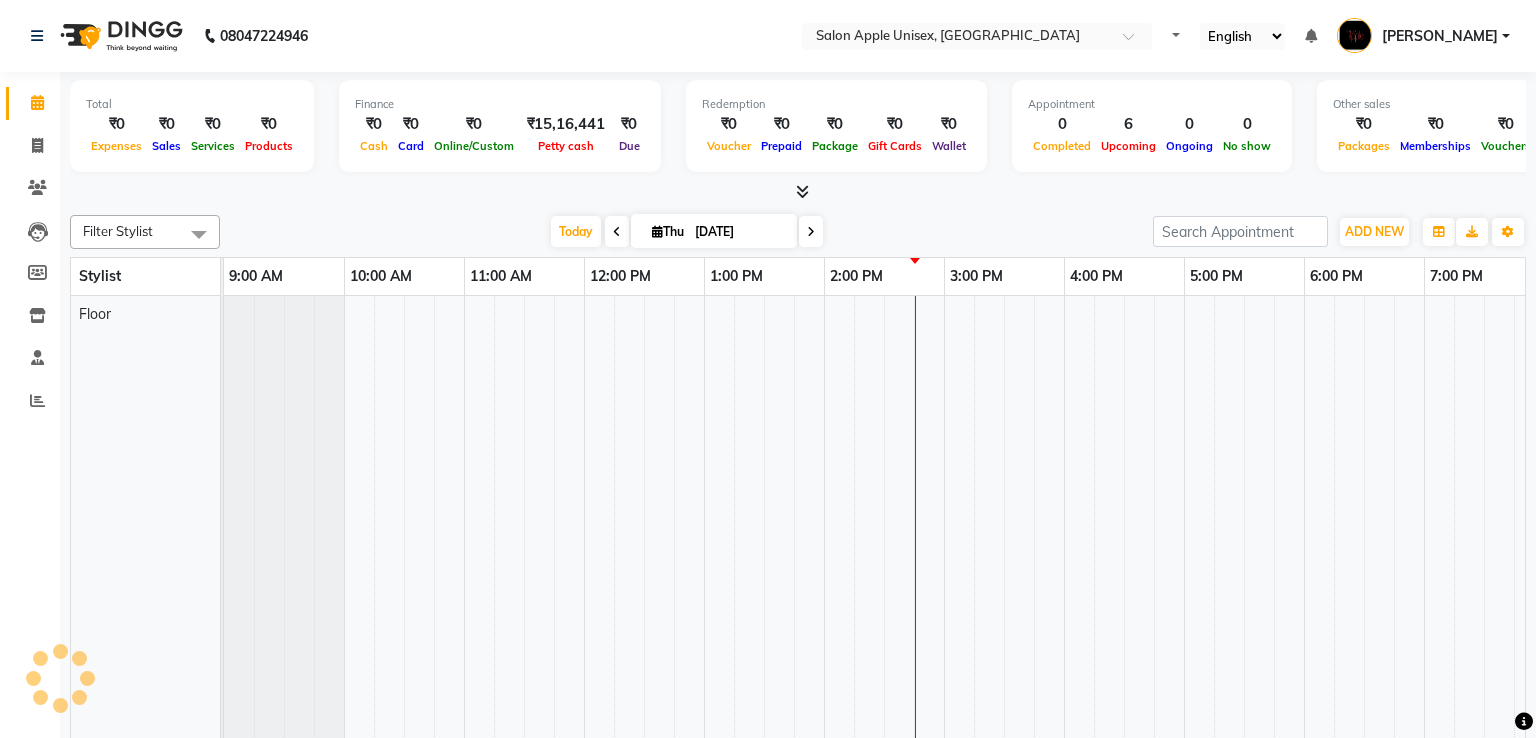 select on "en" 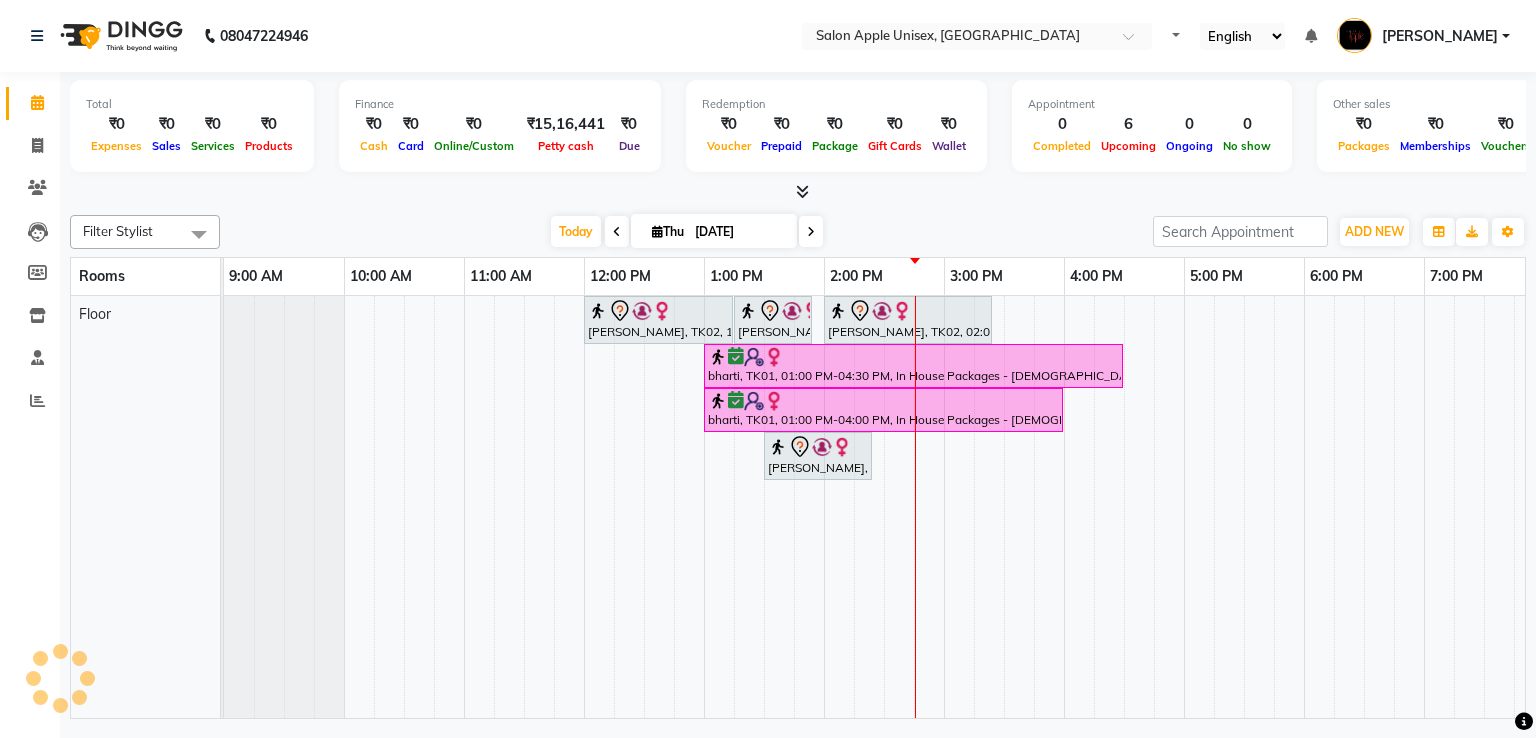 scroll, scrollTop: 0, scrollLeft: 0, axis: both 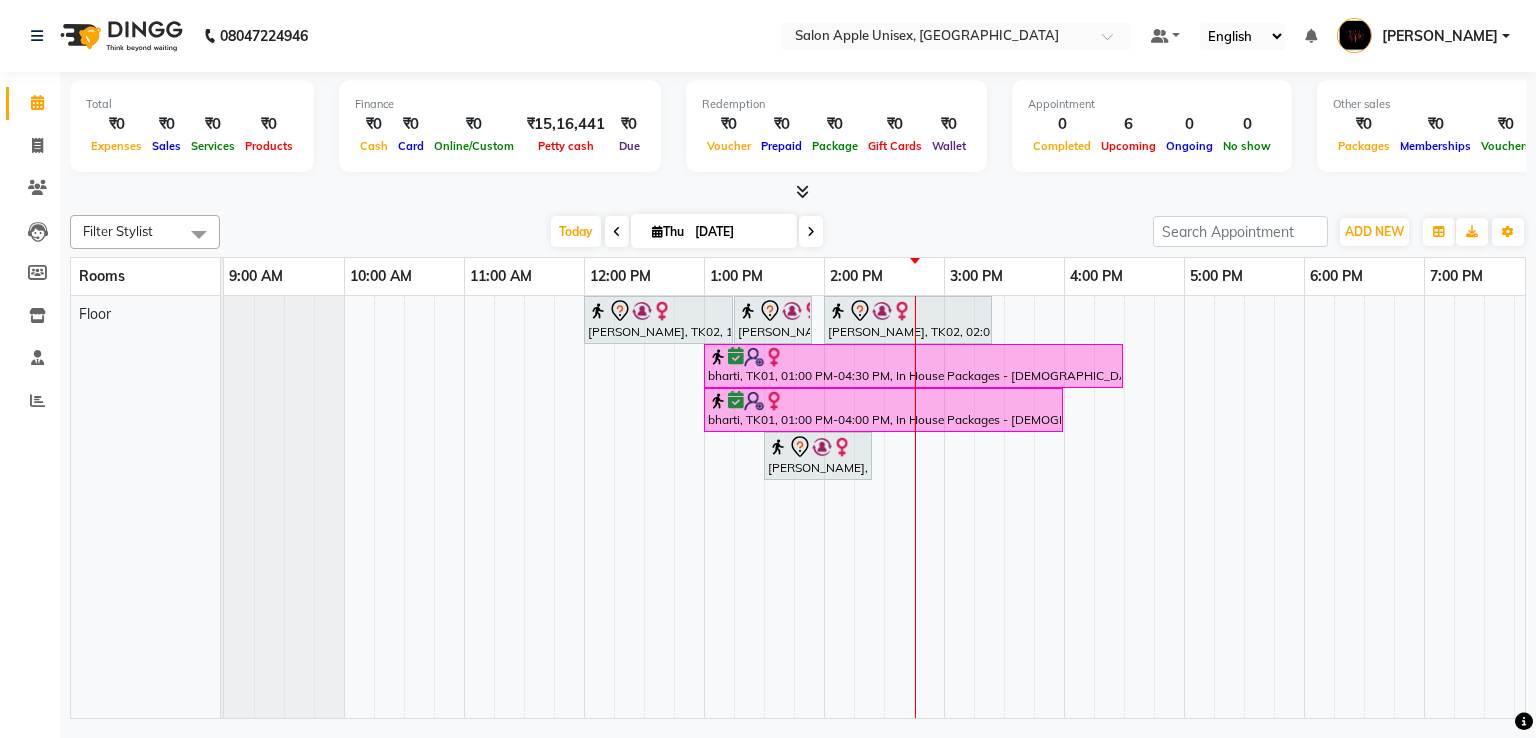 click at bounding box center (802, 191) 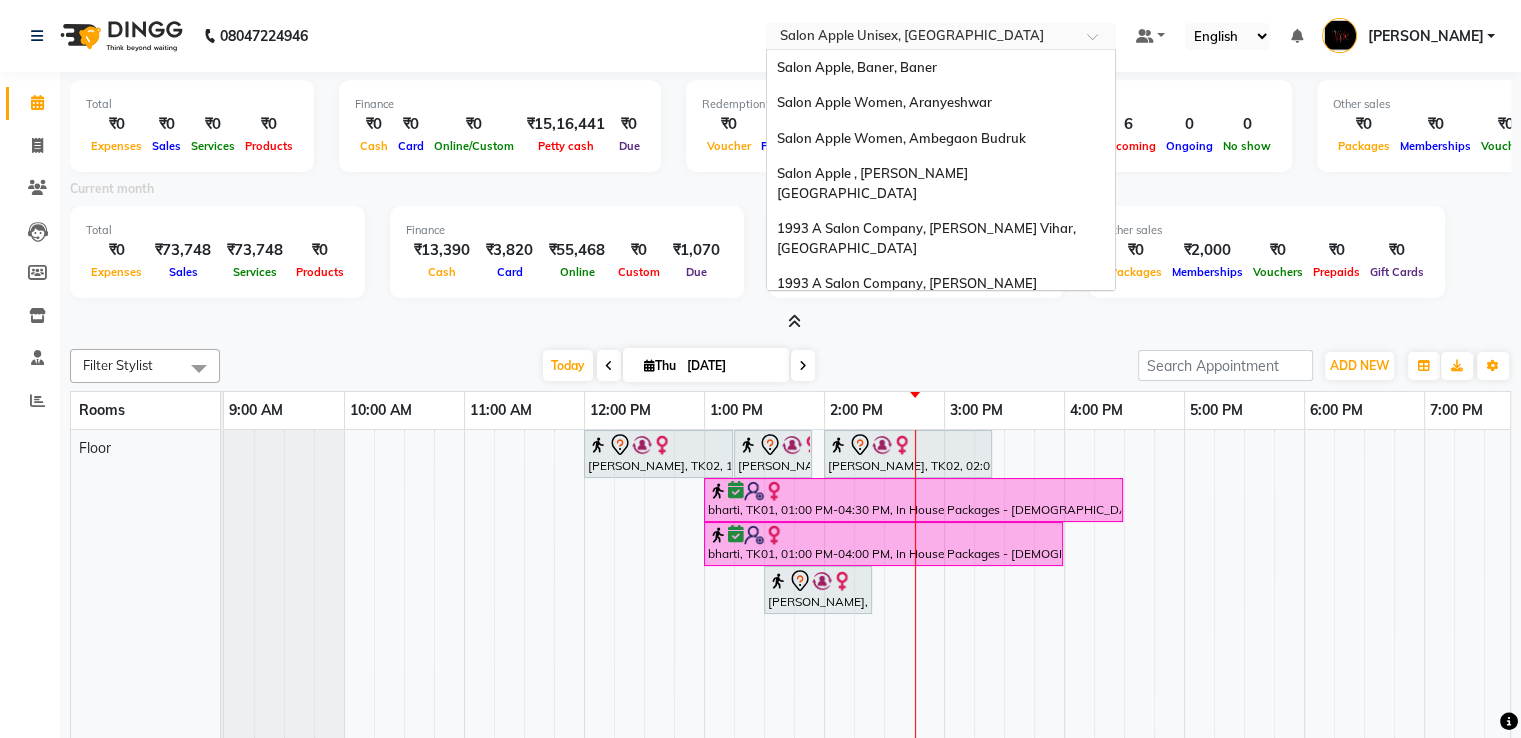 click at bounding box center (921, 38) 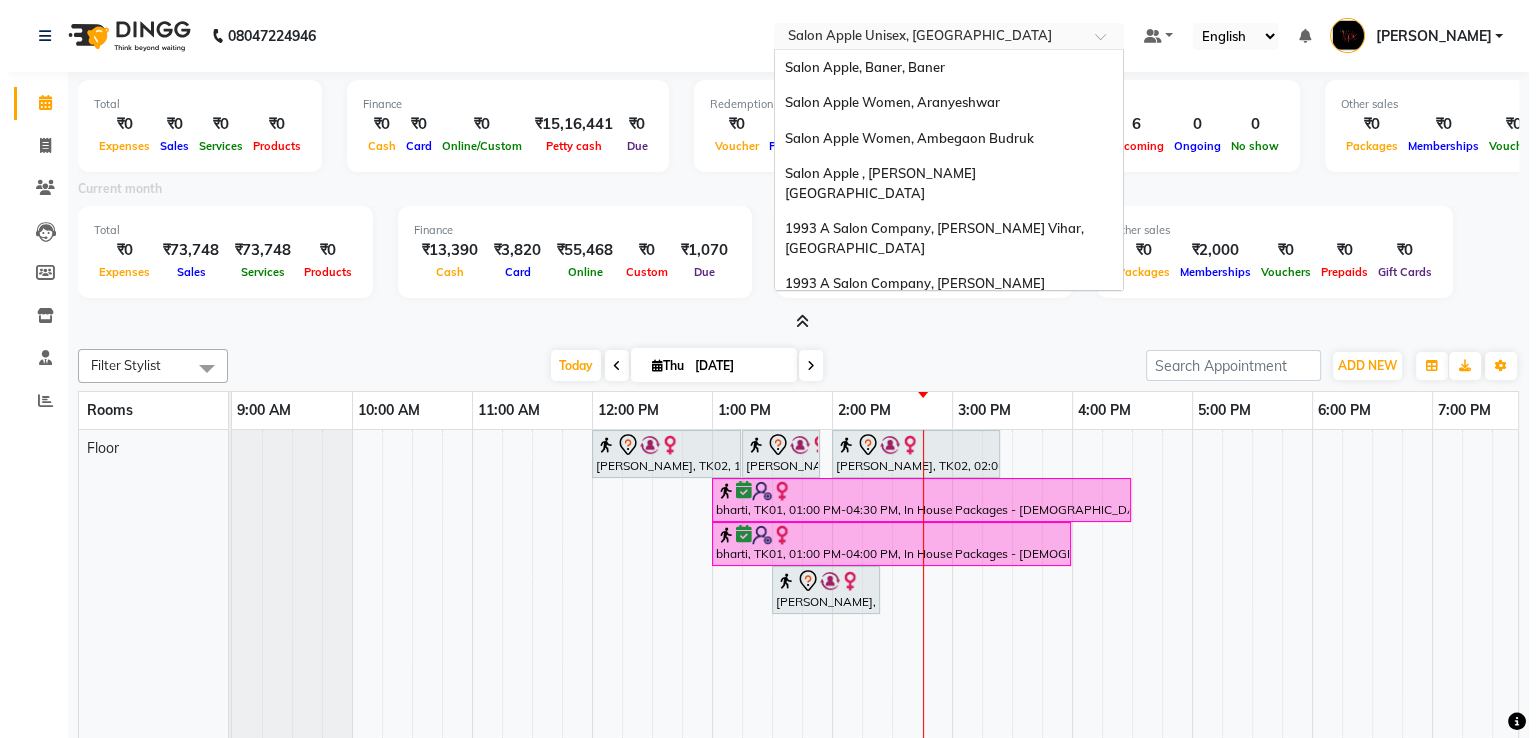 scroll, scrollTop: 859, scrollLeft: 0, axis: vertical 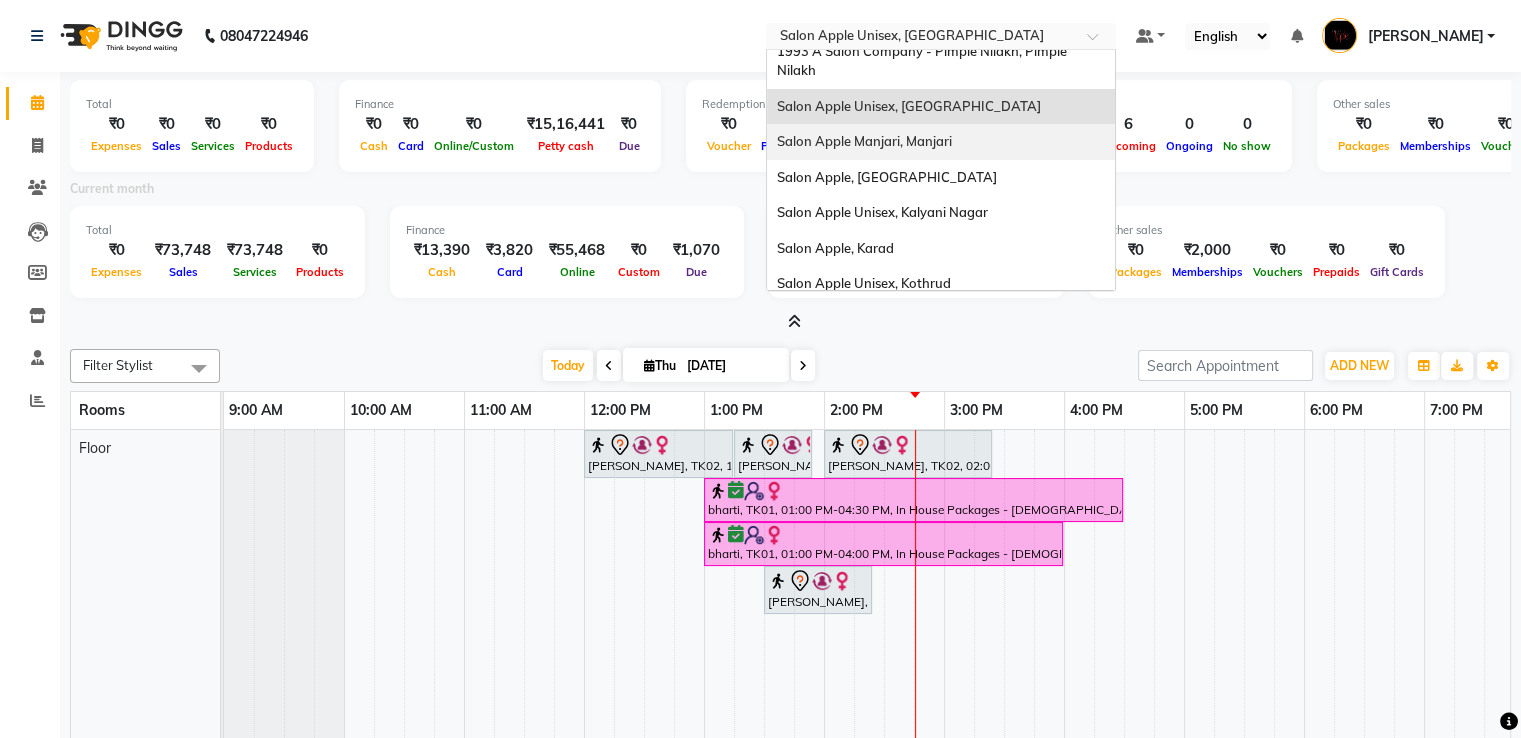click on "Salon Apple Manjari, Manjari" at bounding box center (864, 141) 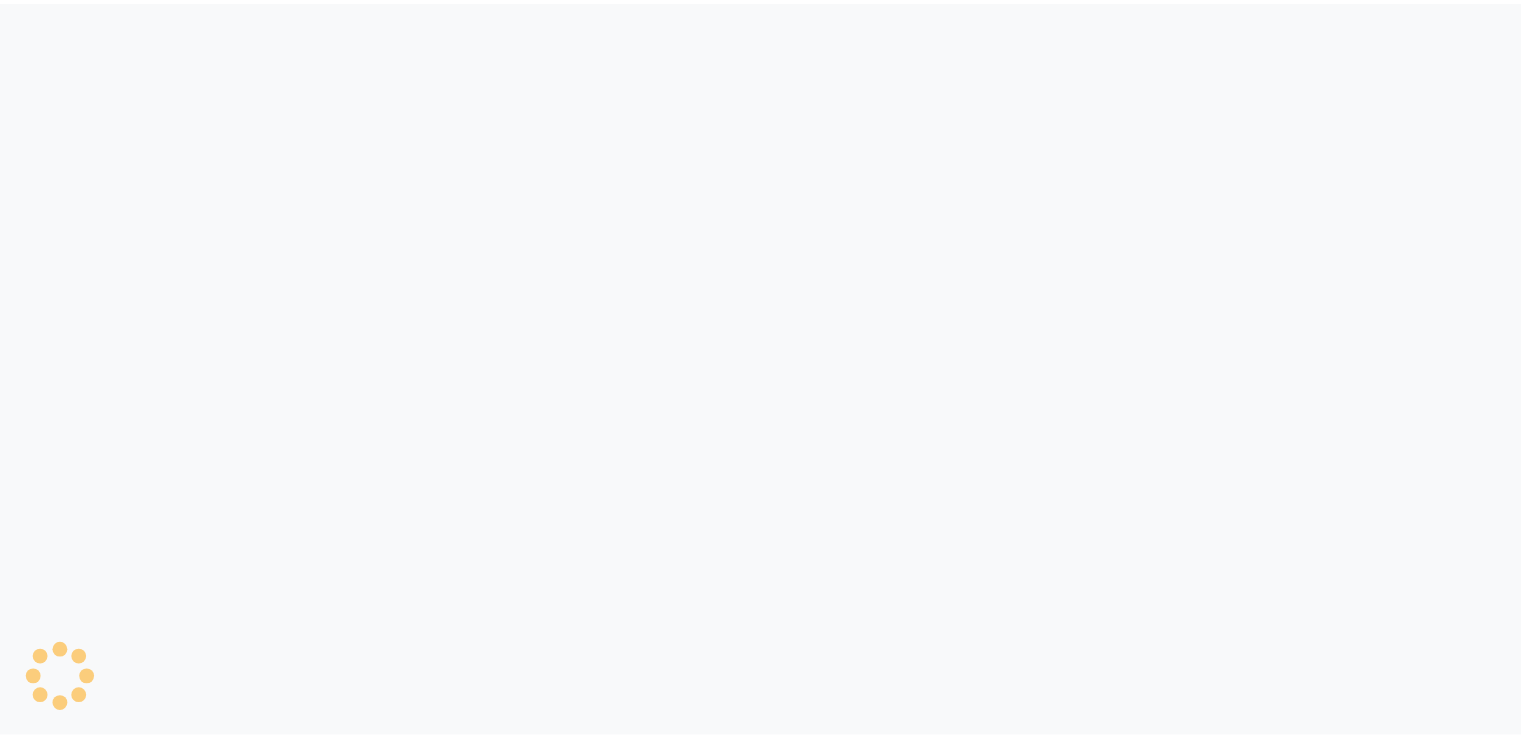 scroll, scrollTop: 0, scrollLeft: 0, axis: both 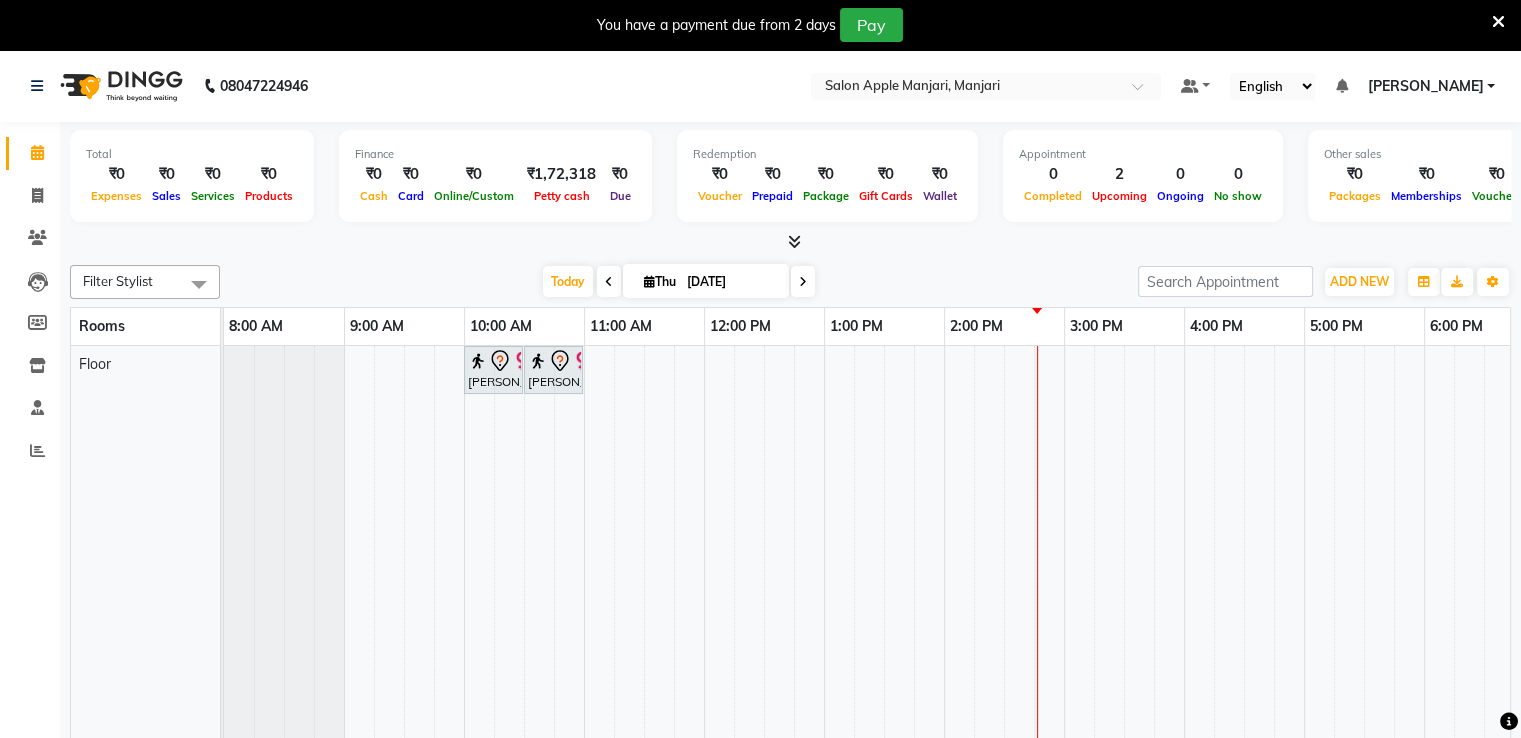 click at bounding box center [790, 242] 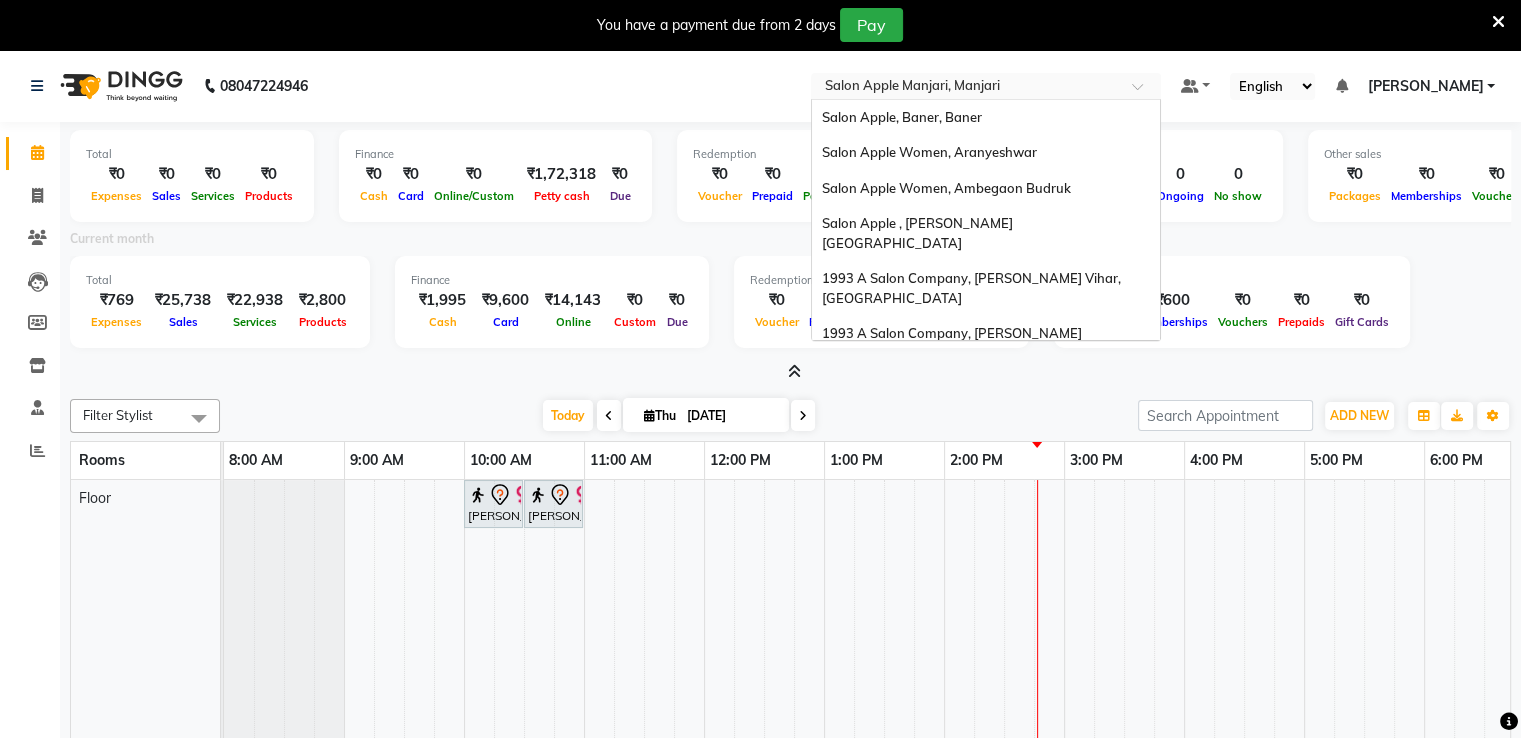 click at bounding box center (966, 88) 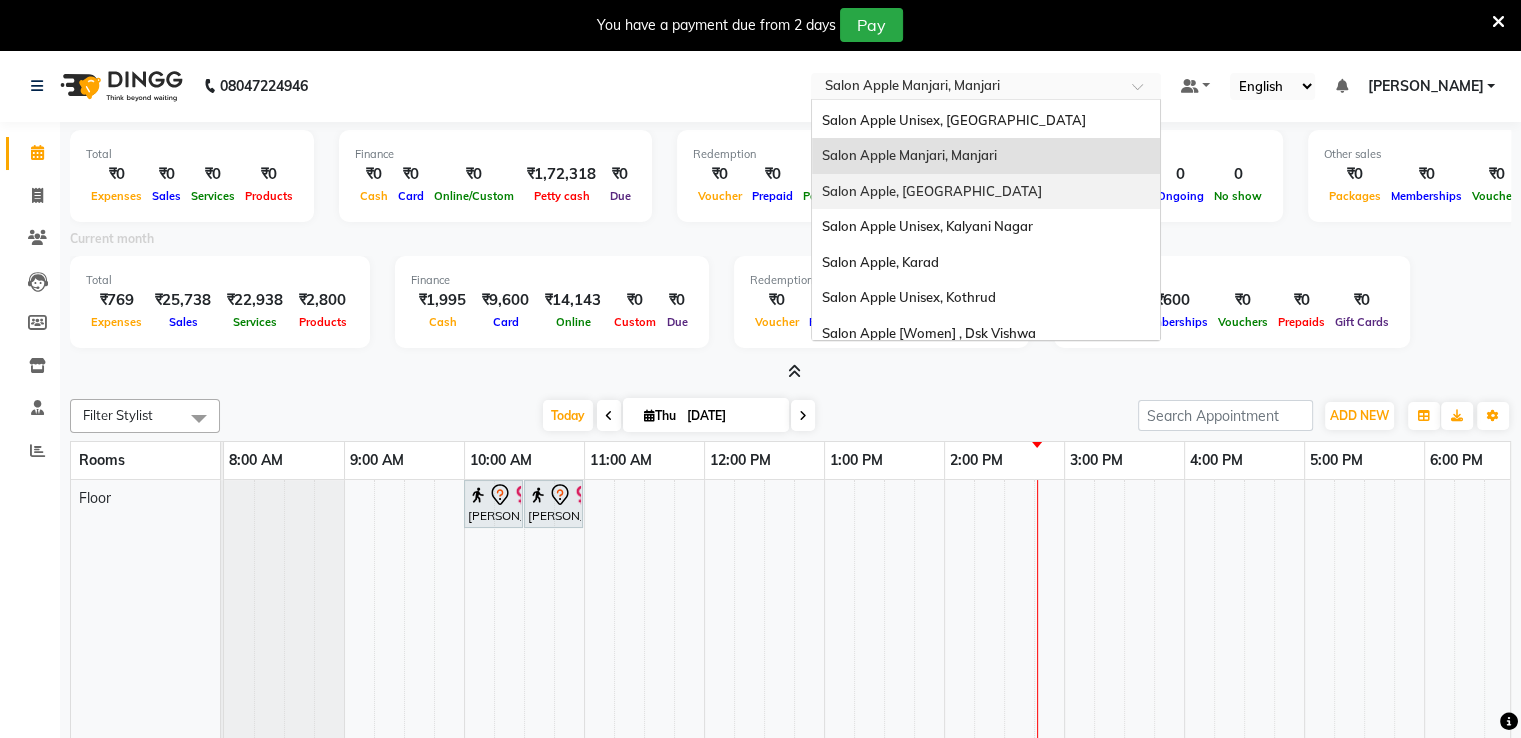 click on "Salon Apple, [GEOGRAPHIC_DATA]" at bounding box center (986, 192) 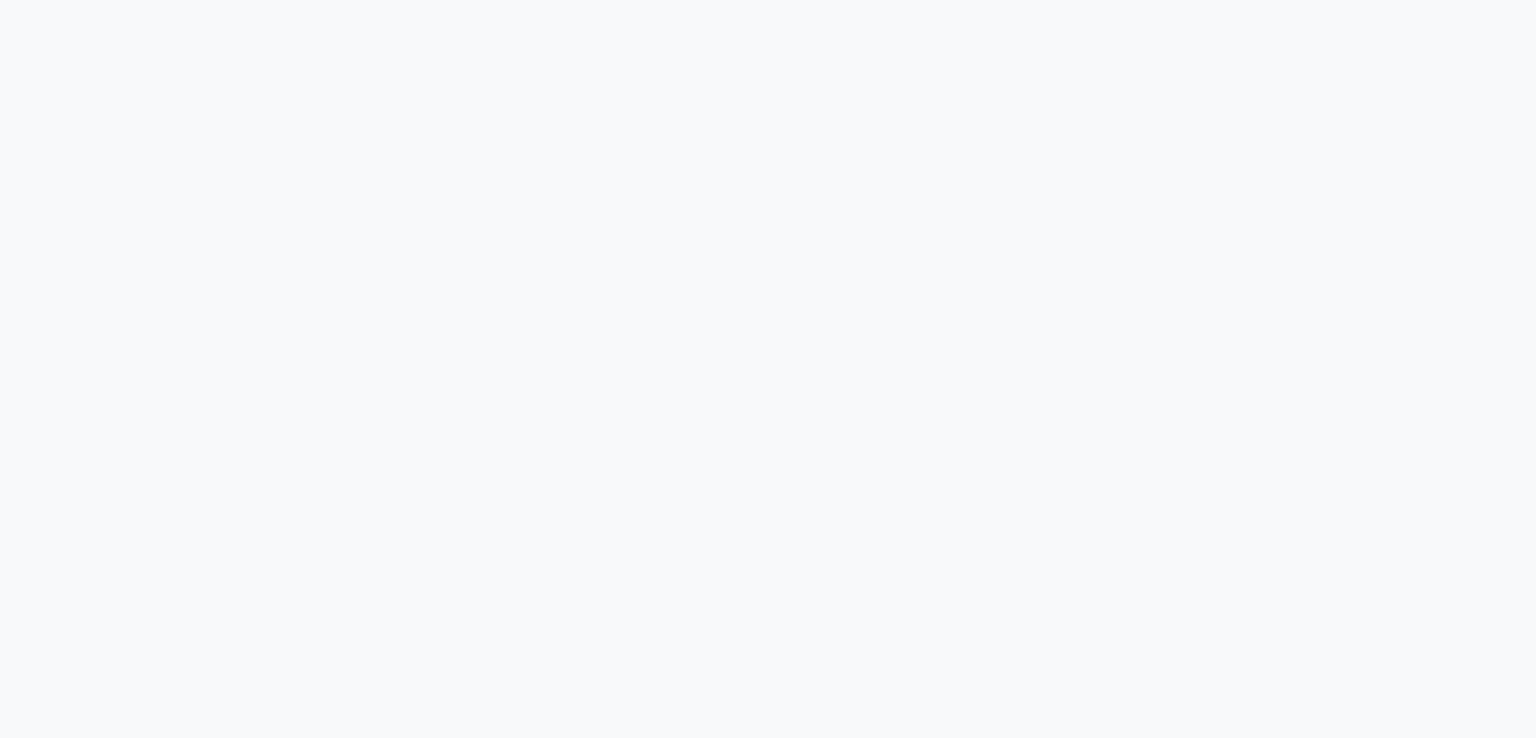 scroll, scrollTop: 0, scrollLeft: 0, axis: both 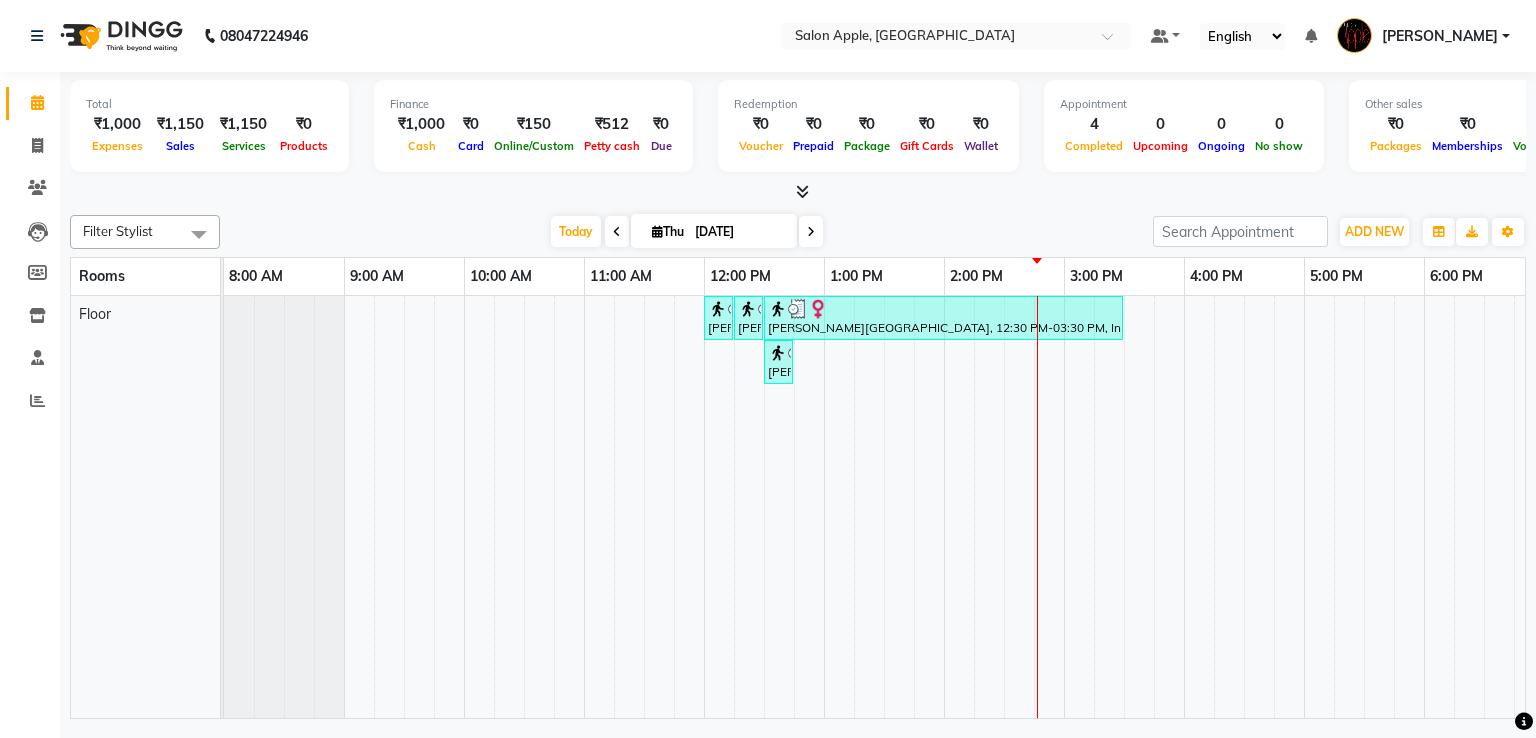 click at bounding box center [802, 191] 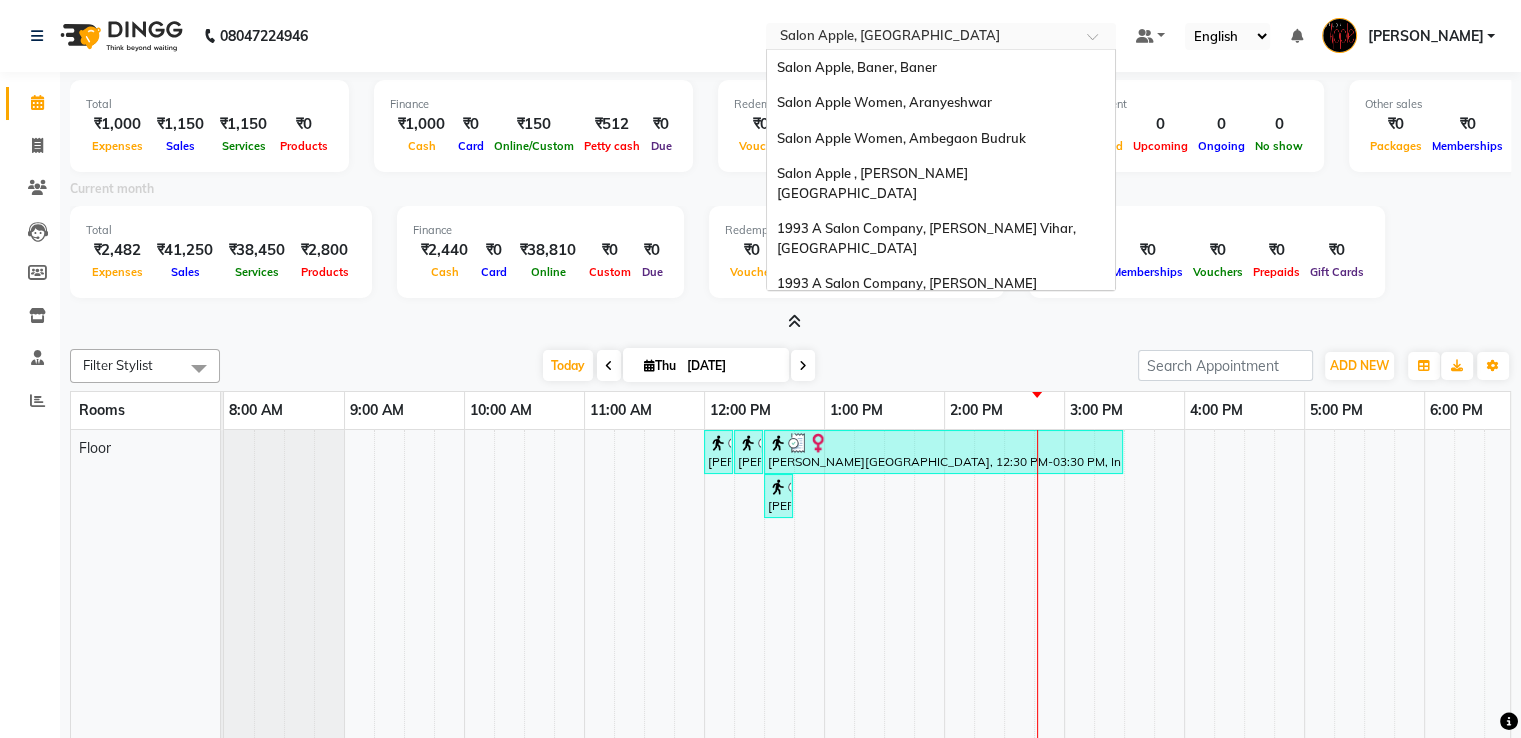 scroll, scrollTop: 930, scrollLeft: 0, axis: vertical 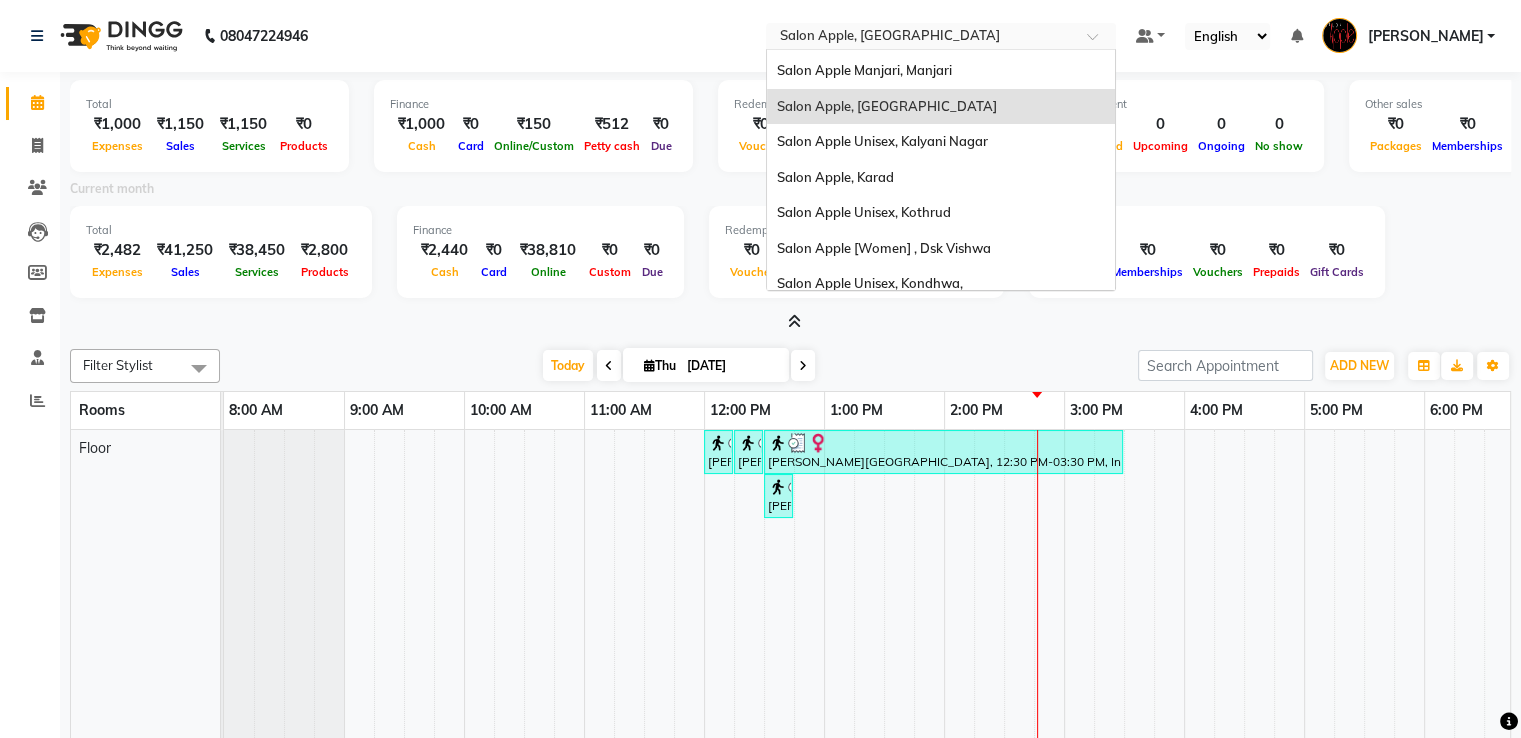 click at bounding box center (921, 38) 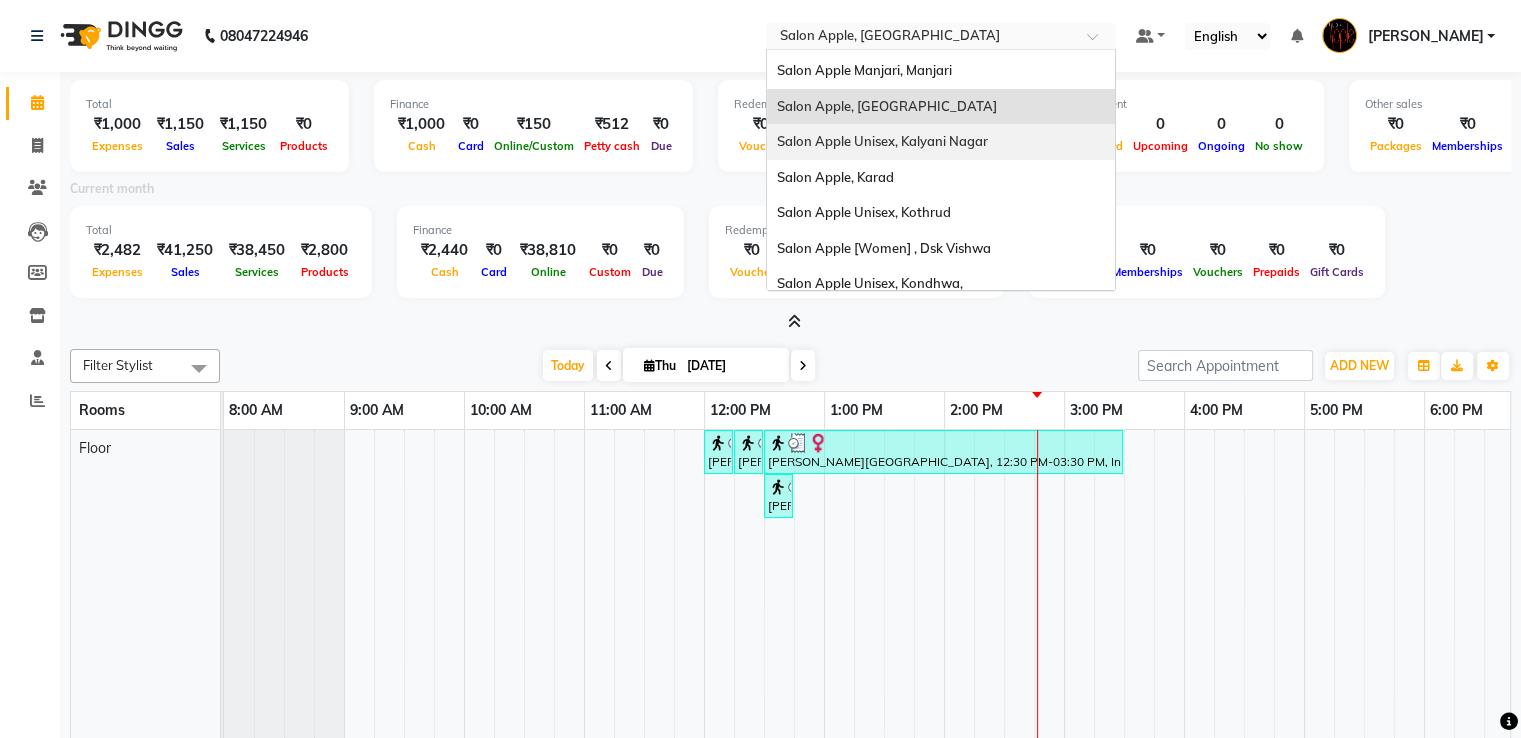 click on "Salon Apple Unisex, Kalyani Nagar" at bounding box center (882, 141) 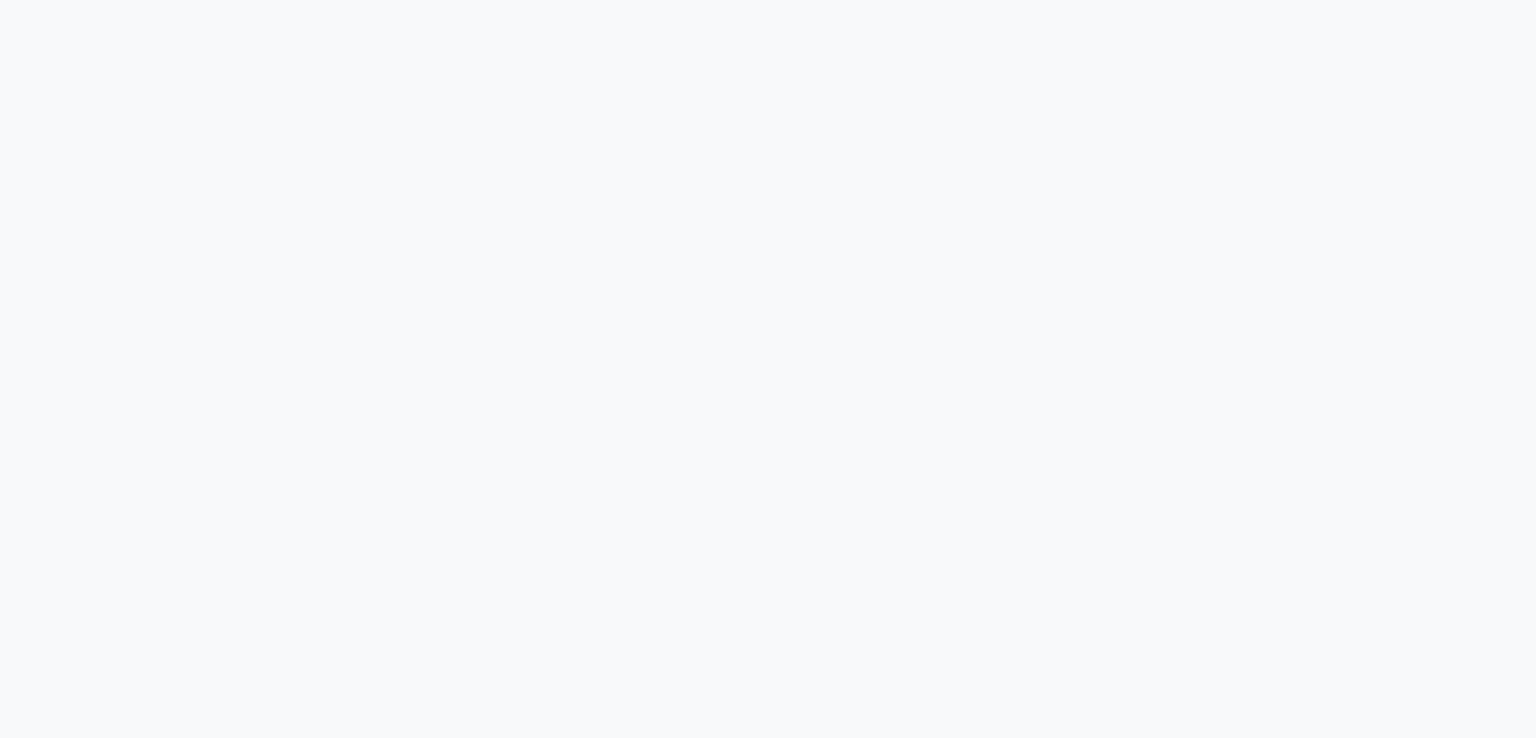 scroll, scrollTop: 0, scrollLeft: 0, axis: both 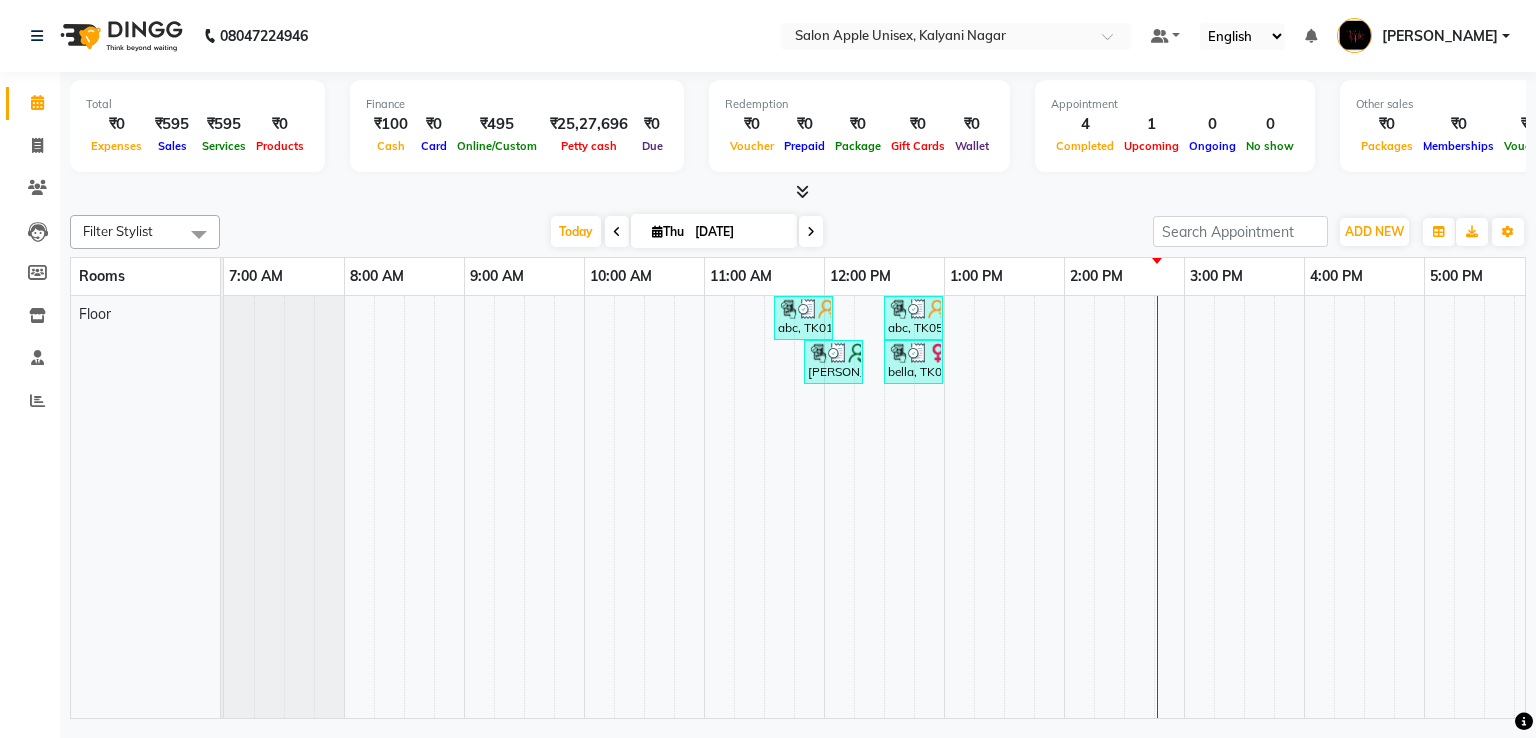 click at bounding box center (798, 192) 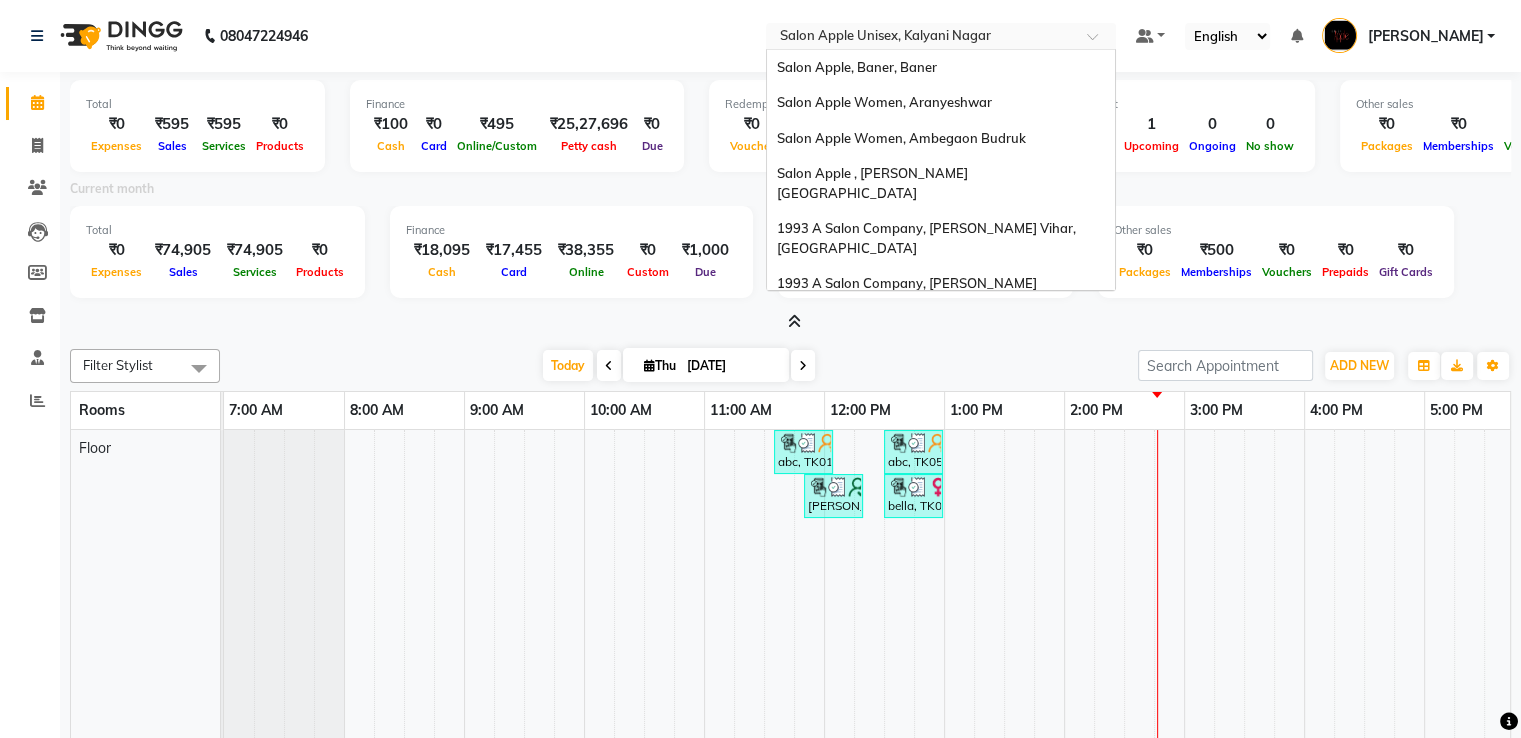 click at bounding box center [921, 38] 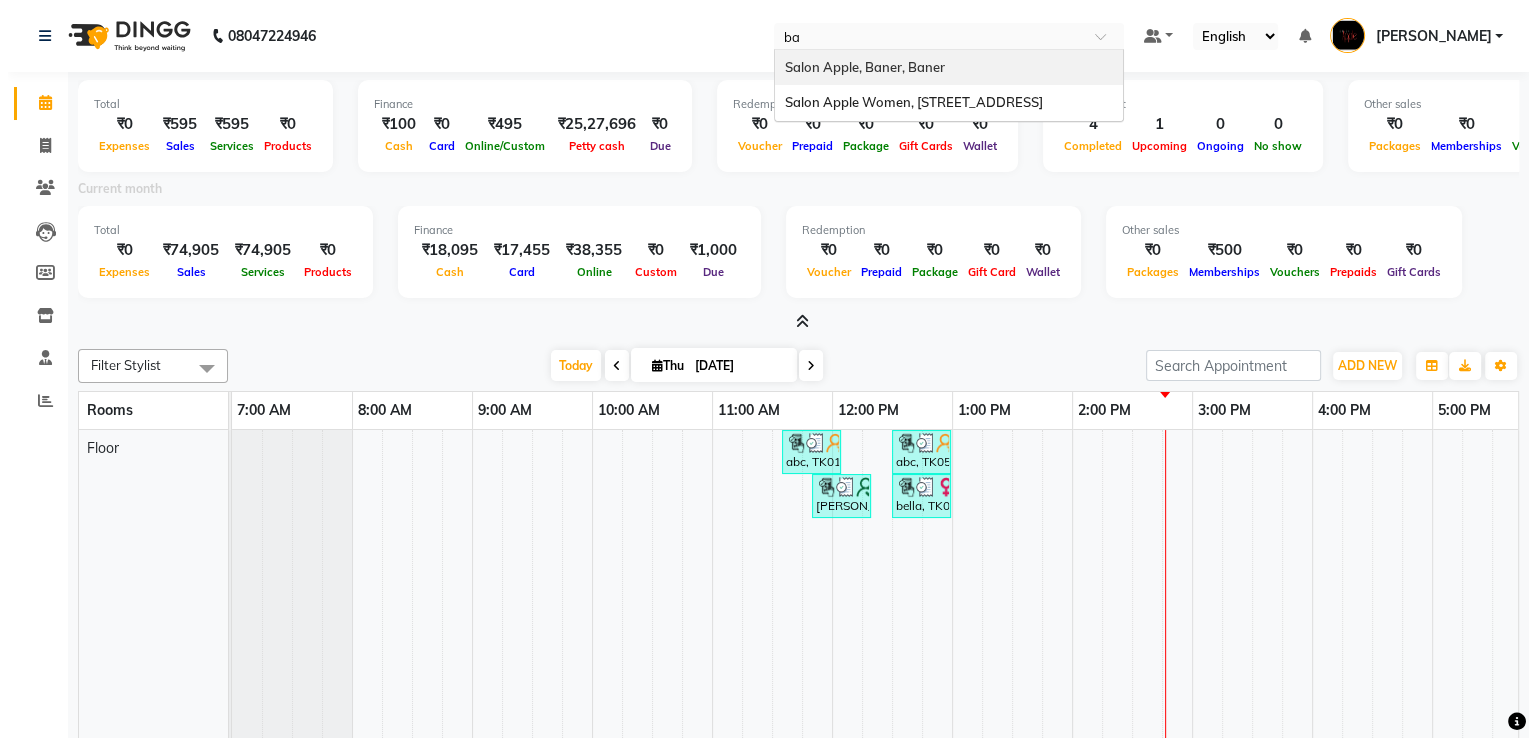 scroll, scrollTop: 0, scrollLeft: 0, axis: both 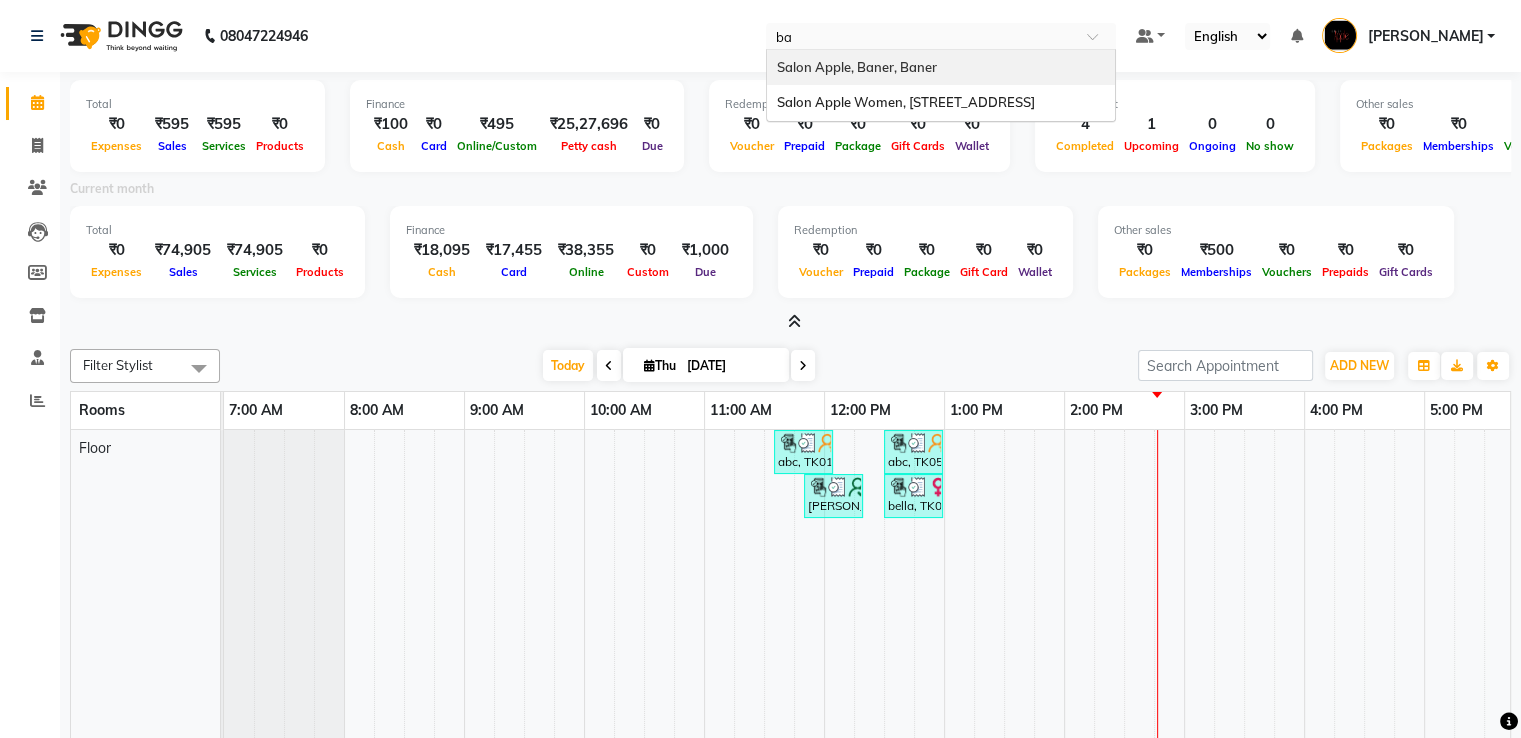 type on "ban" 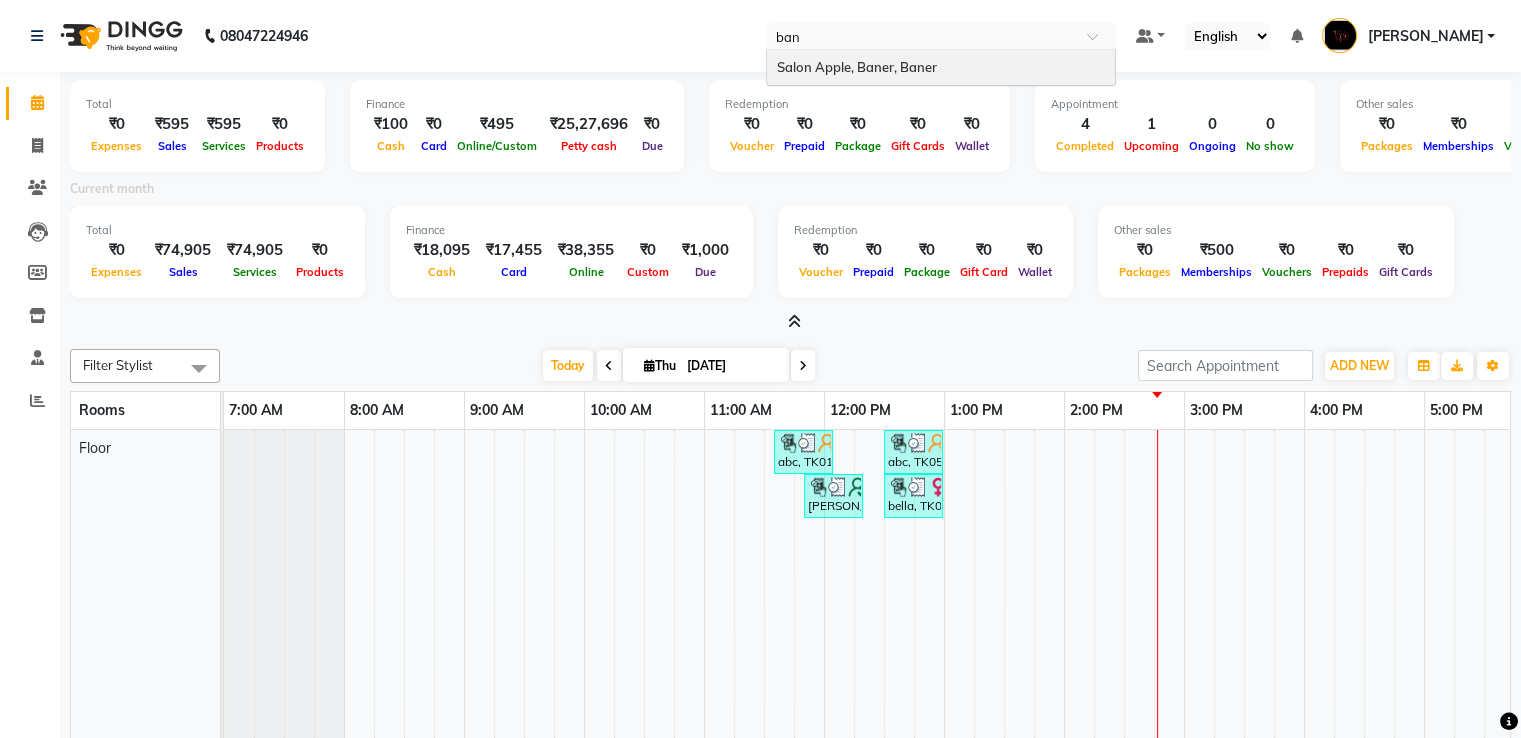 click on "Salon Apple, Baner, Baner" at bounding box center (857, 67) 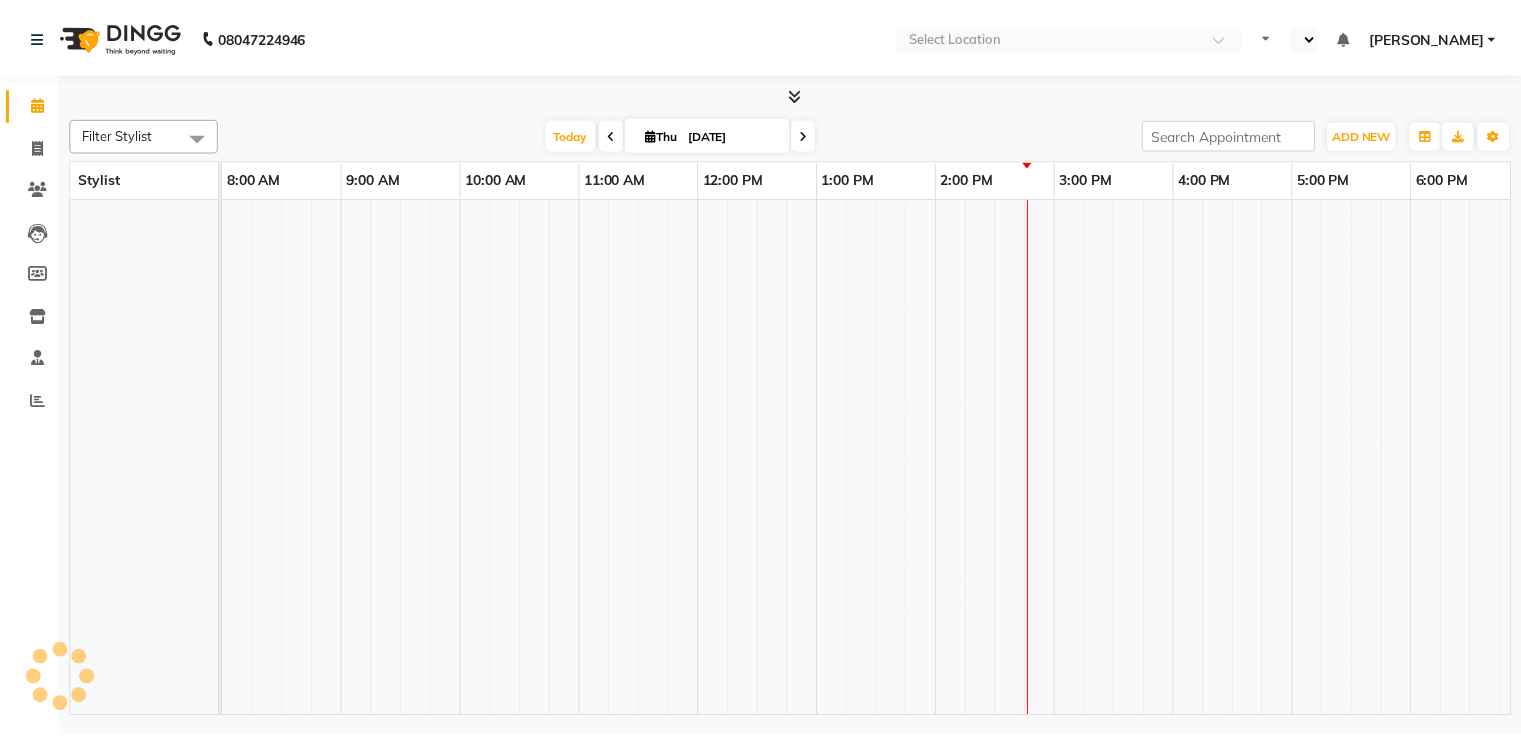 scroll, scrollTop: 0, scrollLeft: 0, axis: both 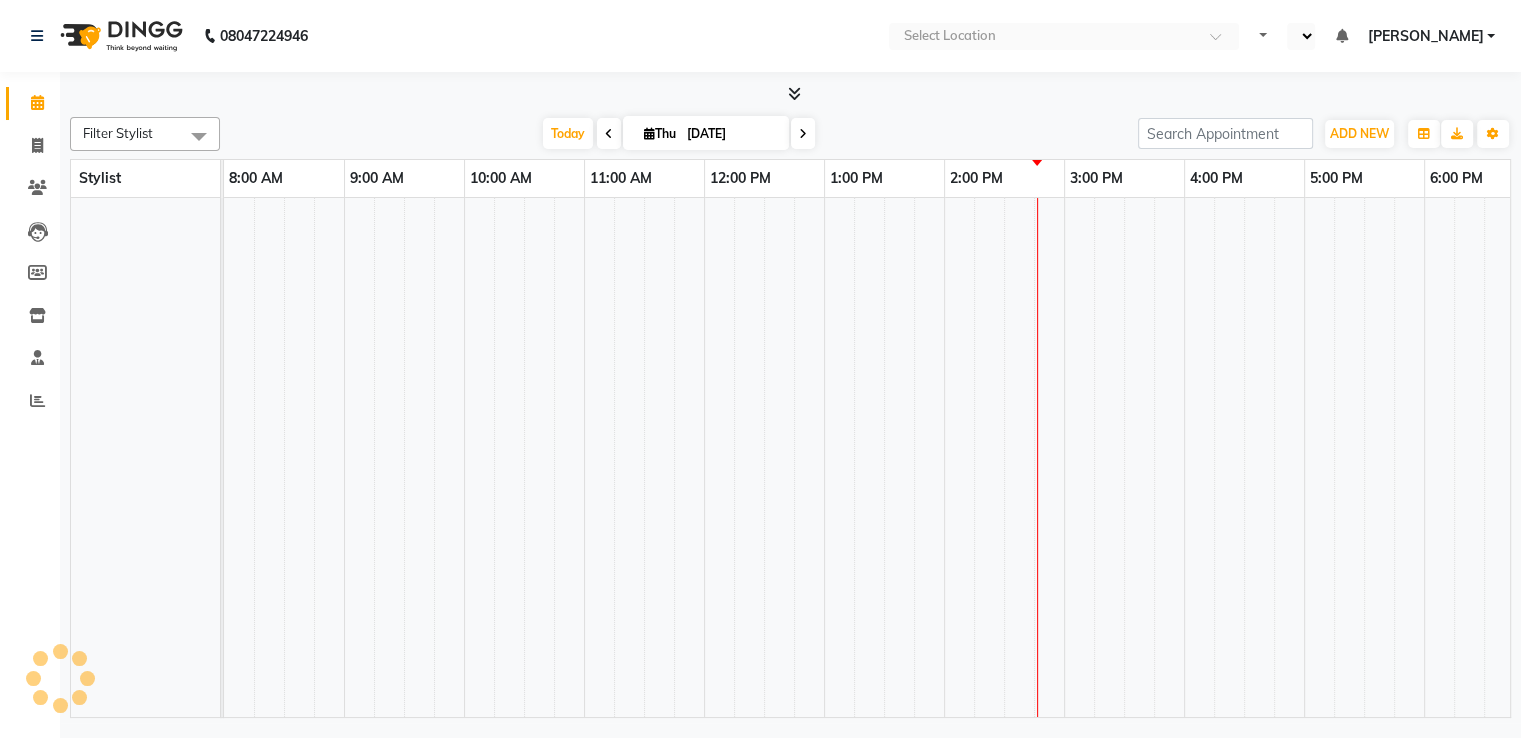 select on "en" 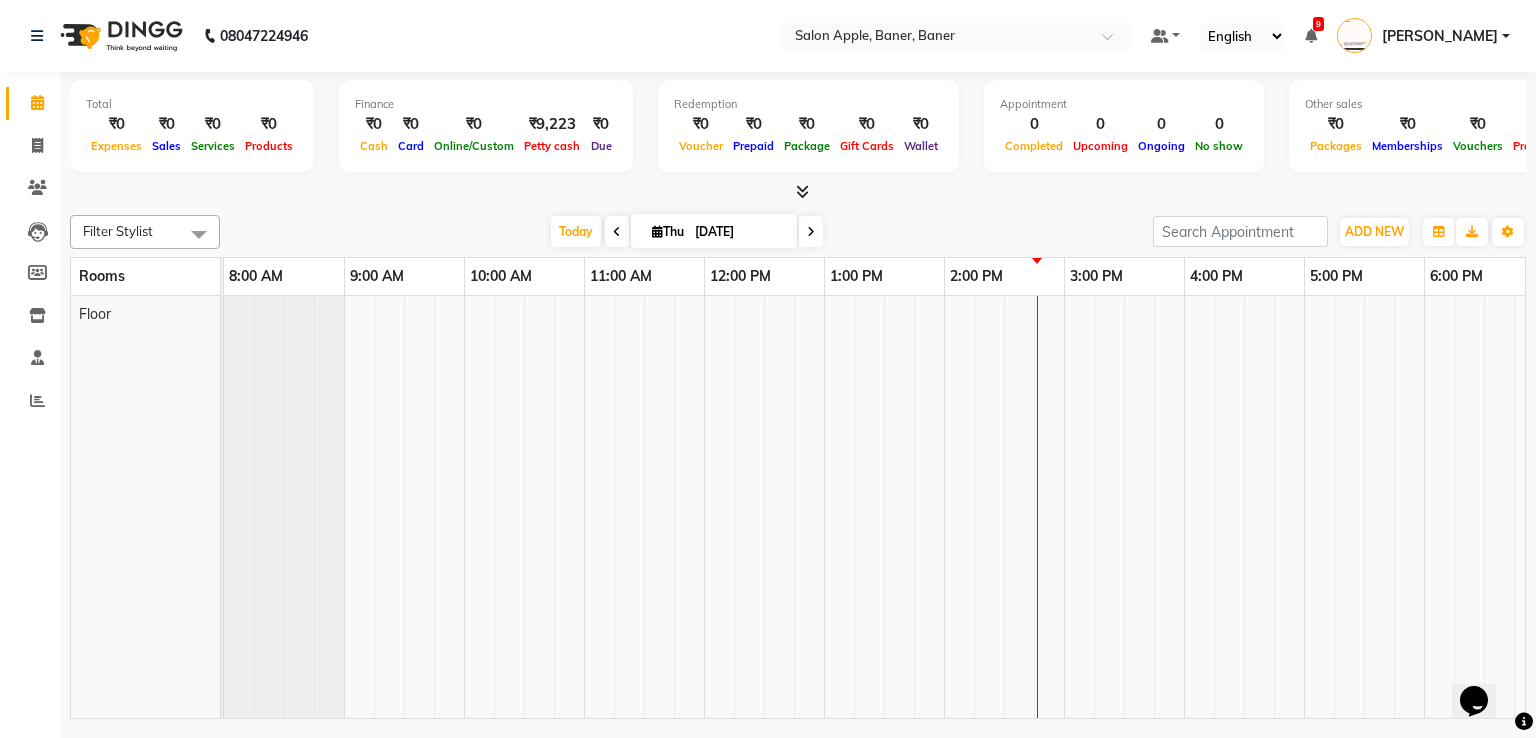 scroll, scrollTop: 0, scrollLeft: 0, axis: both 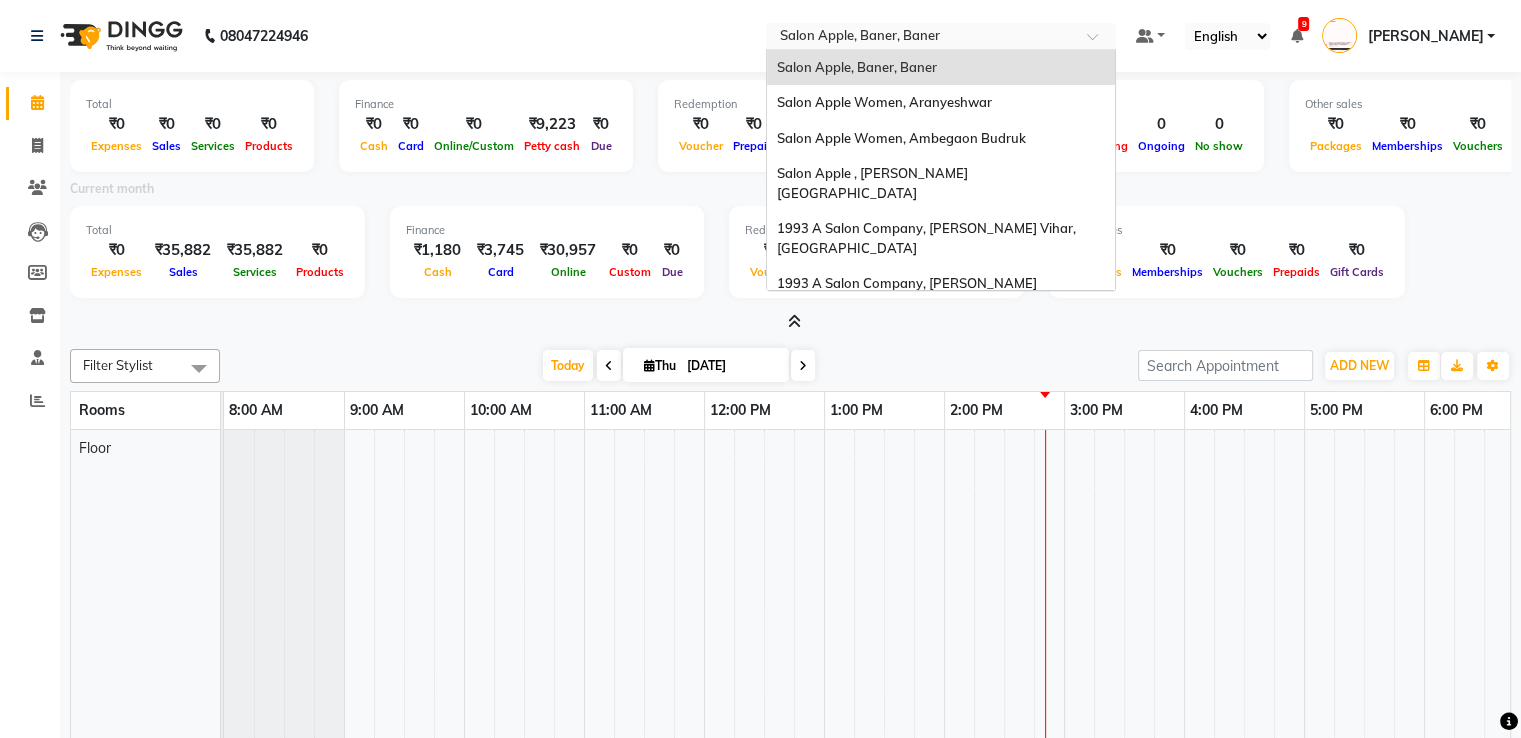 click at bounding box center [921, 38] 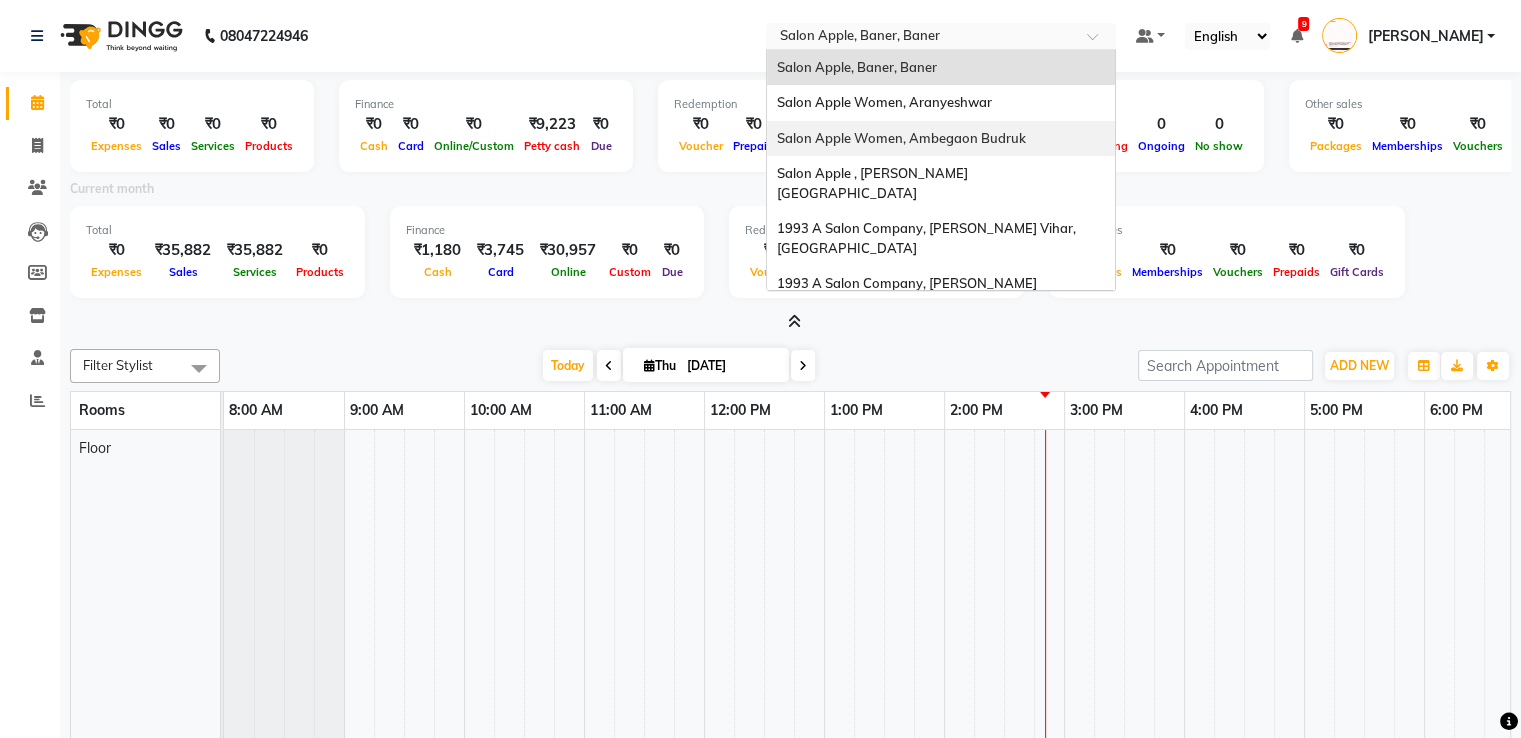 click on "Salon Apple Women, Ambegaon Budruk" at bounding box center (901, 138) 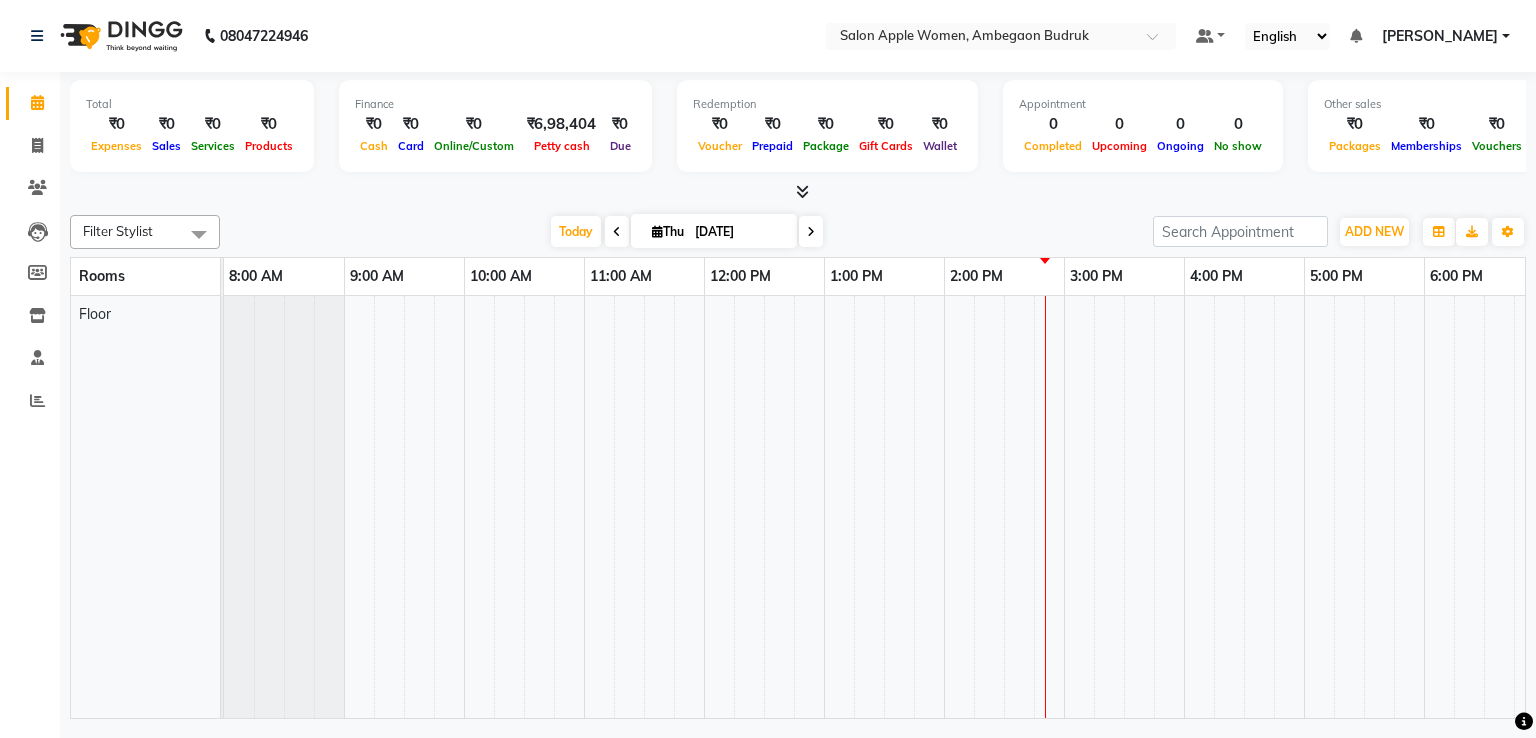 scroll, scrollTop: 0, scrollLeft: 0, axis: both 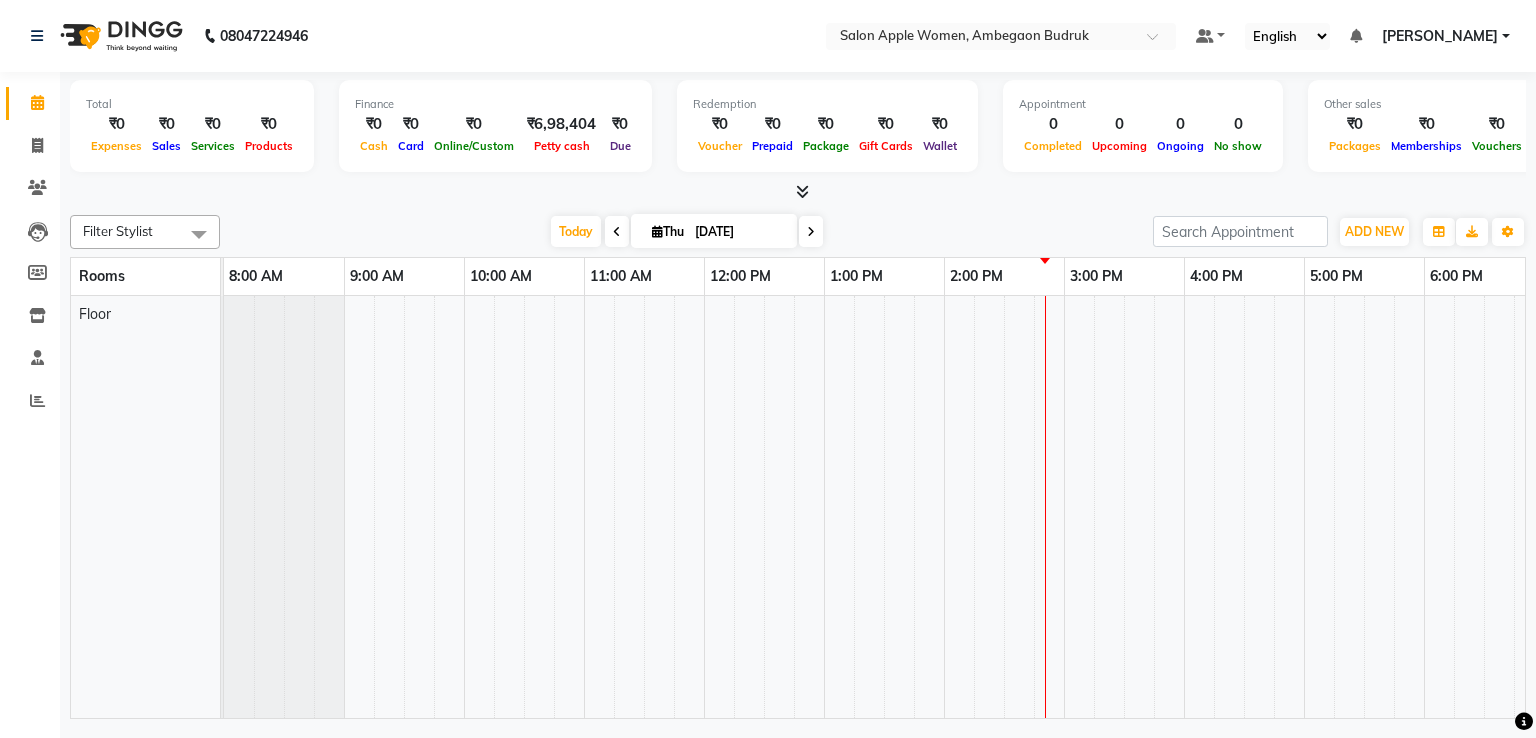 click at bounding box center [802, 191] 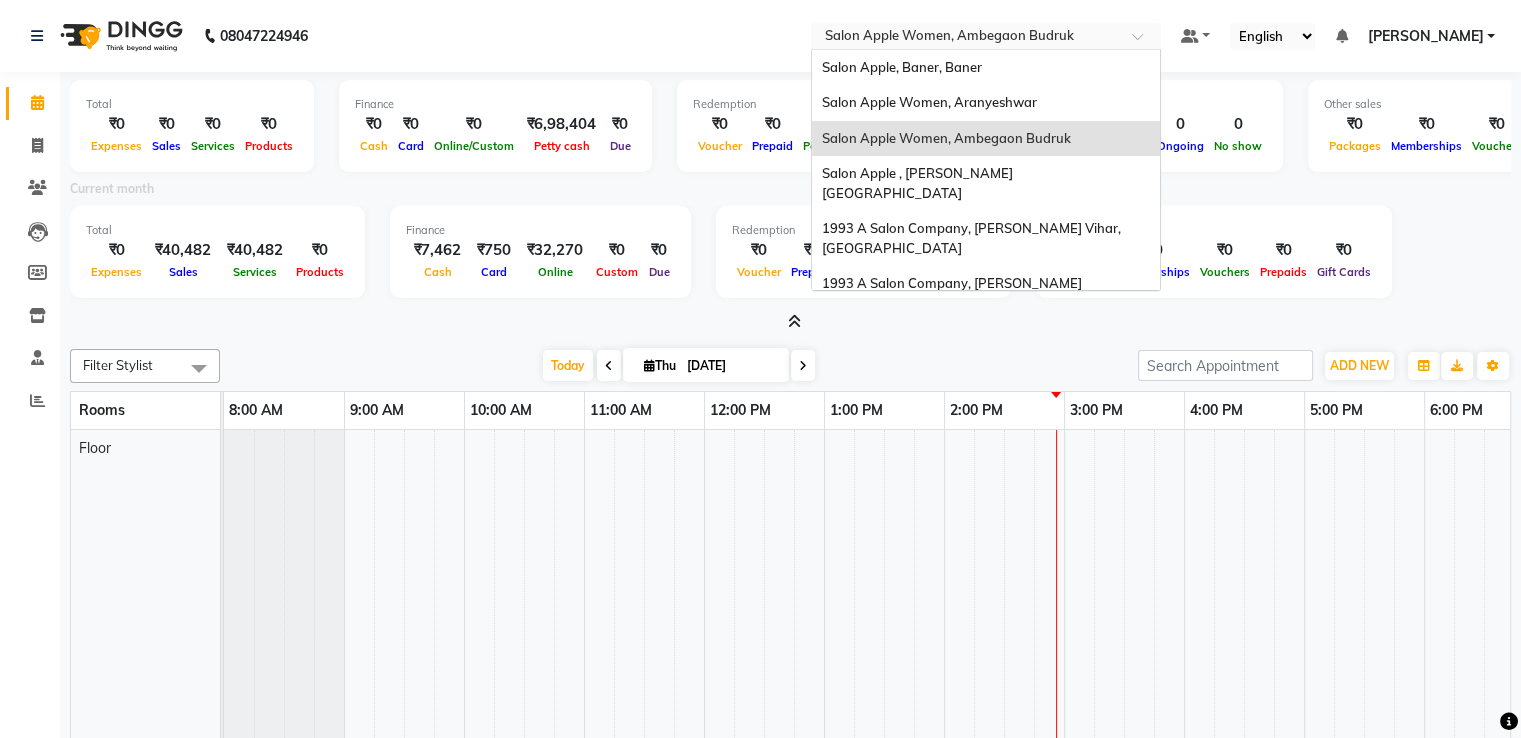 click at bounding box center (966, 38) 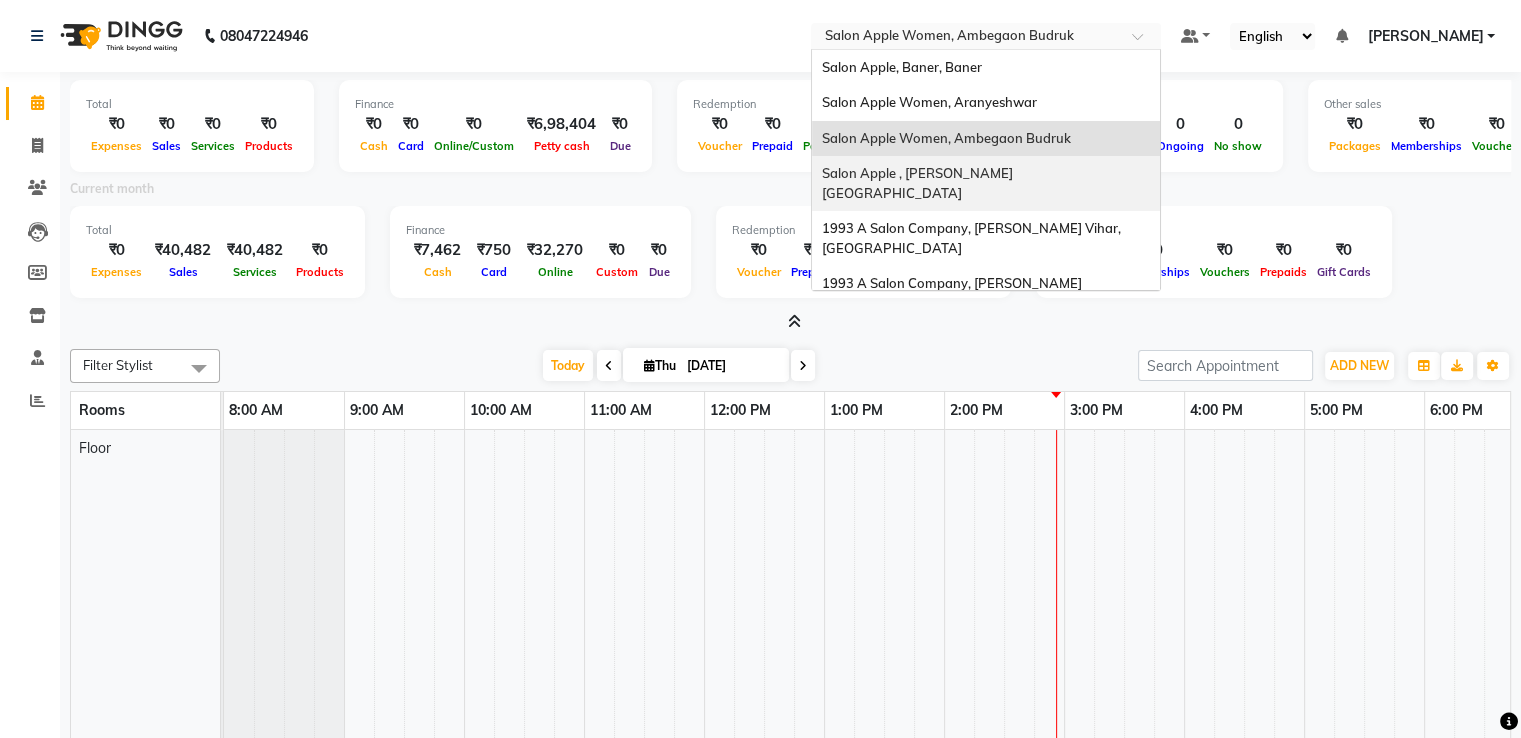 click on "Salon Apple , [PERSON_NAME][GEOGRAPHIC_DATA]" at bounding box center [986, 183] 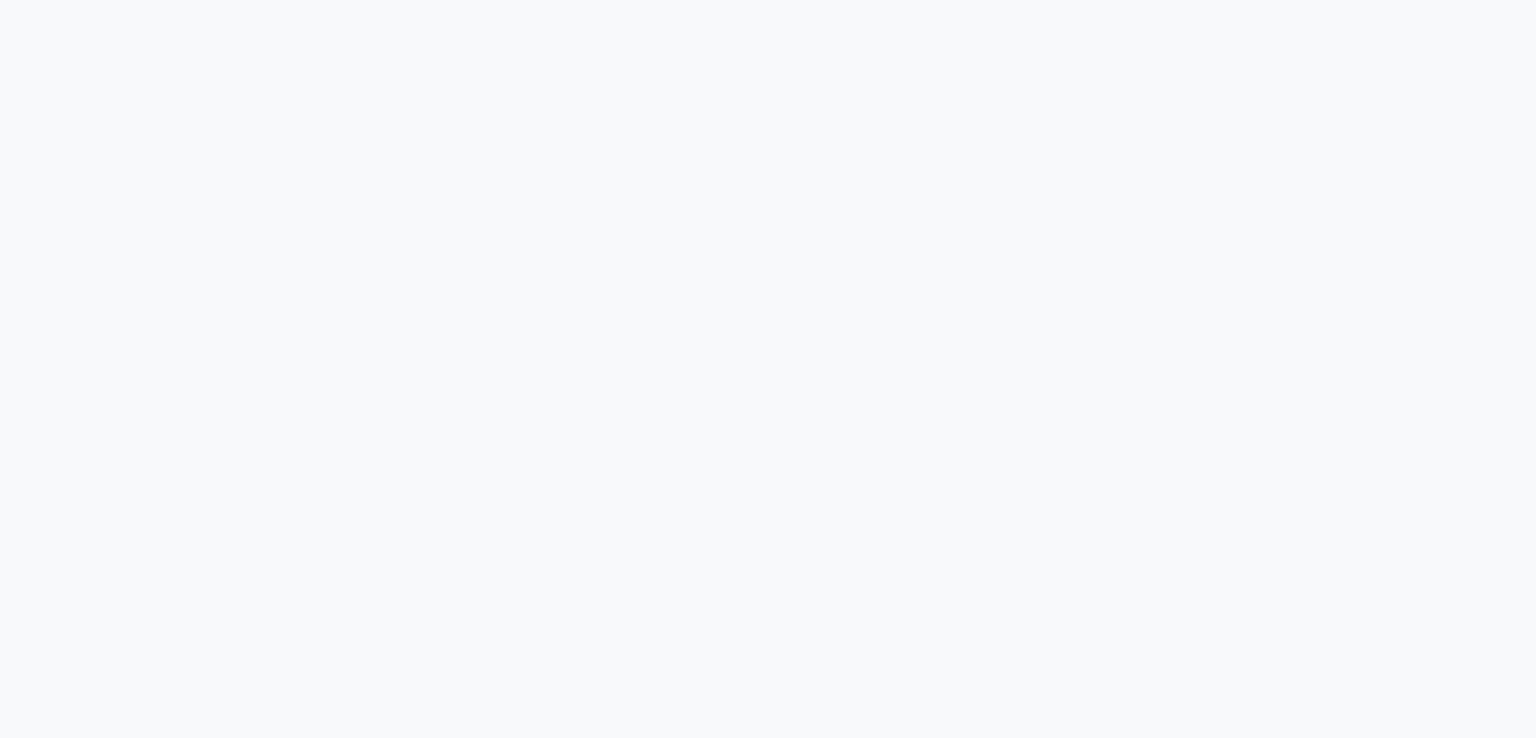 scroll, scrollTop: 0, scrollLeft: 0, axis: both 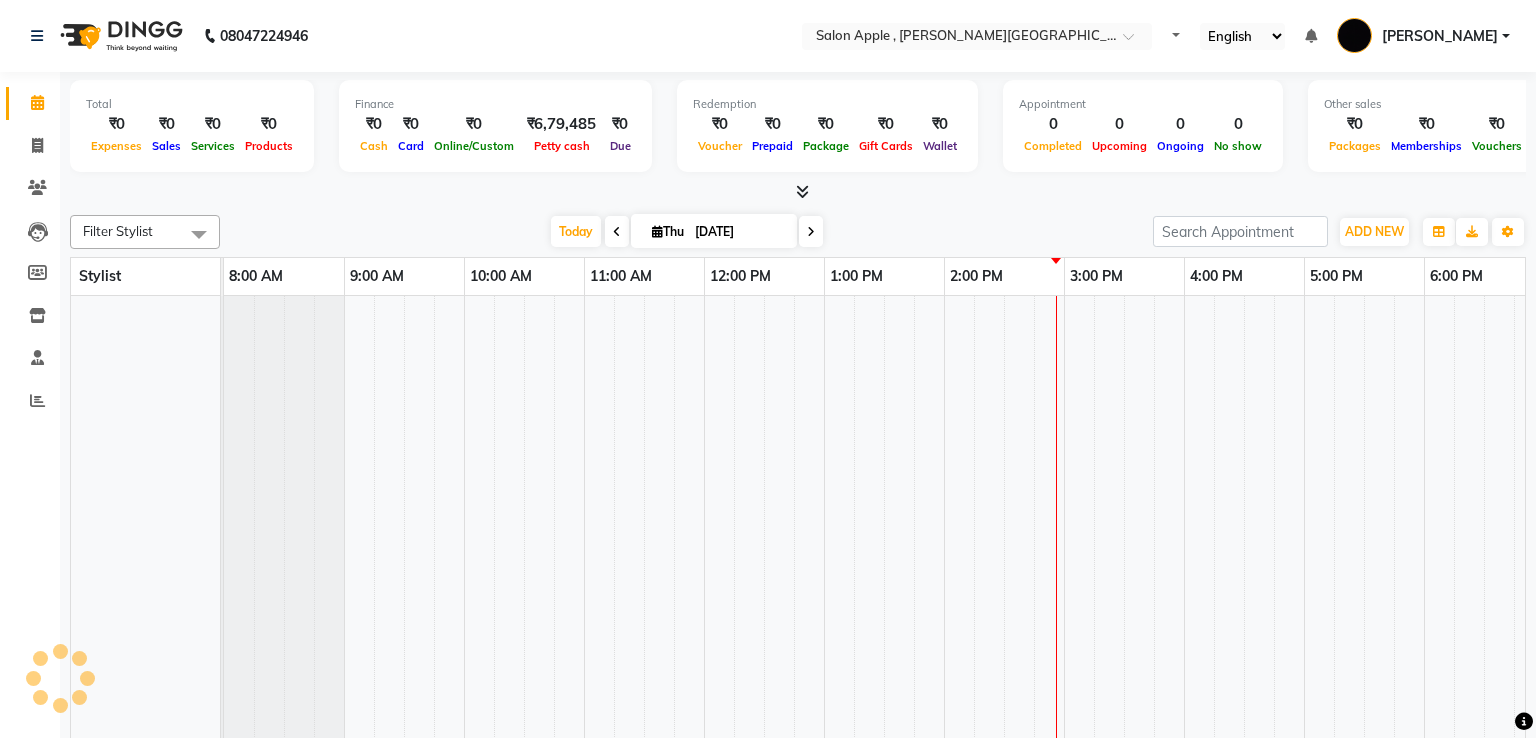 select on "en" 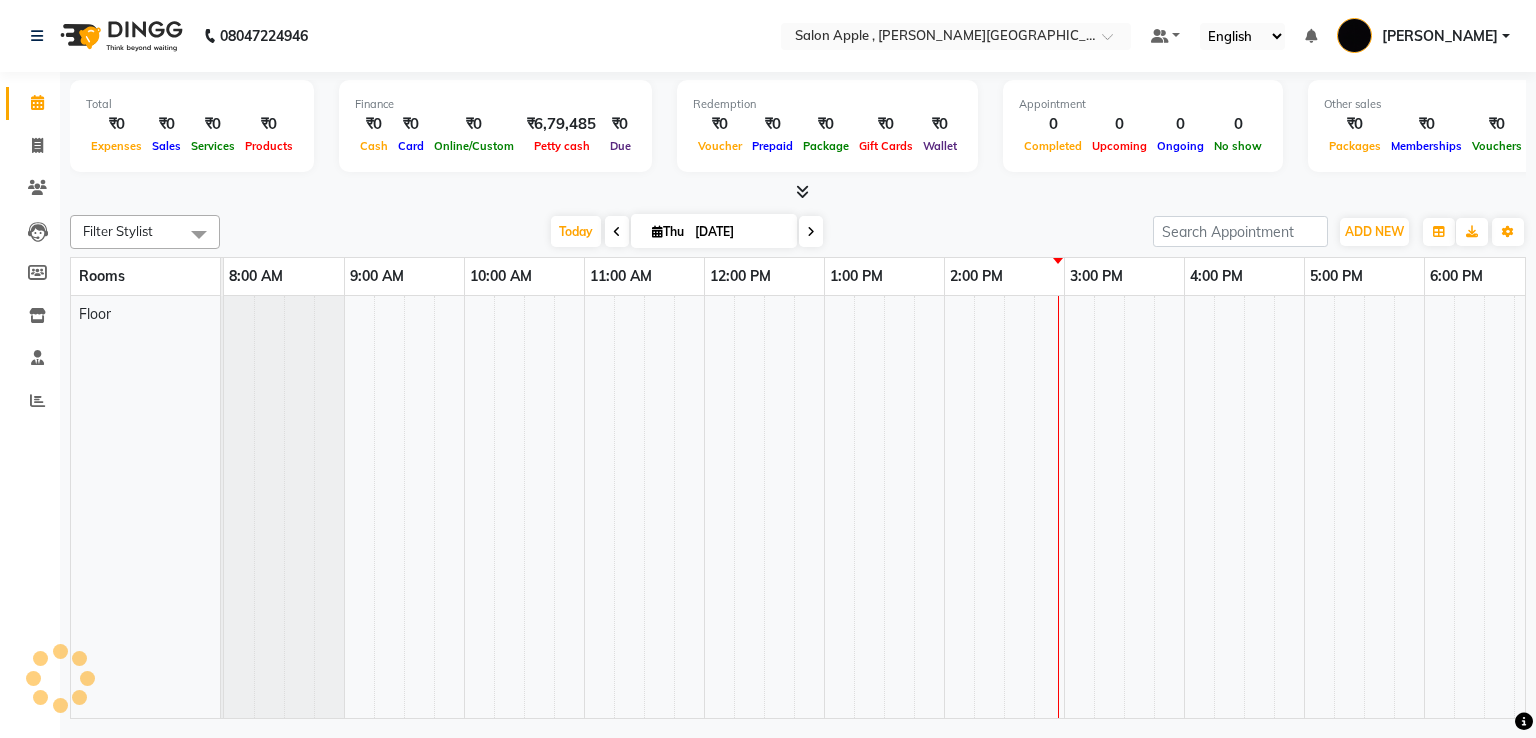 scroll, scrollTop: 0, scrollLeft: 0, axis: both 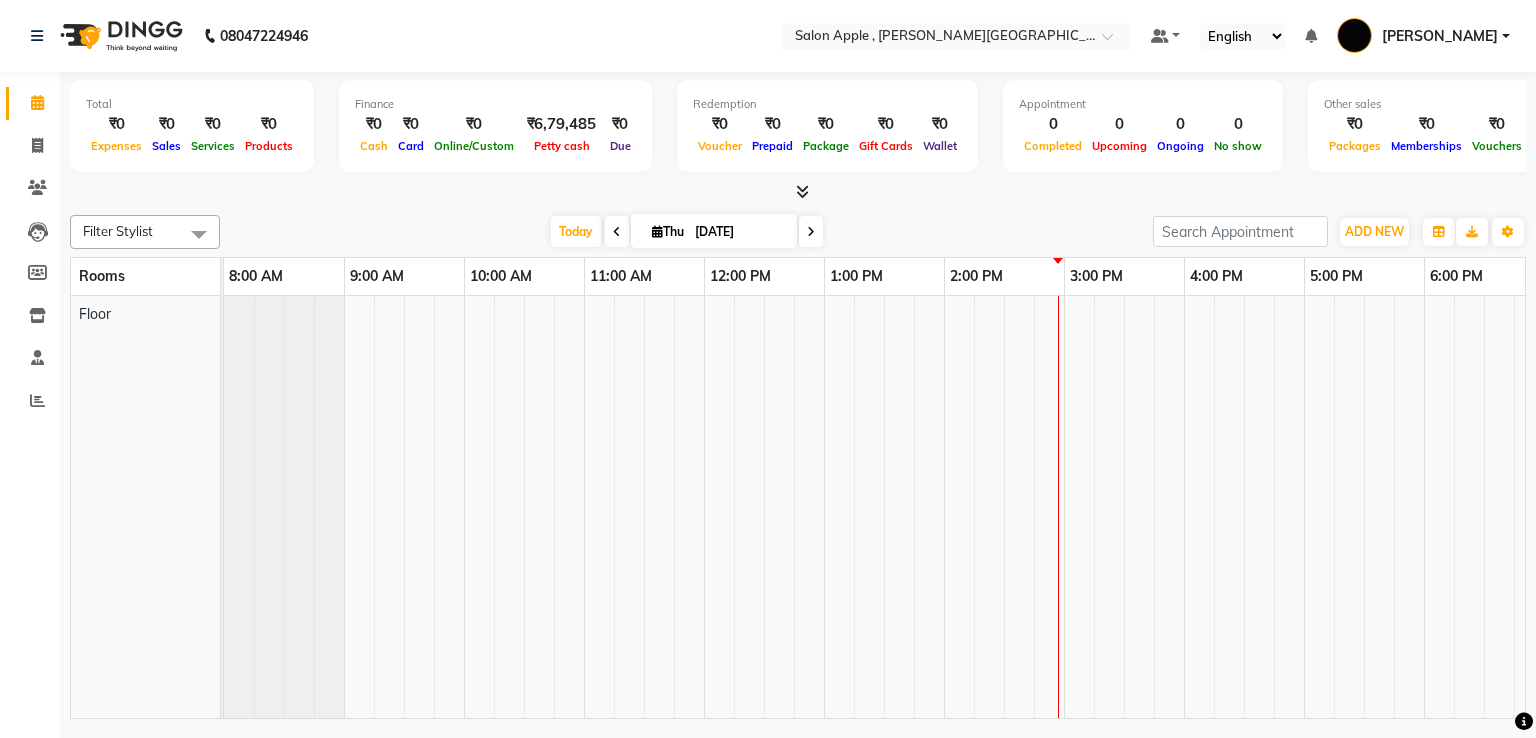 click at bounding box center [802, 191] 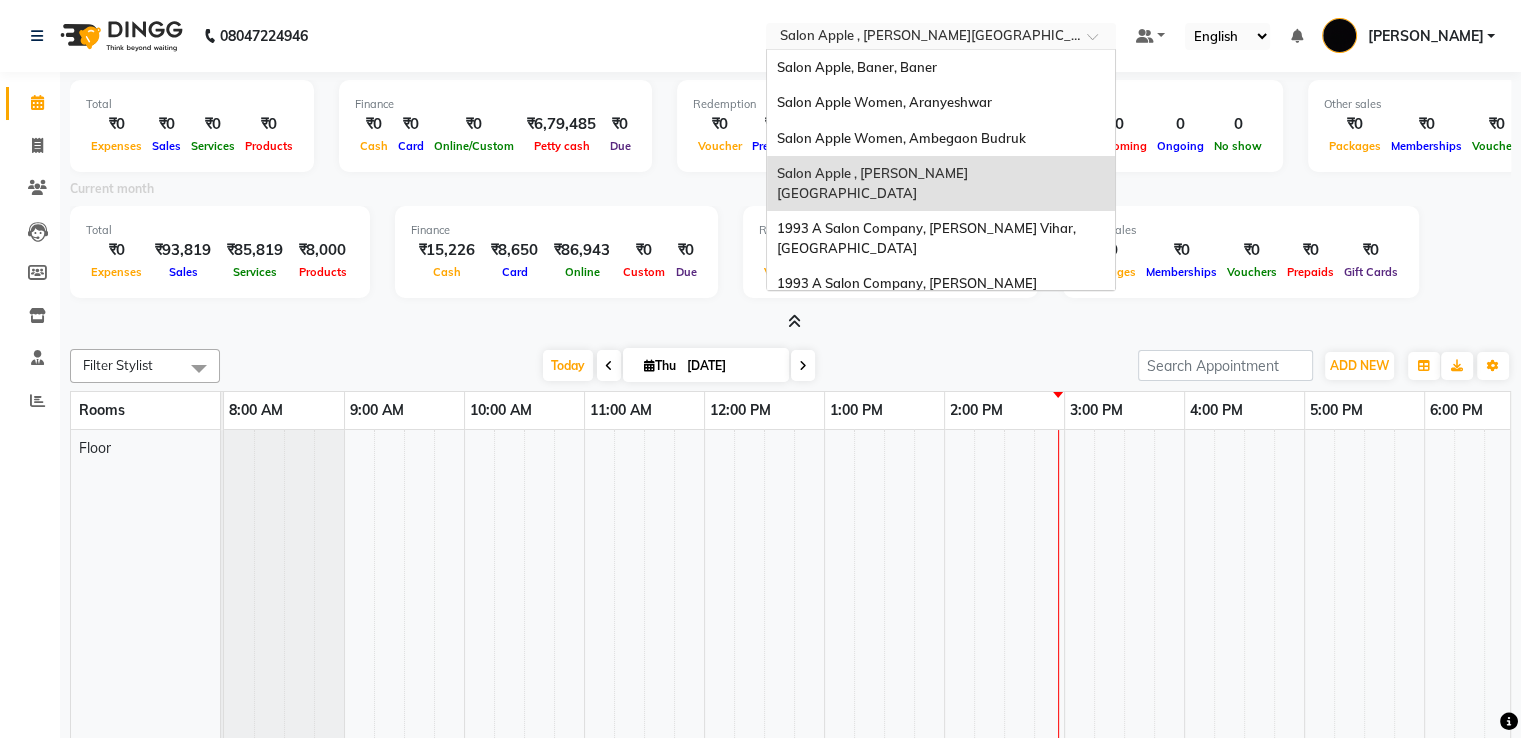 click at bounding box center [921, 38] 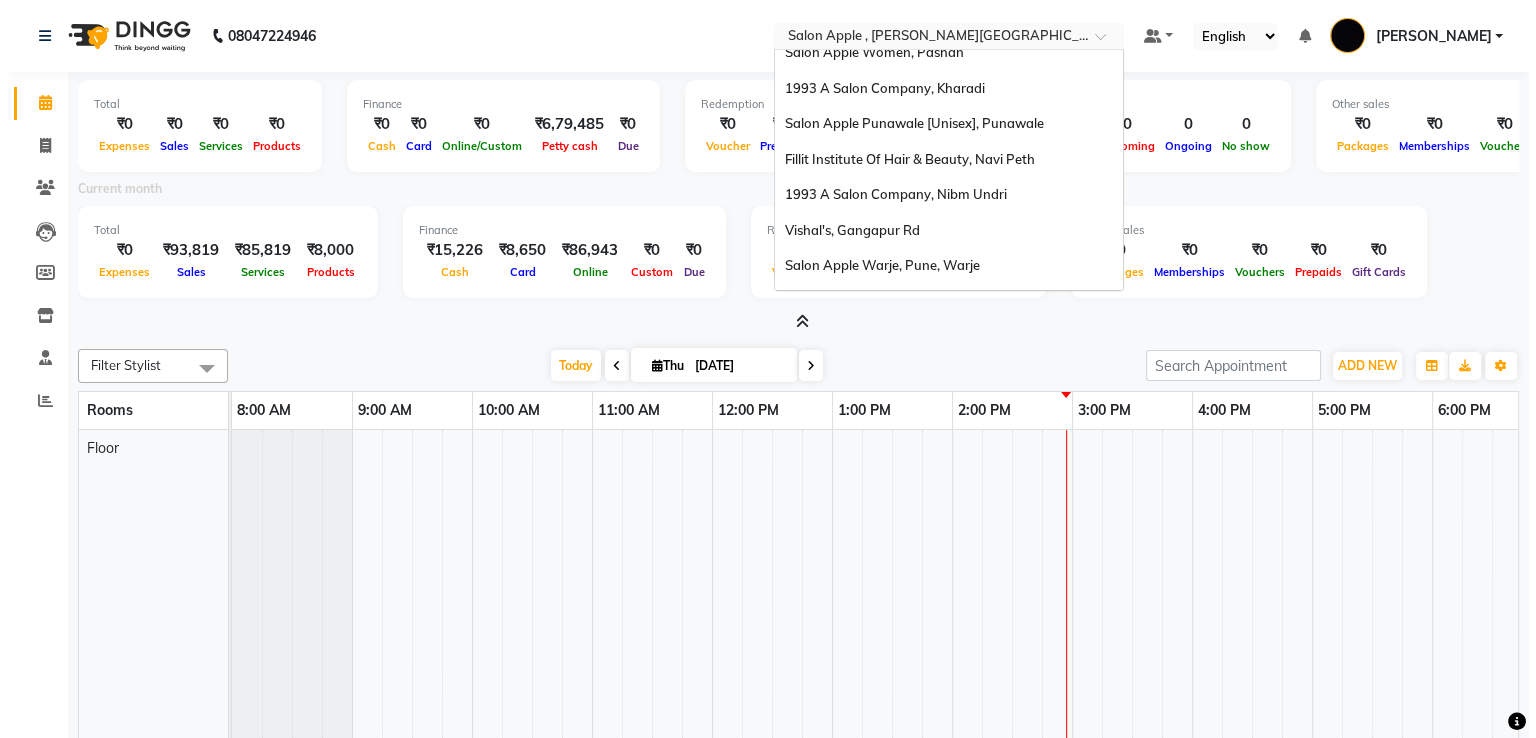 scroll, scrollTop: 1506, scrollLeft: 0, axis: vertical 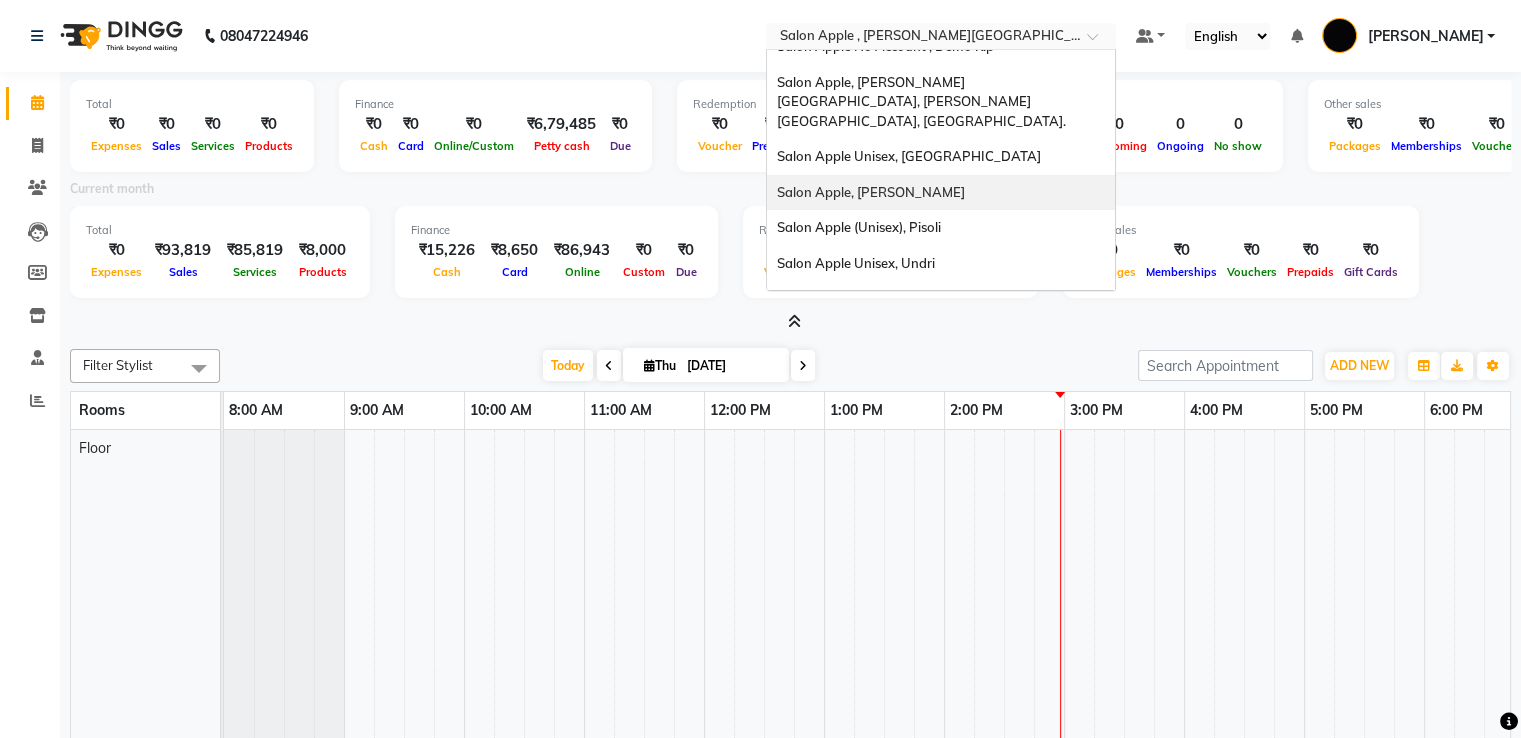 click on "Salon Apple, [PERSON_NAME]" at bounding box center (871, 192) 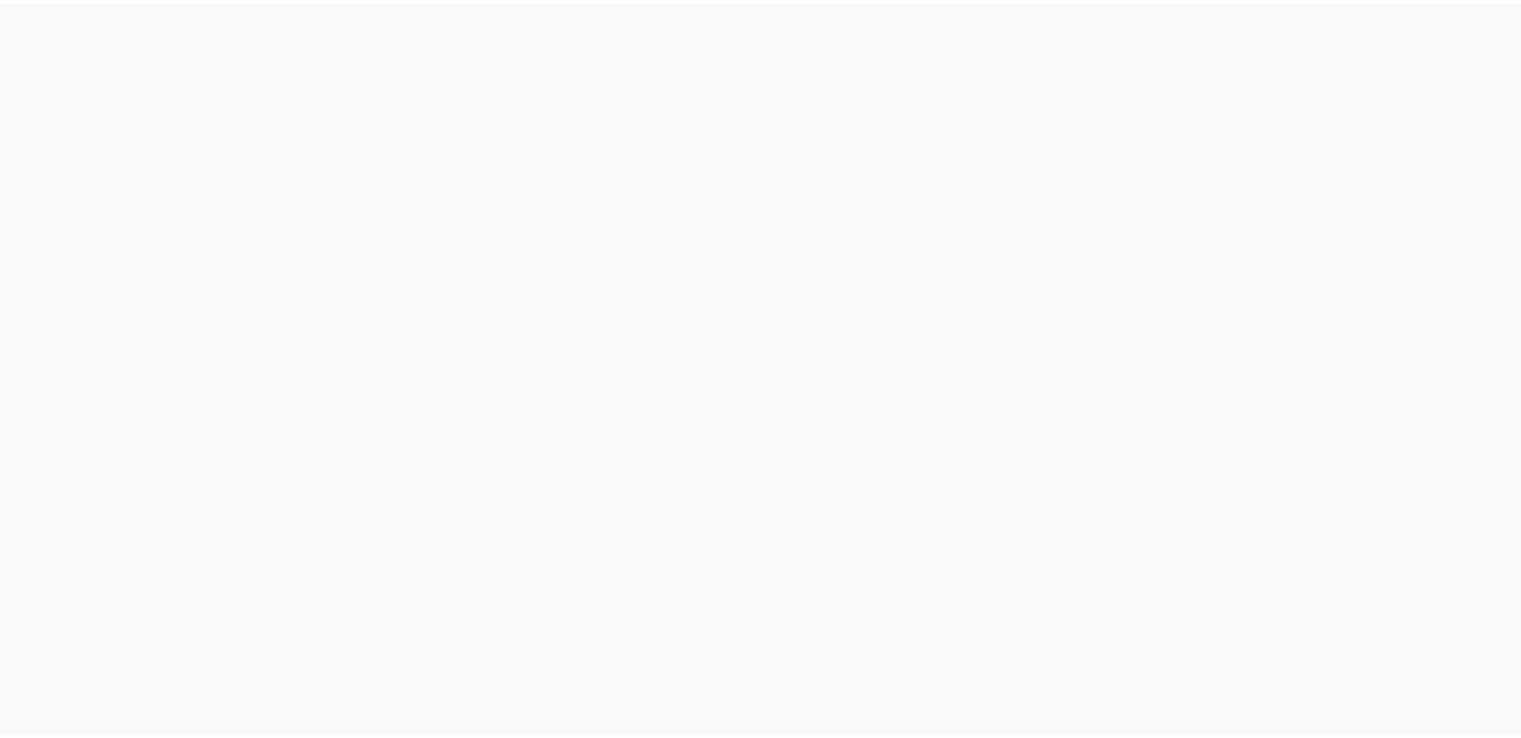 scroll, scrollTop: 0, scrollLeft: 0, axis: both 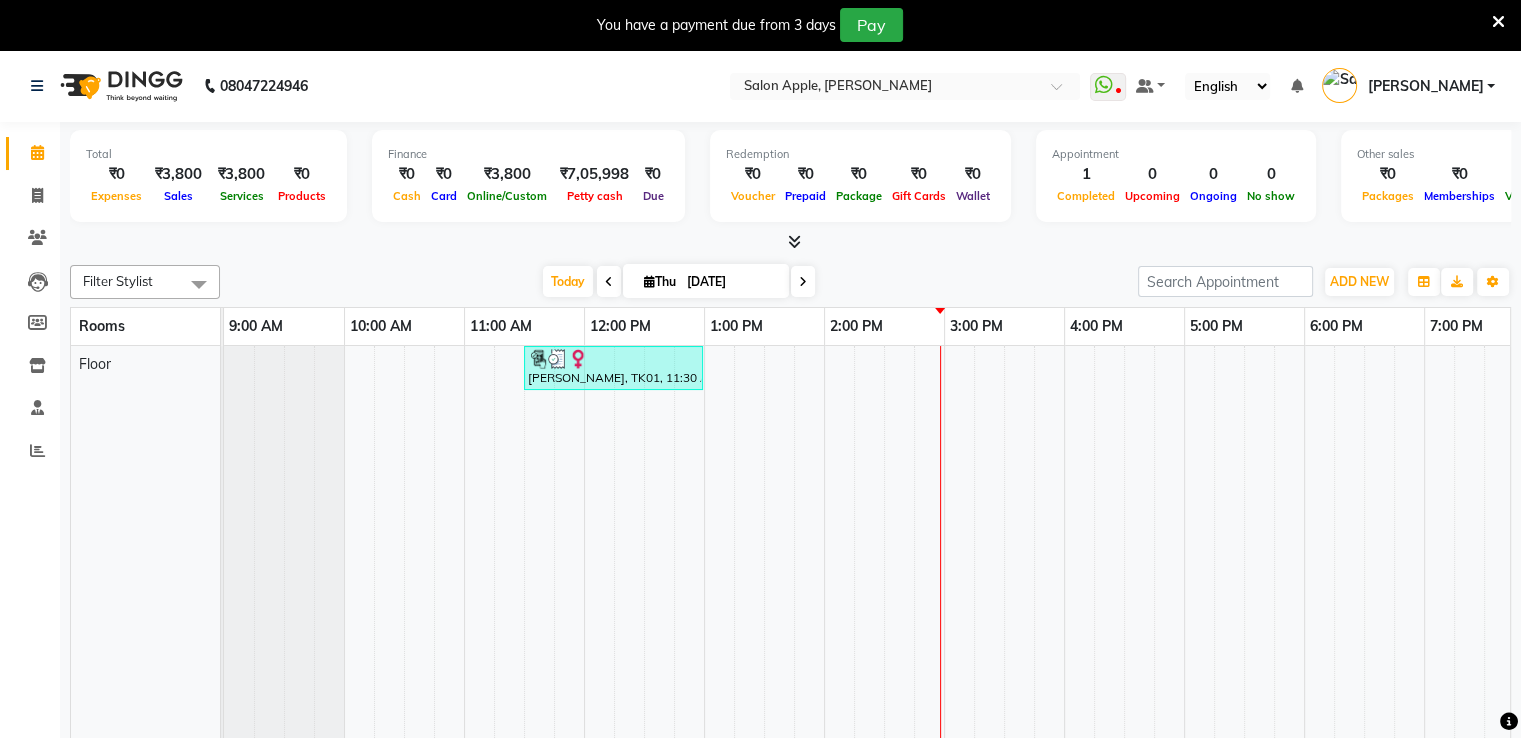 click at bounding box center (794, 241) 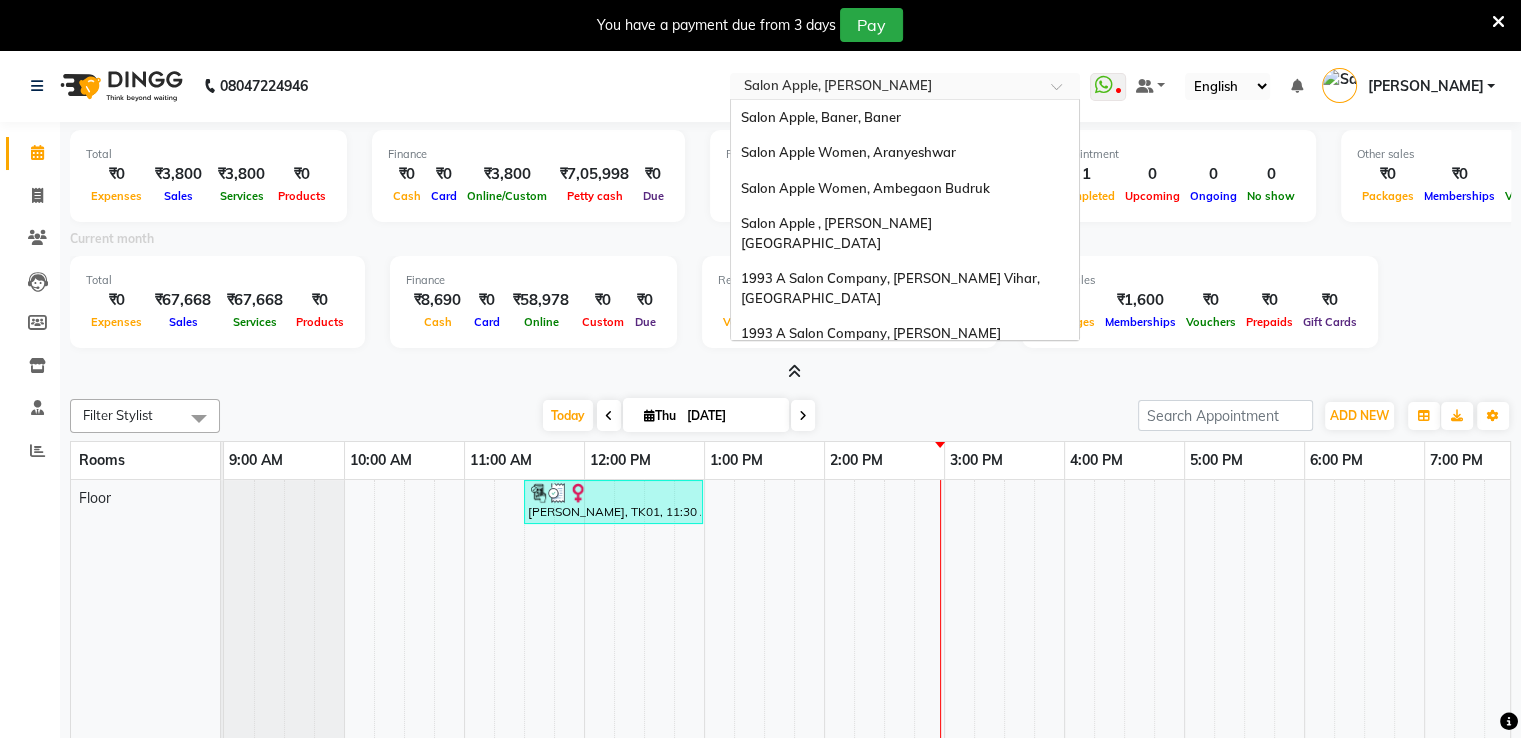 click at bounding box center [885, 88] 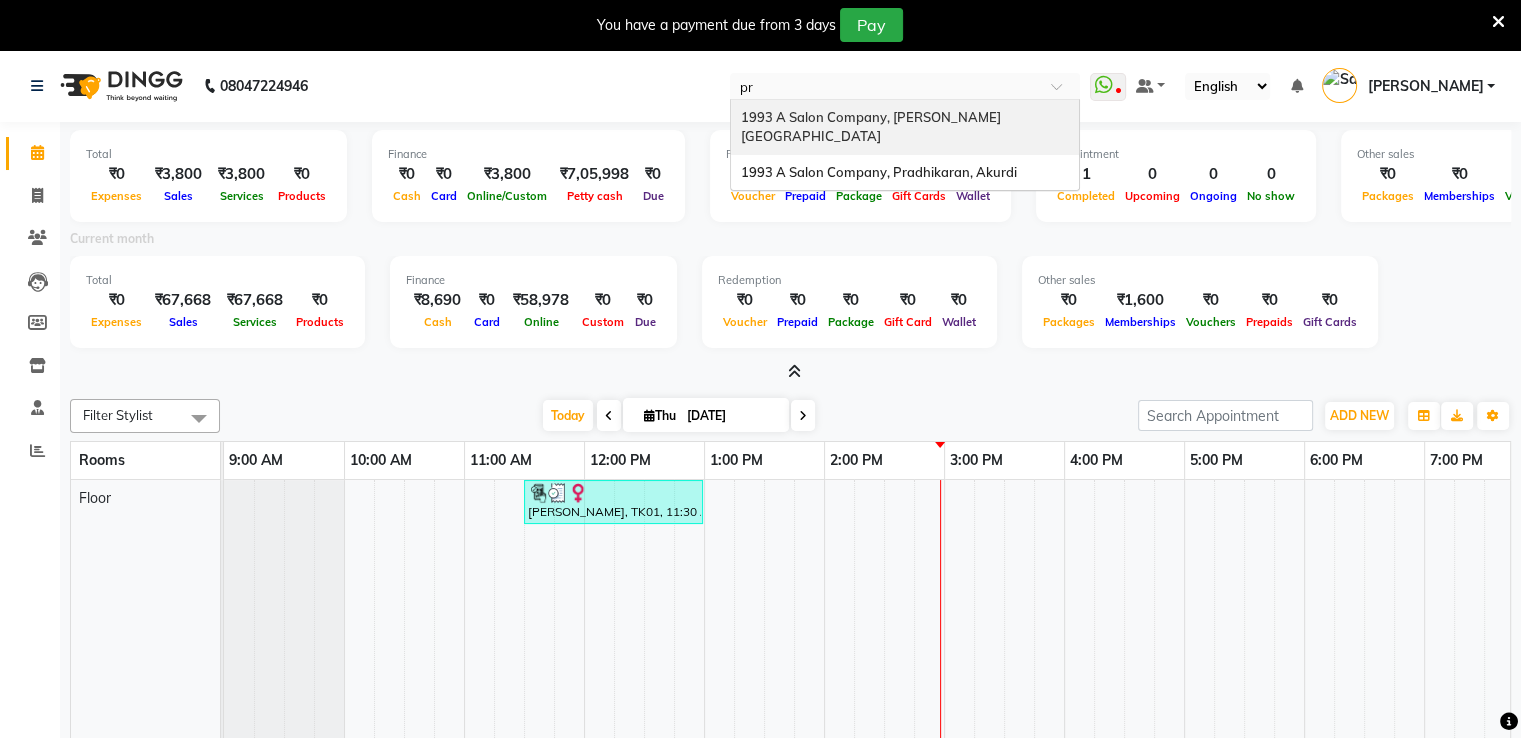 scroll, scrollTop: 0, scrollLeft: 0, axis: both 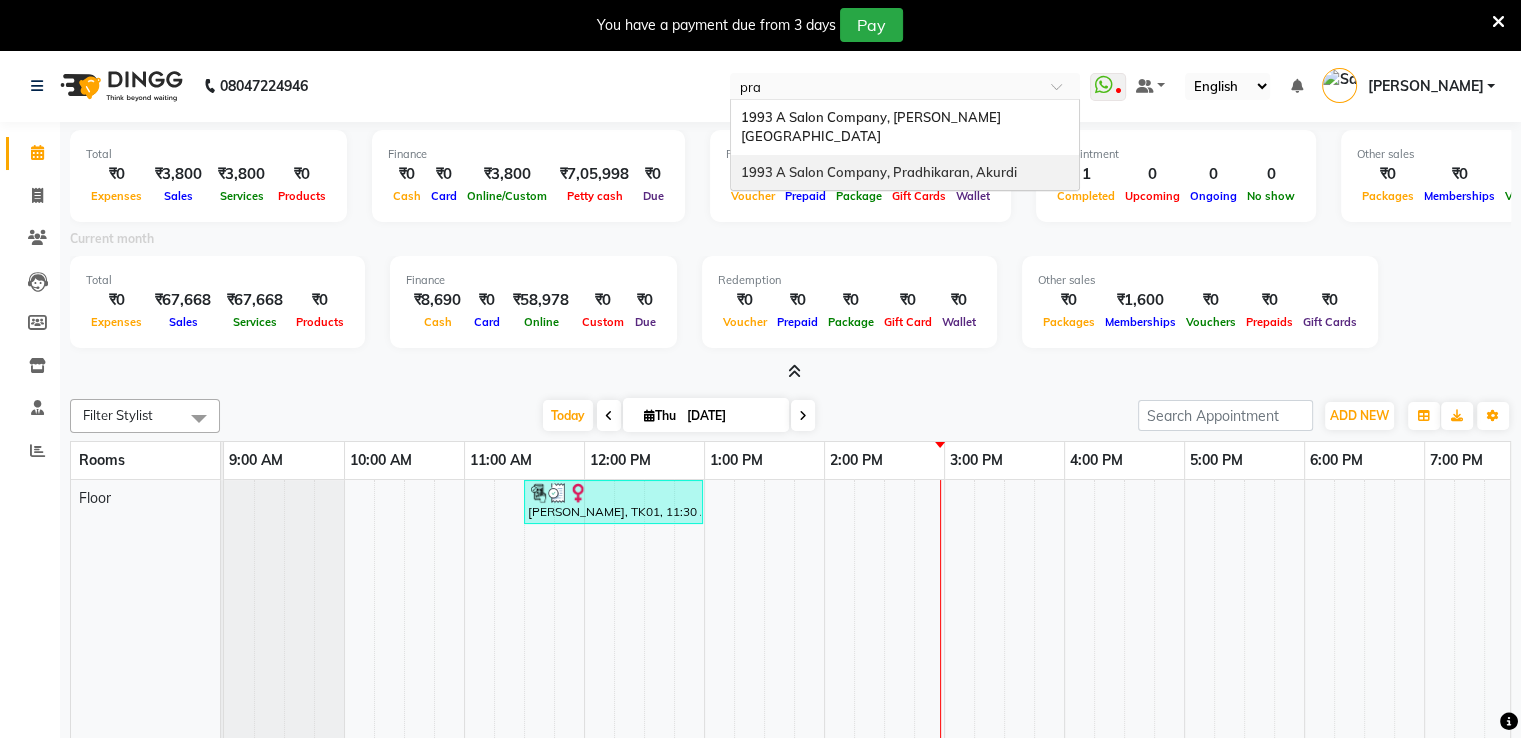 click on "1993 A Salon Company, Pradhikaran, Akurdi" at bounding box center [879, 172] 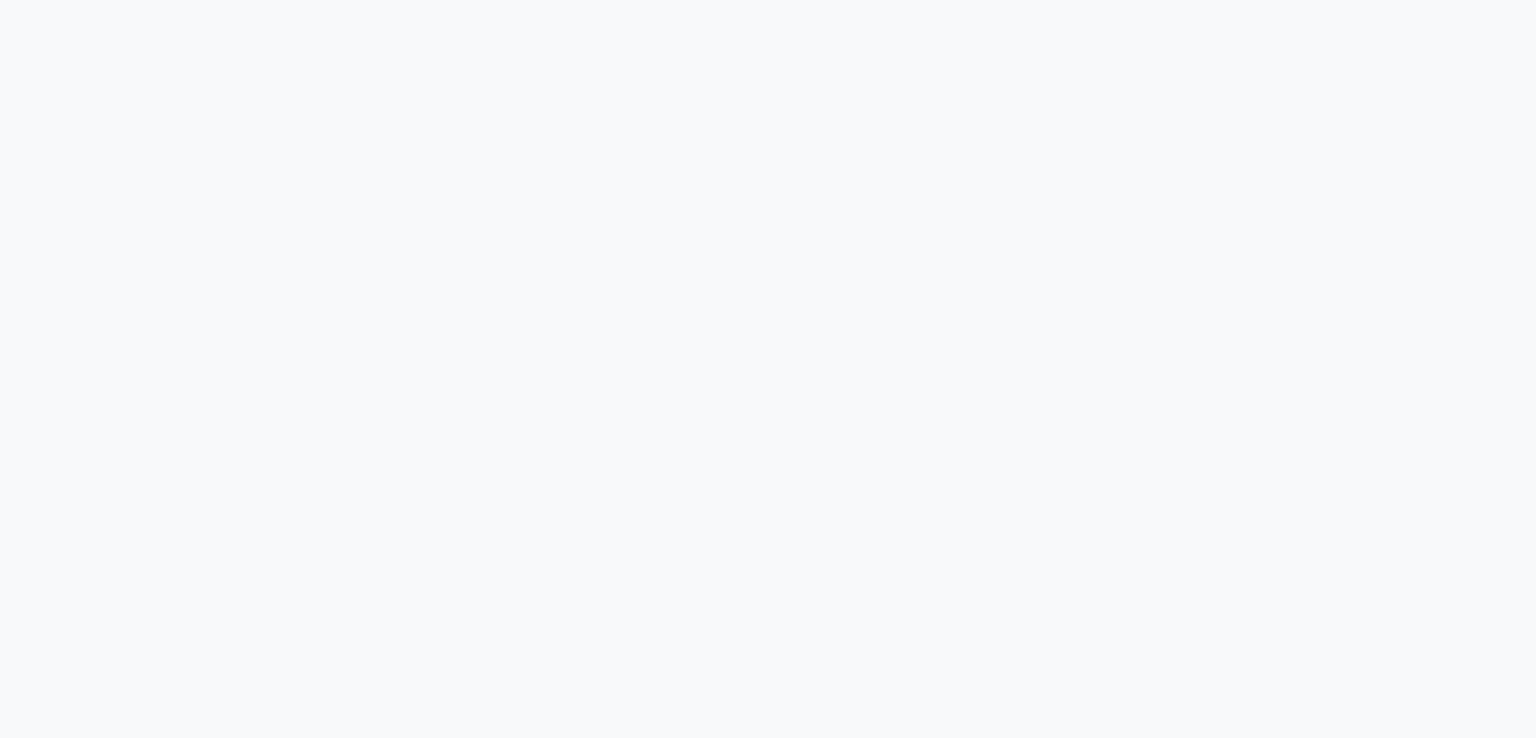 scroll, scrollTop: 0, scrollLeft: 0, axis: both 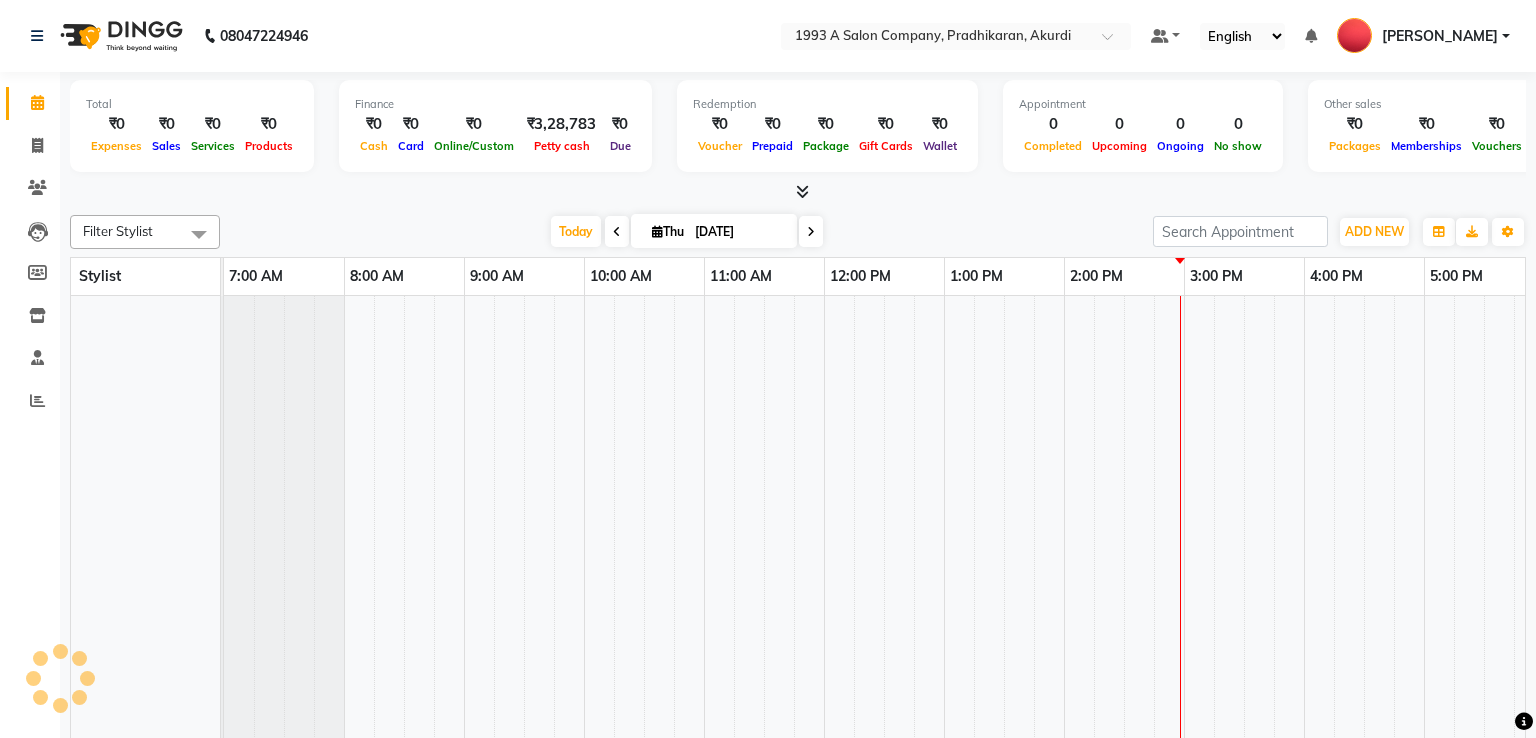select on "en" 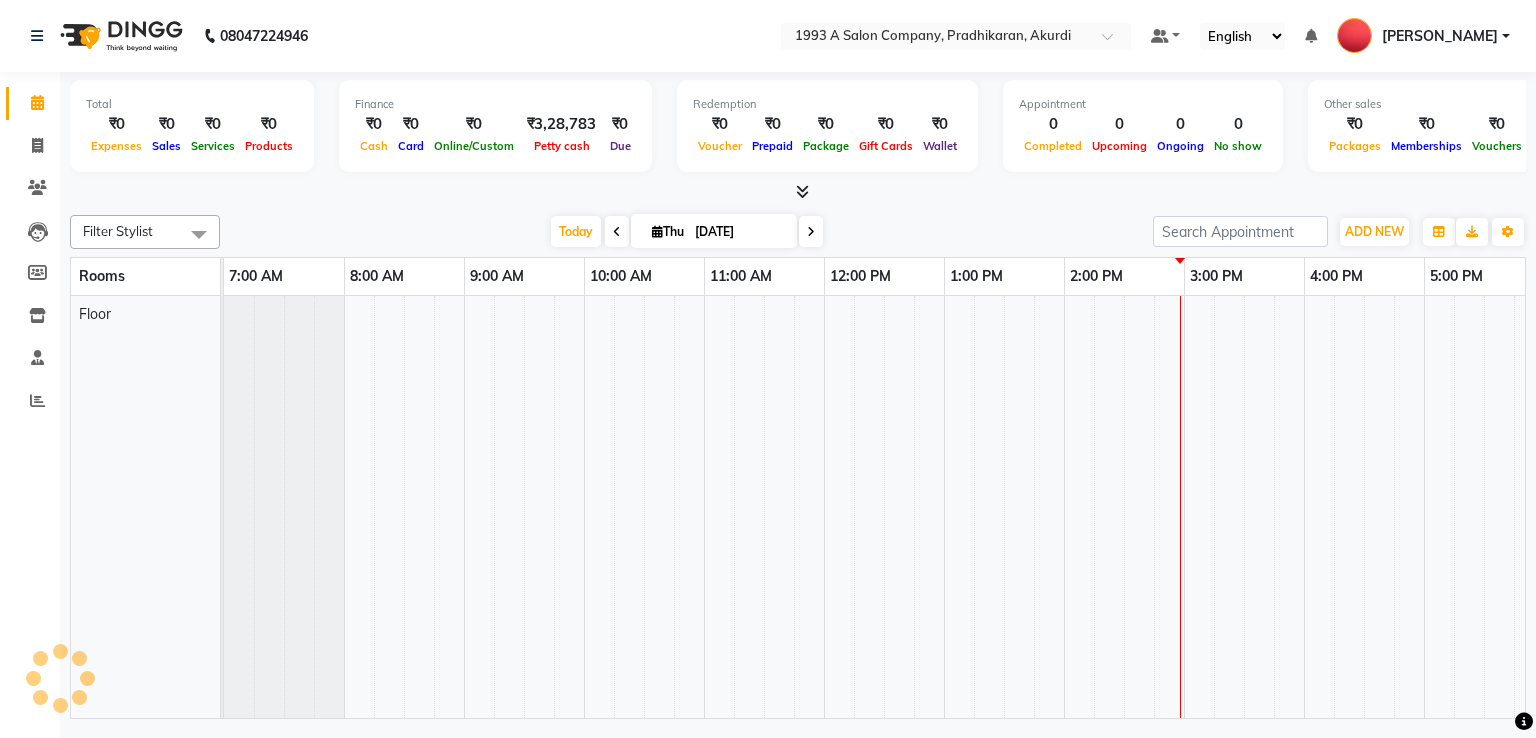 scroll, scrollTop: 0, scrollLeft: 0, axis: both 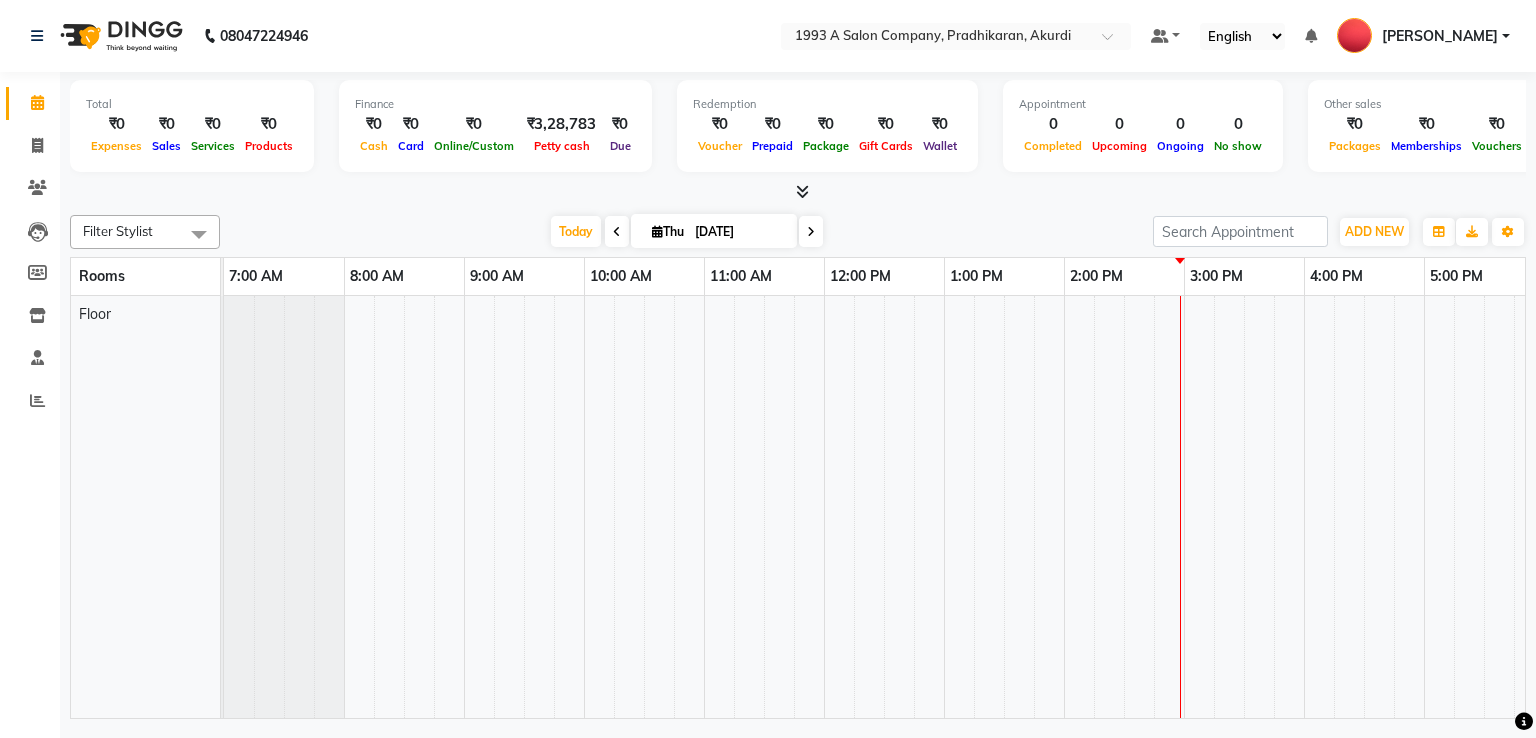 click at bounding box center (802, 191) 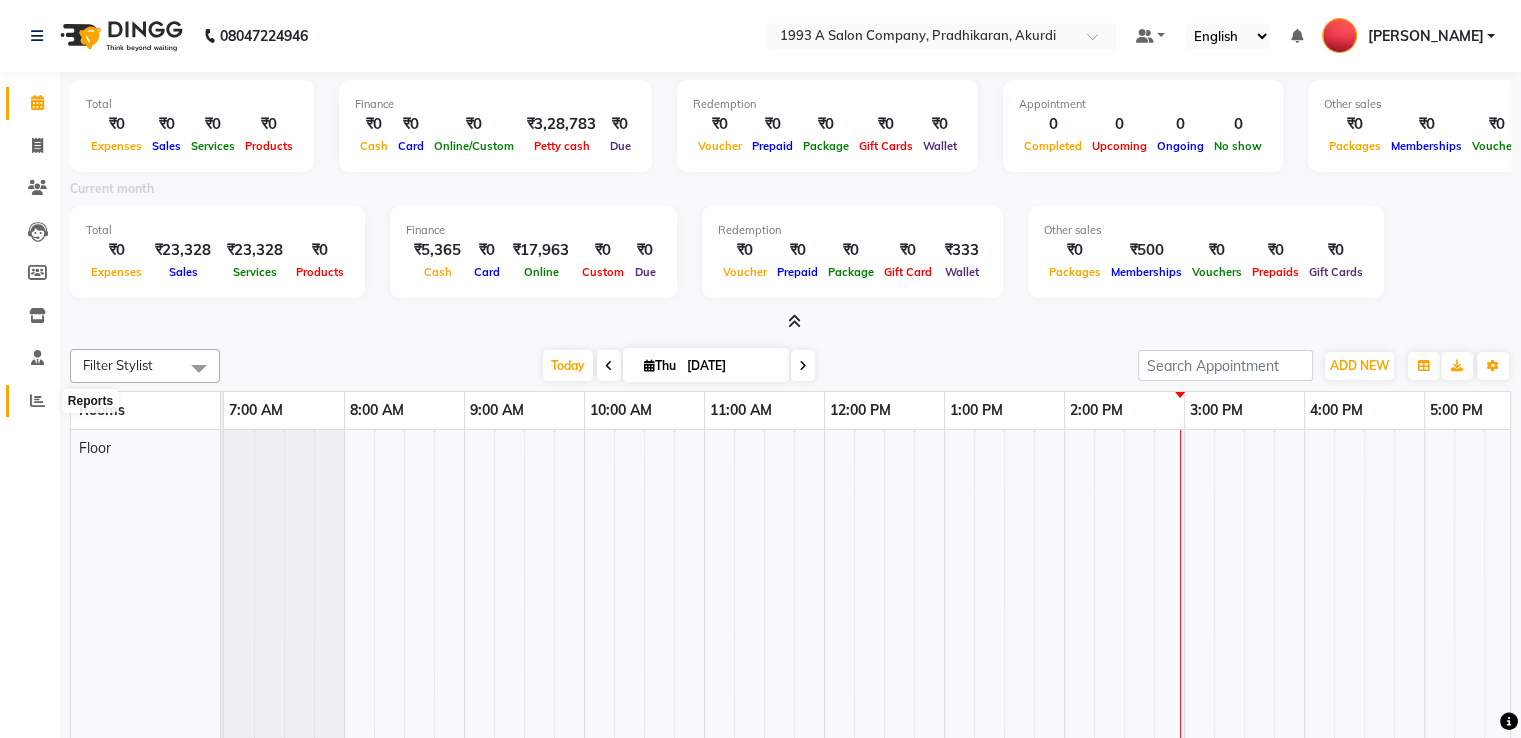 click 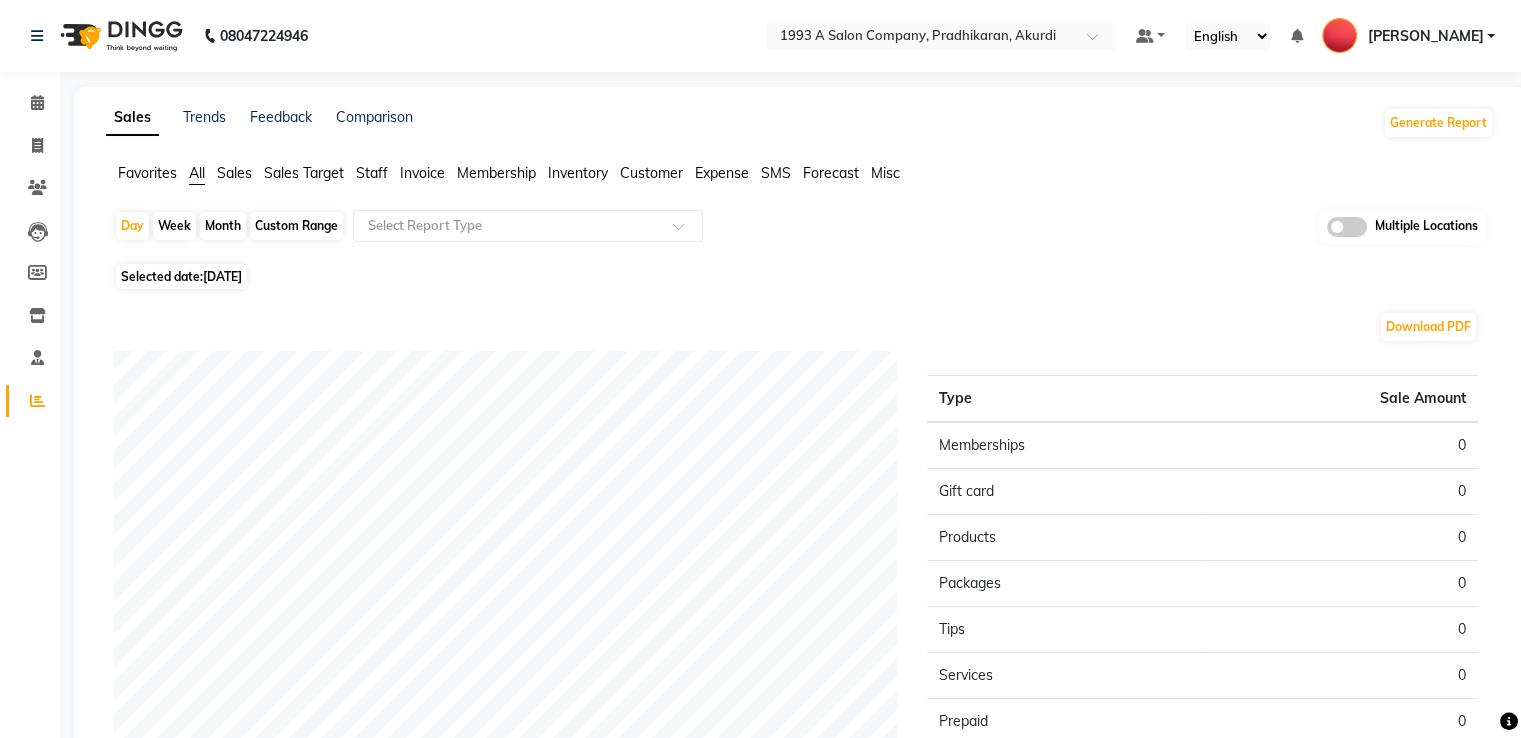 click 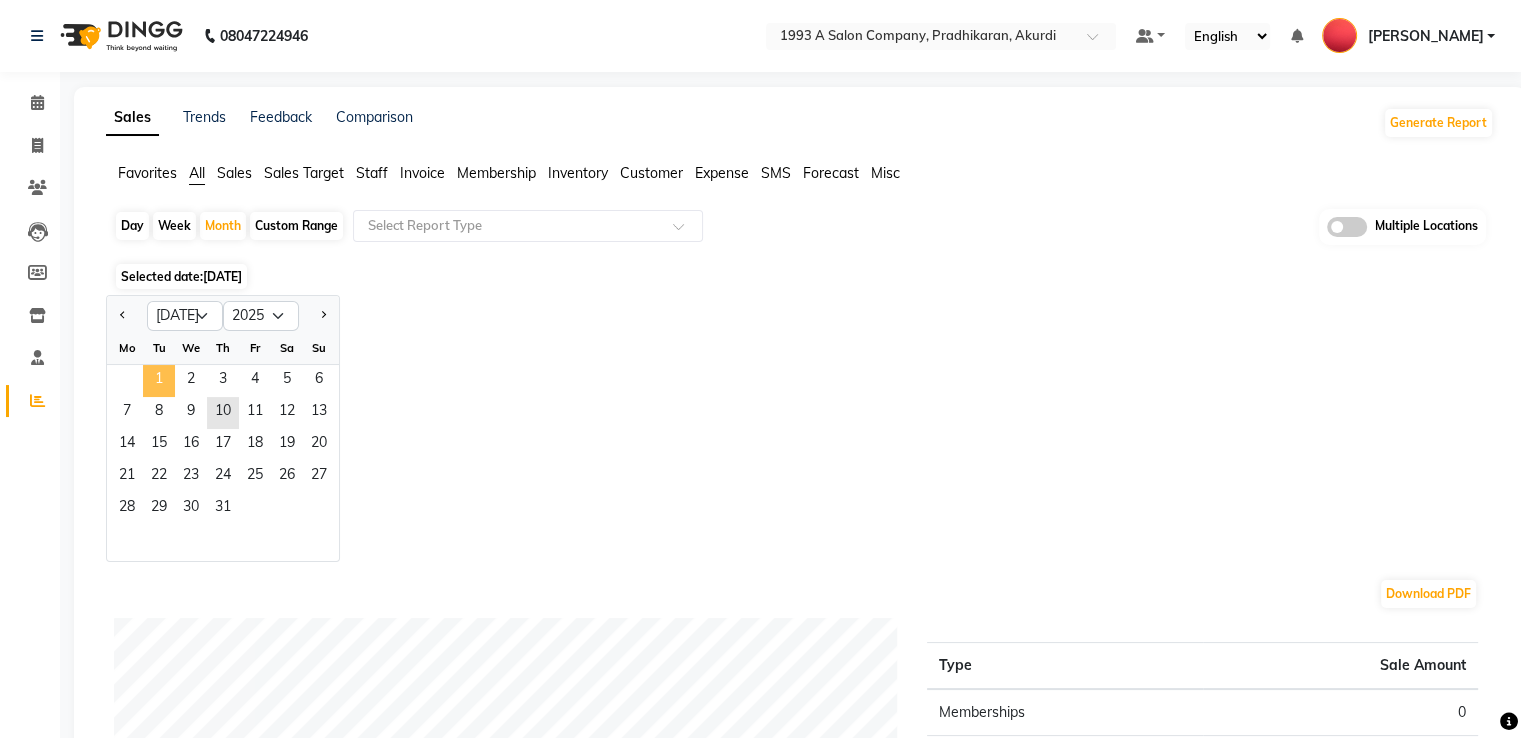click on "1" 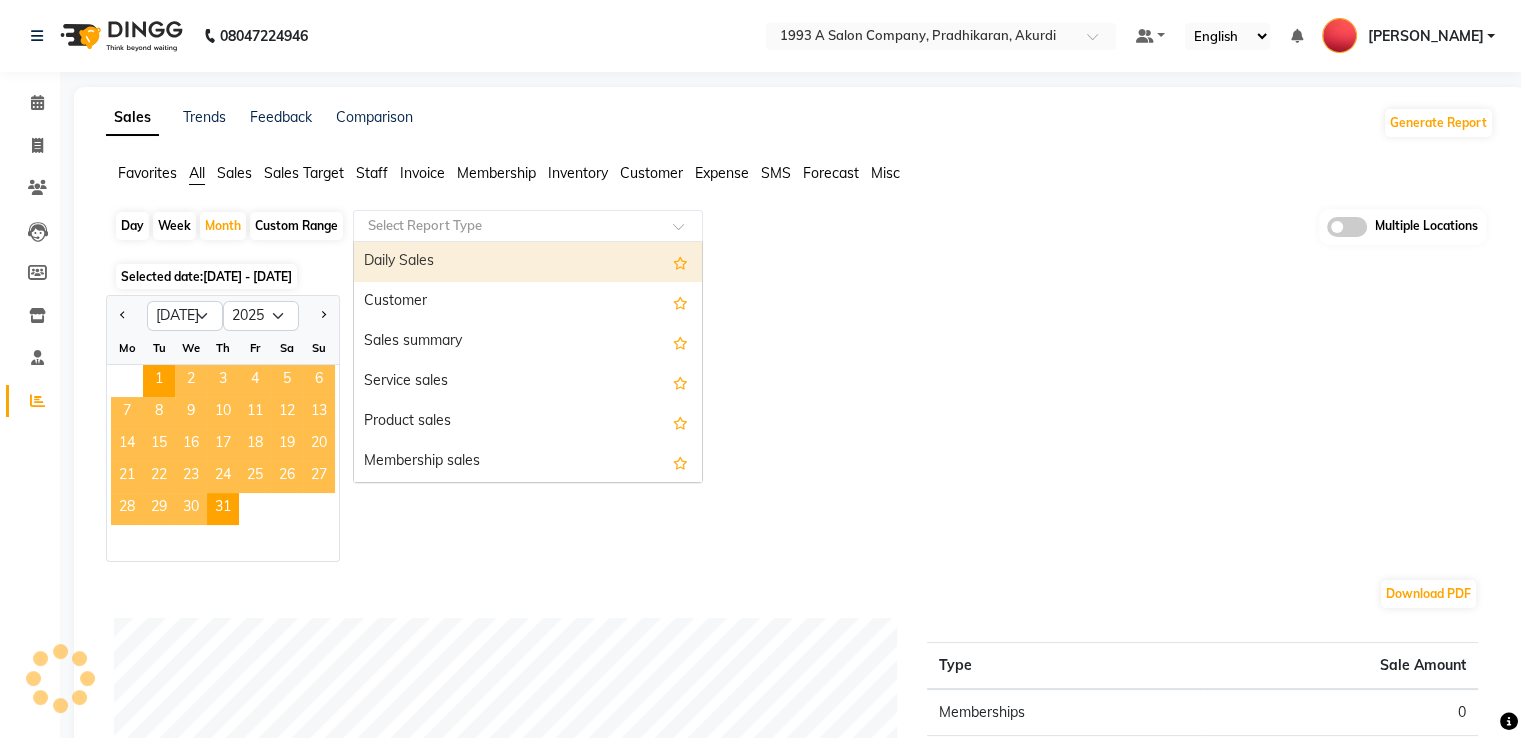click 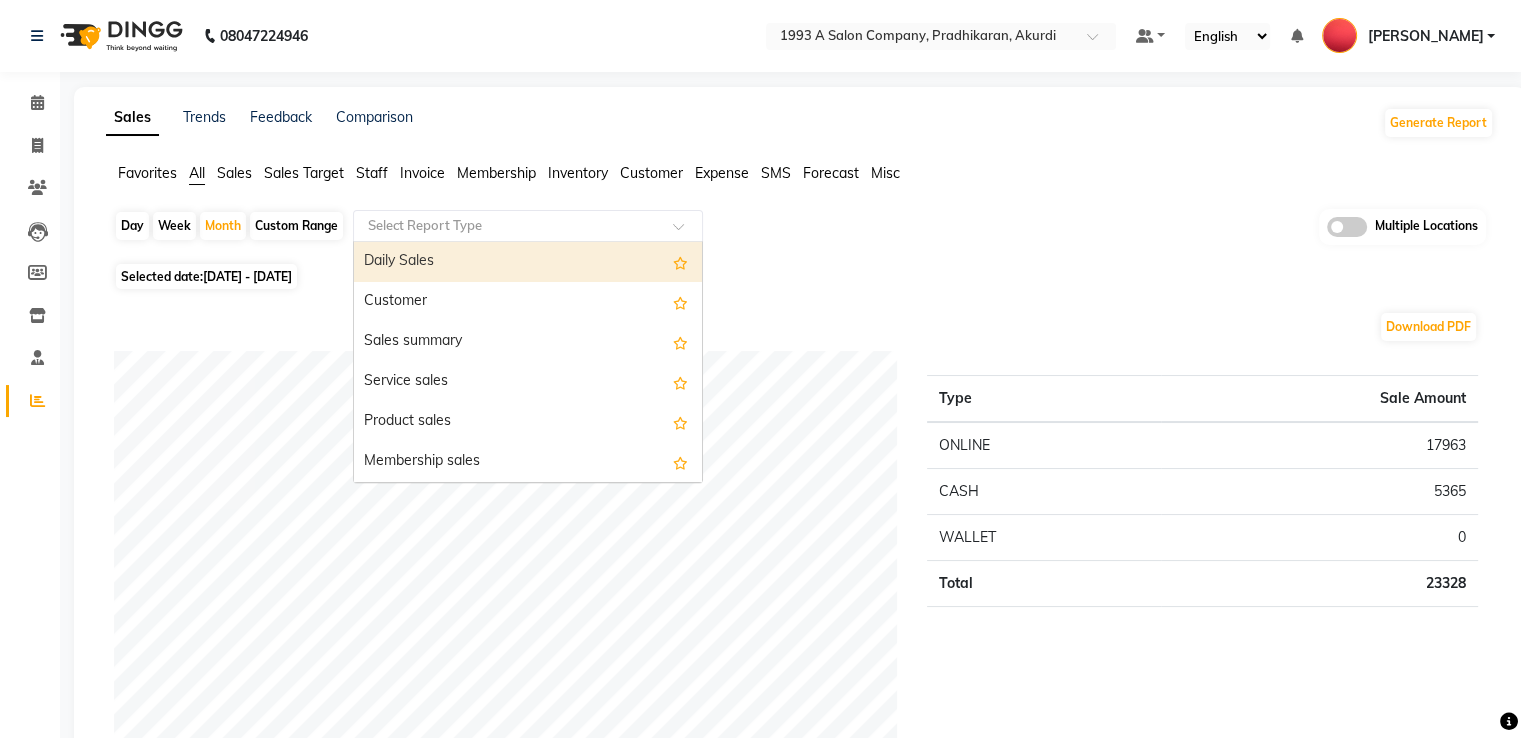 click on "Daily Sales" at bounding box center (528, 262) 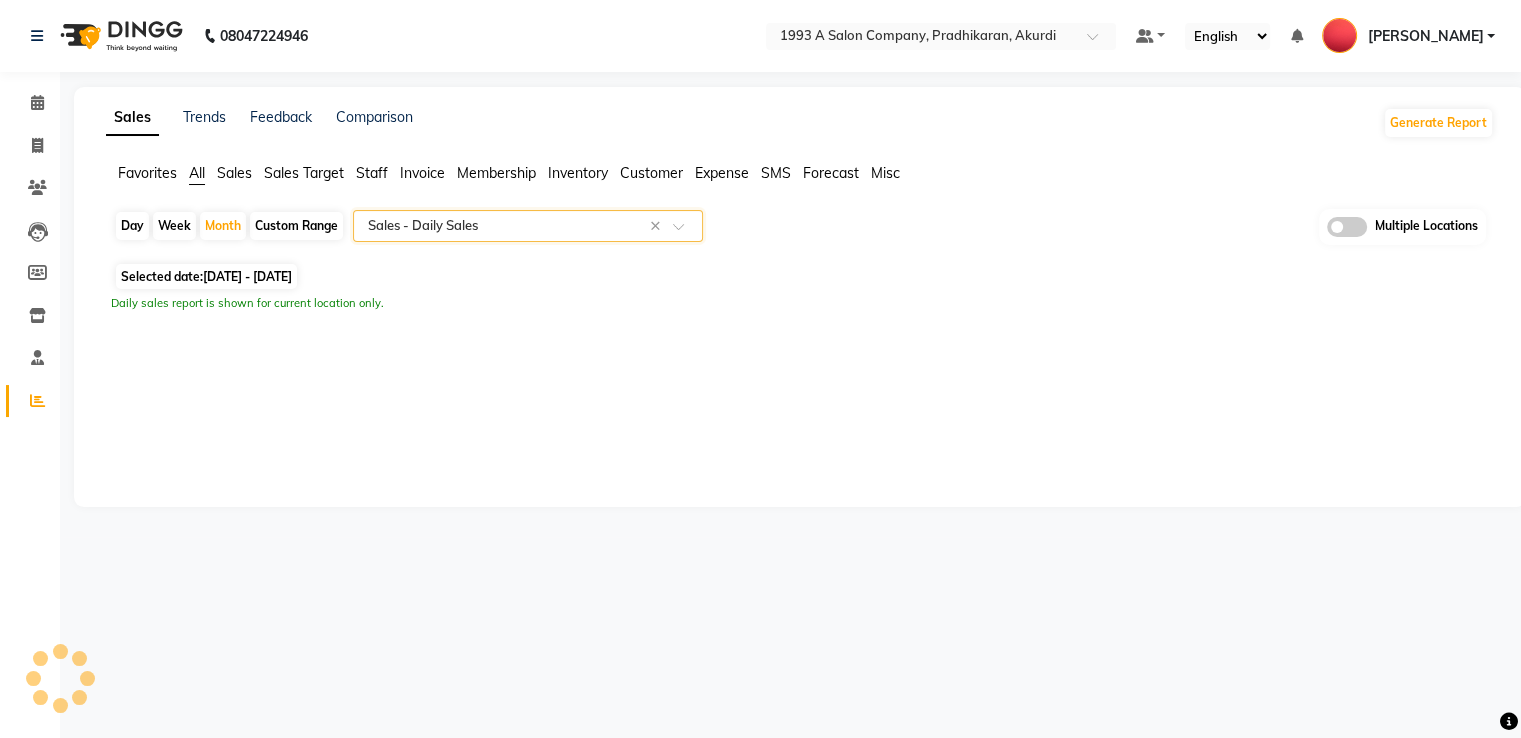 select on "filtered_report" 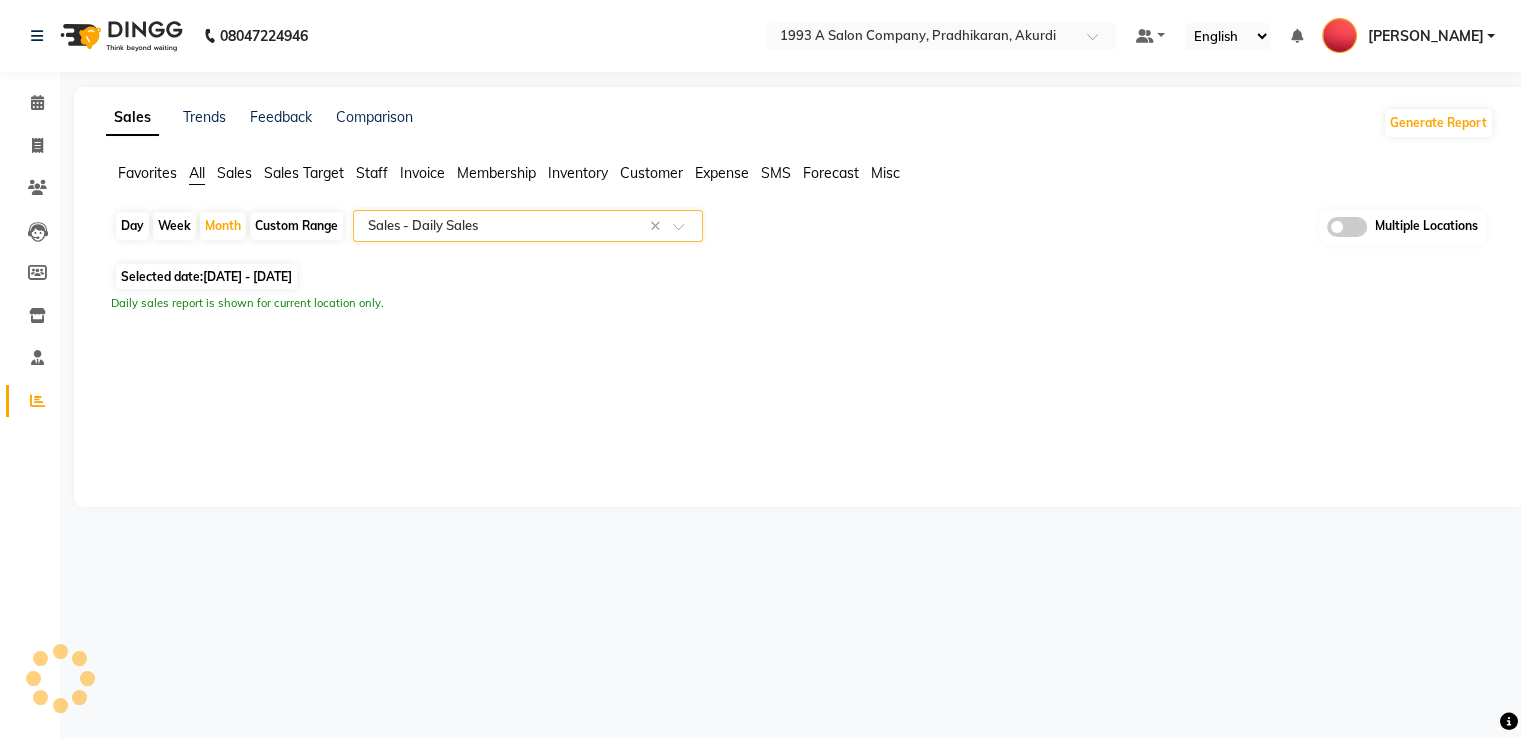 select on "csv" 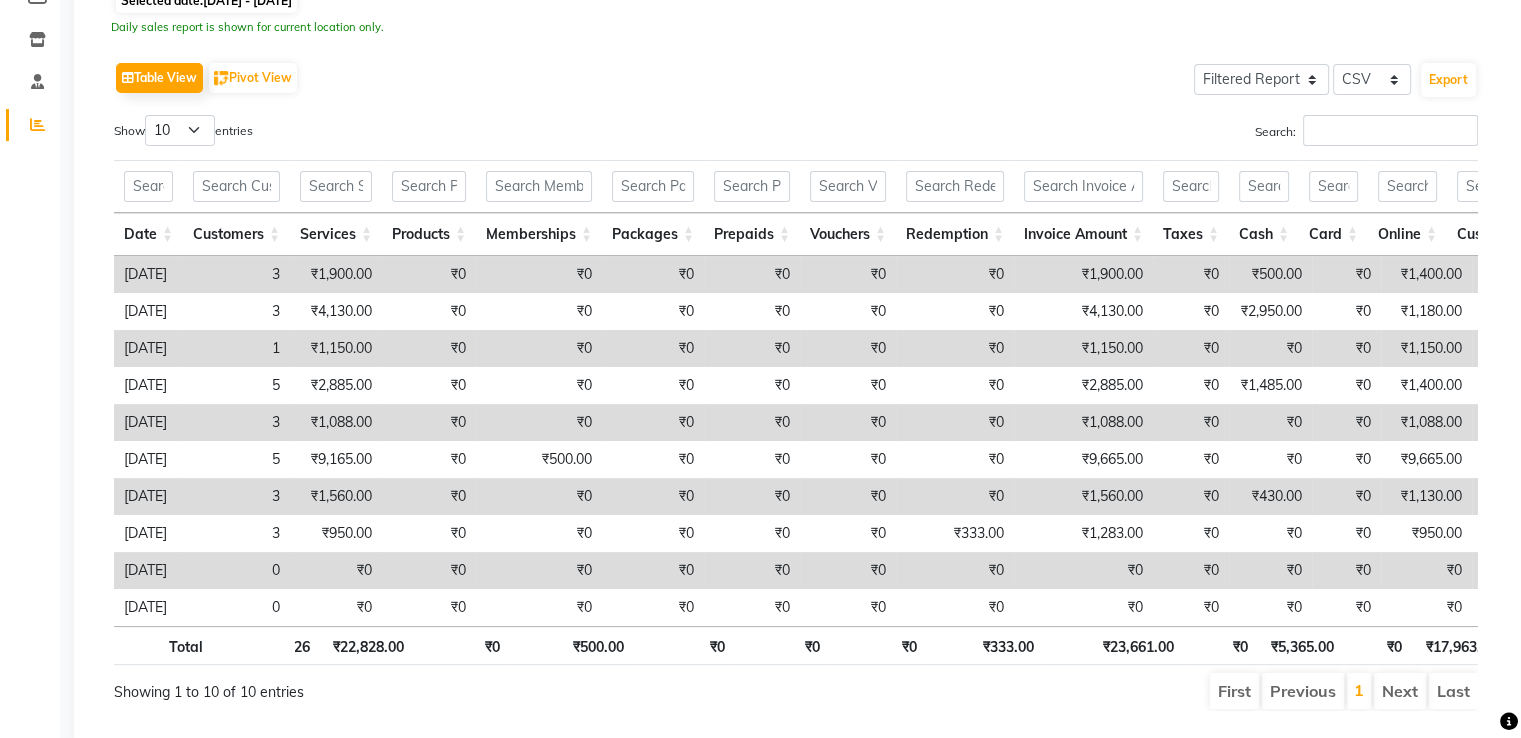 scroll, scrollTop: 342, scrollLeft: 0, axis: vertical 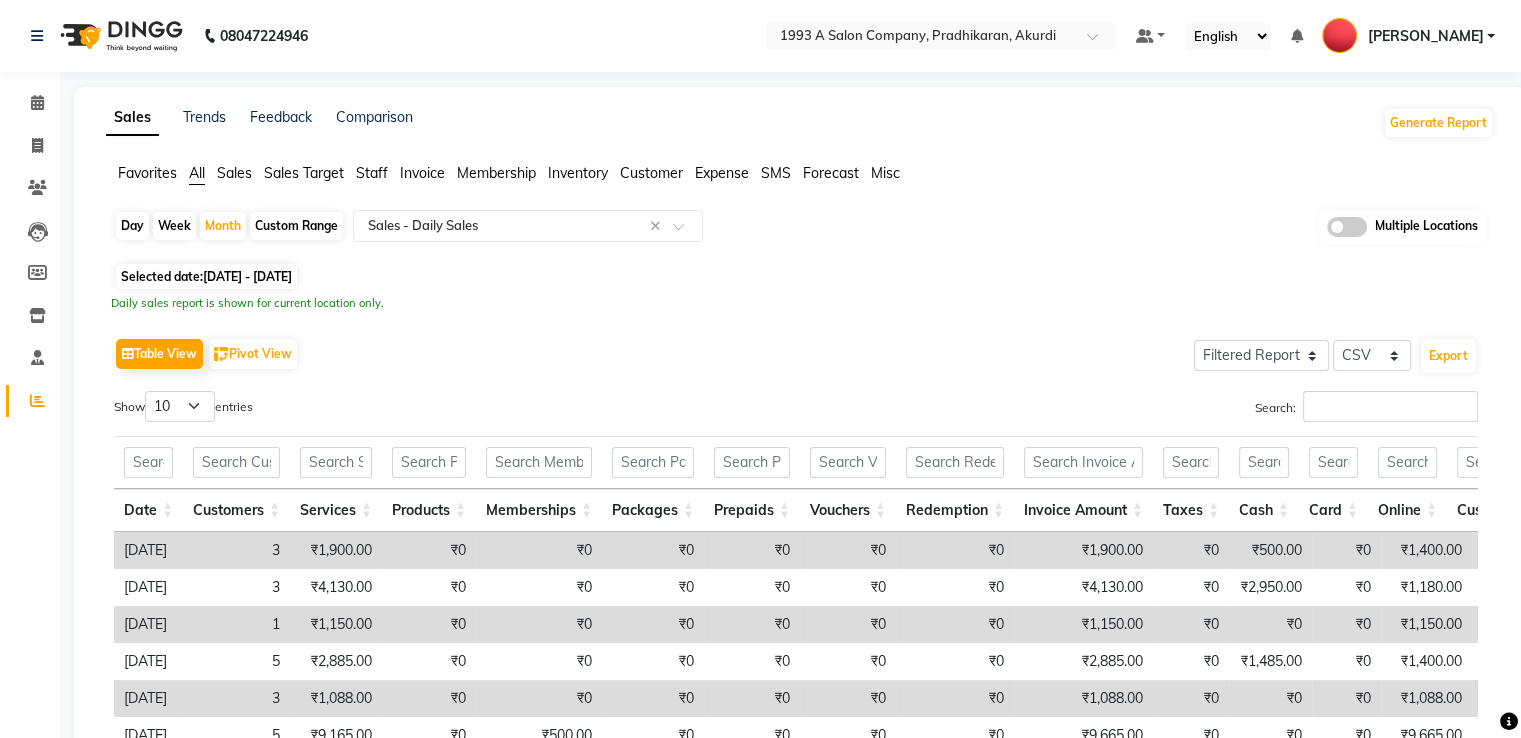 click on "Calendar" 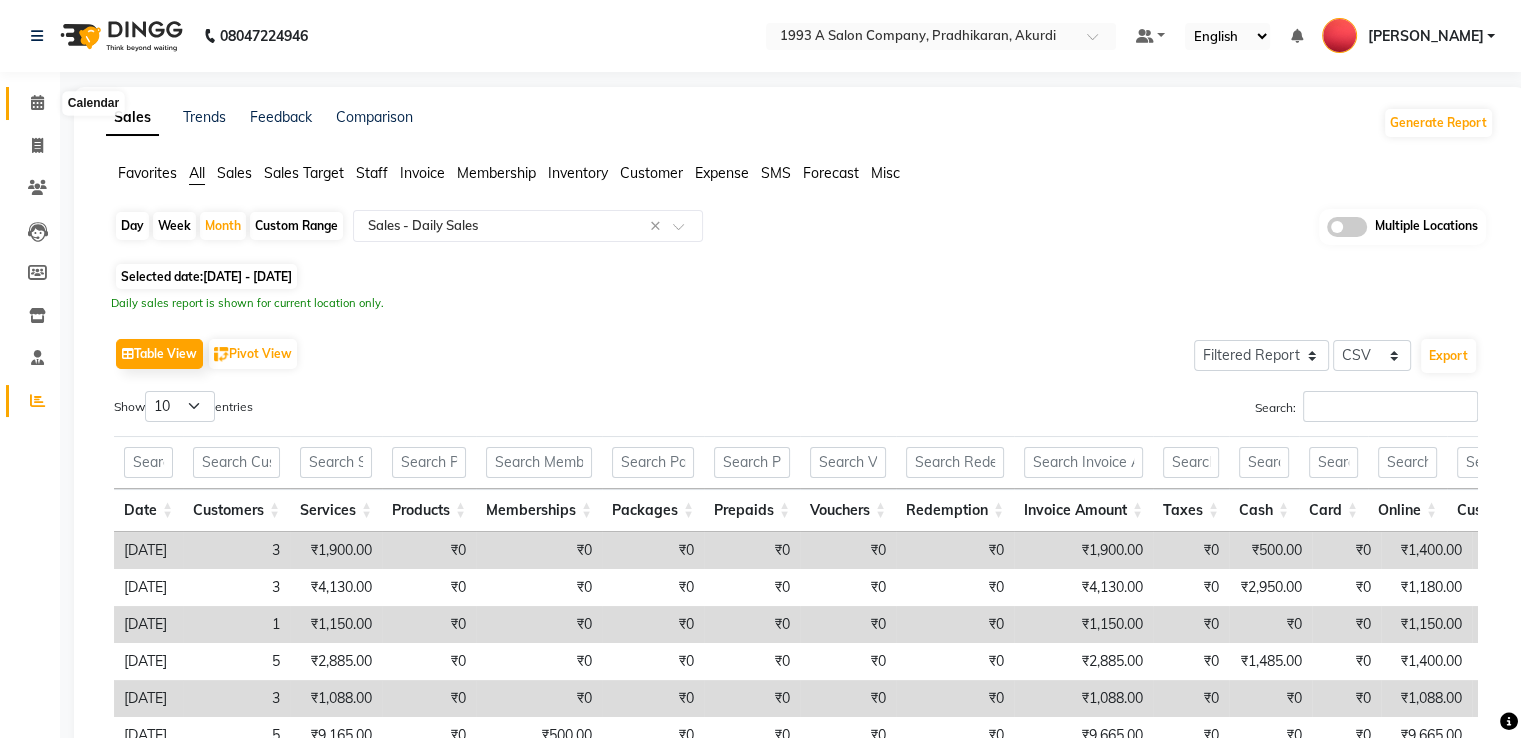 click 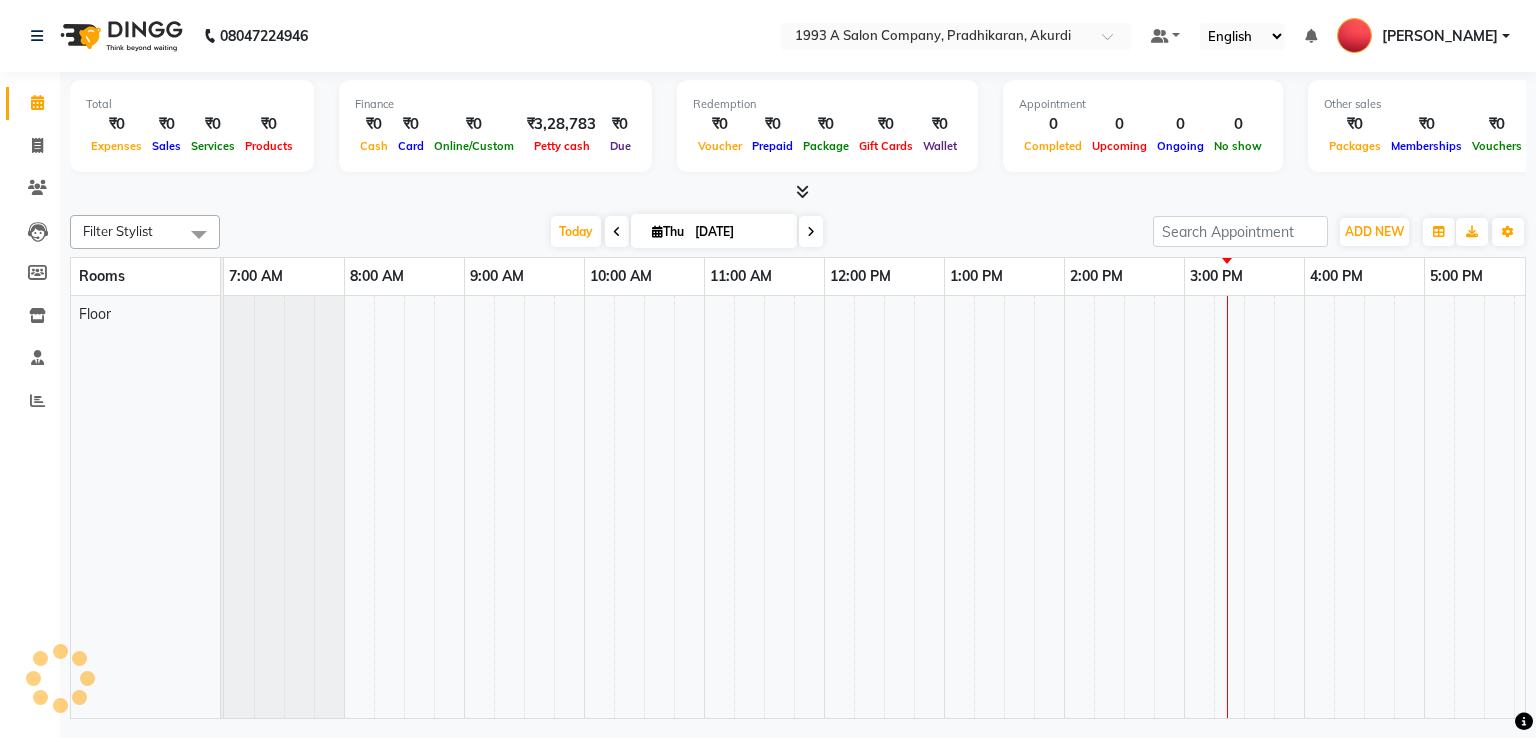 scroll, scrollTop: 0, scrollLeft: 0, axis: both 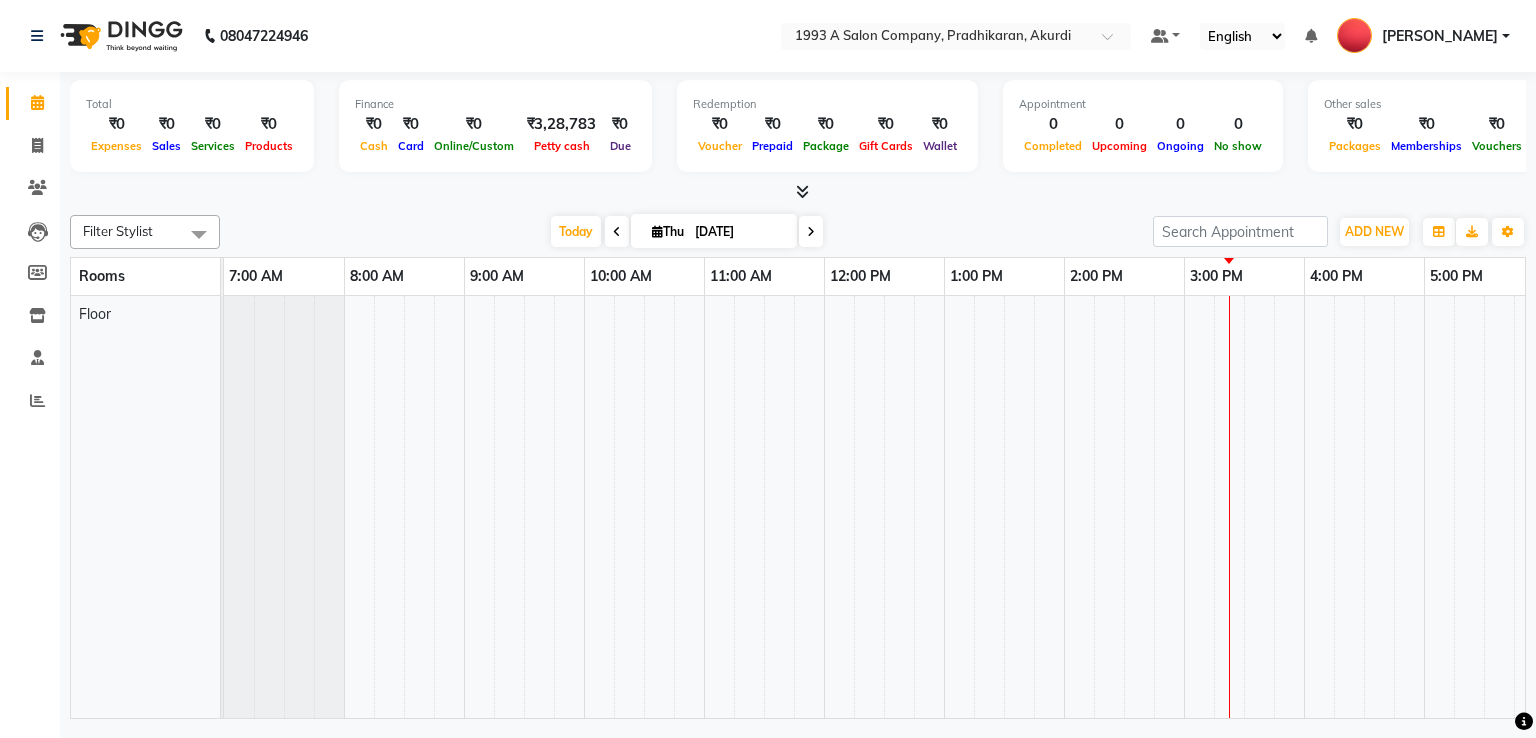 click 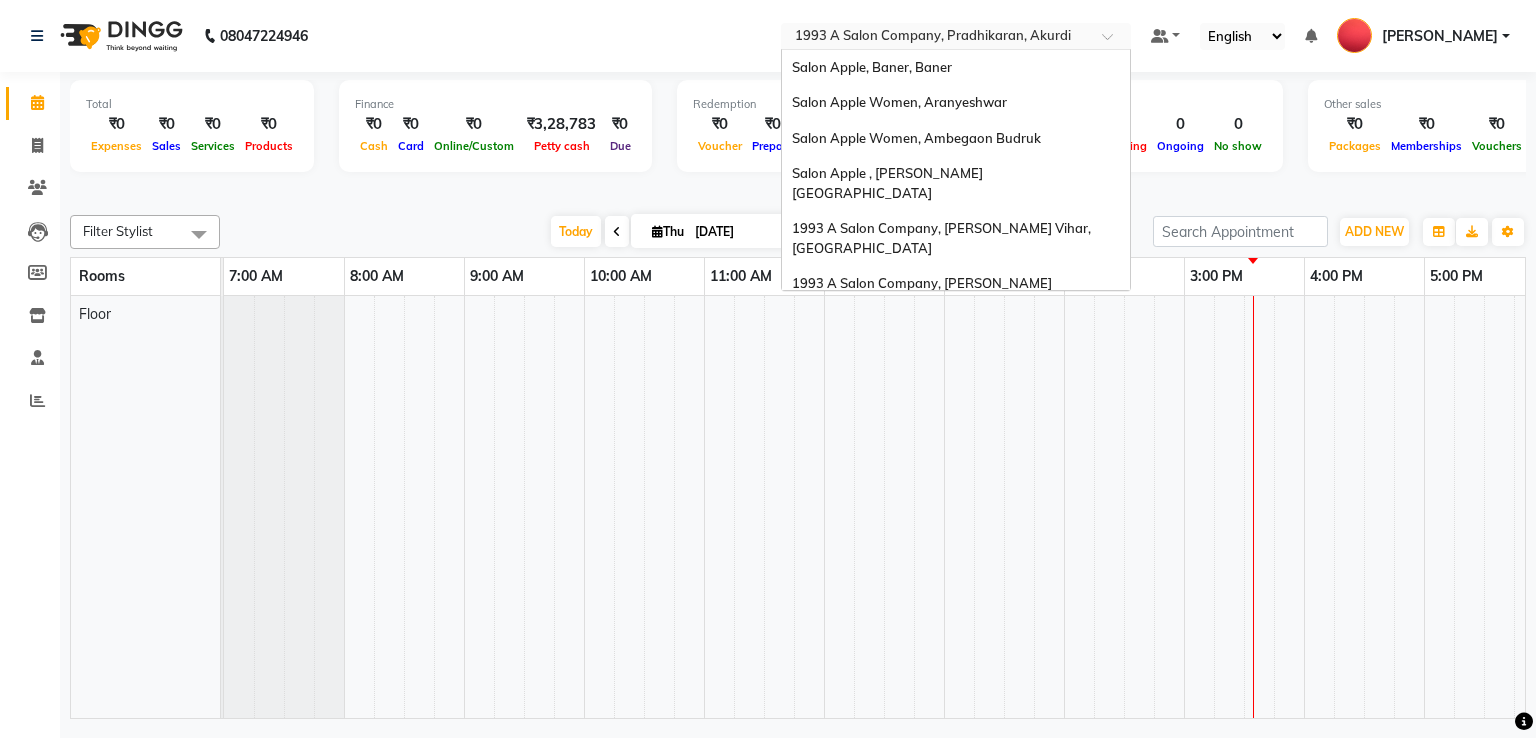 click on "× 1993 A Salon Company, Pradhikaran, Akurdi" at bounding box center [933, 36] 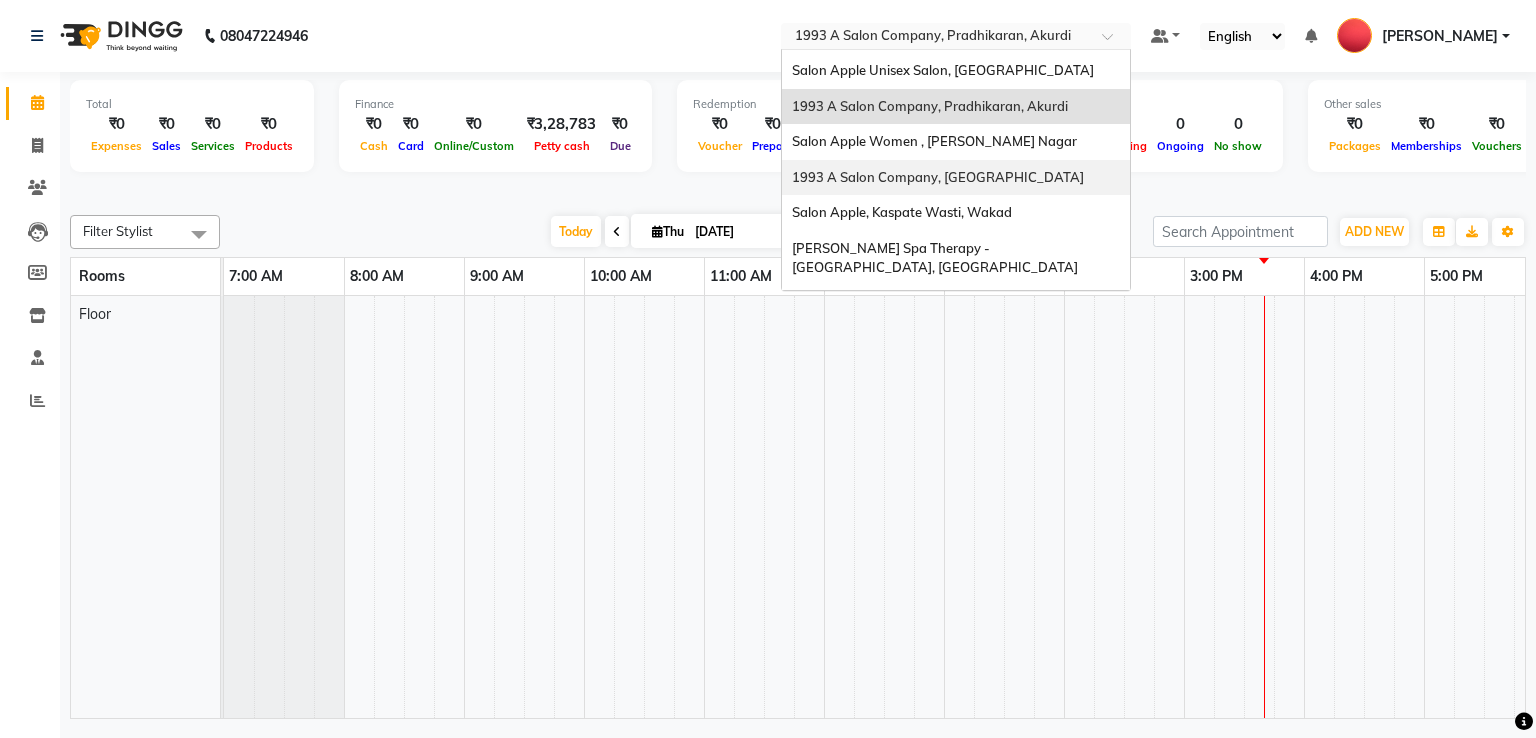 click on "1993 A Salon Company, [GEOGRAPHIC_DATA]" at bounding box center (938, 177) 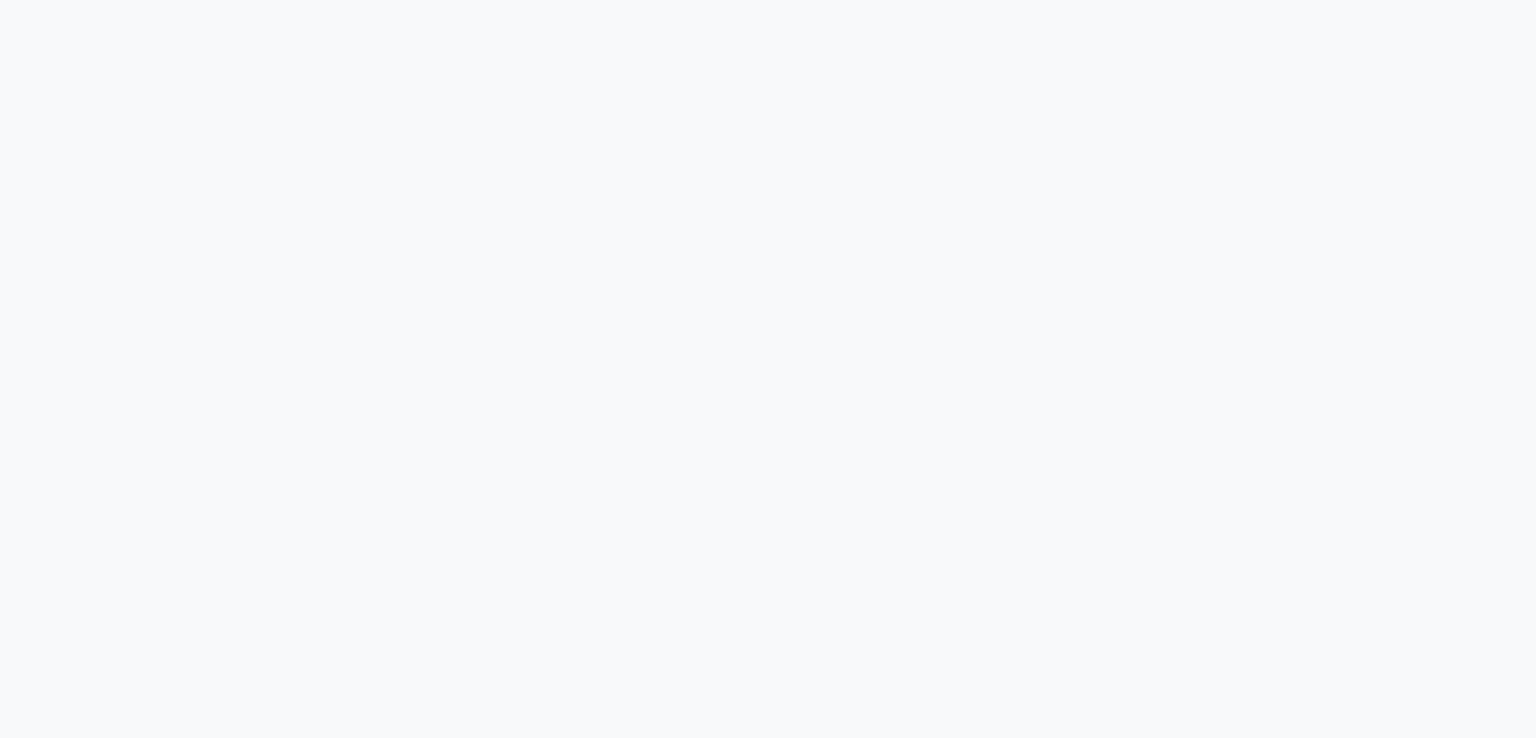 scroll, scrollTop: 0, scrollLeft: 0, axis: both 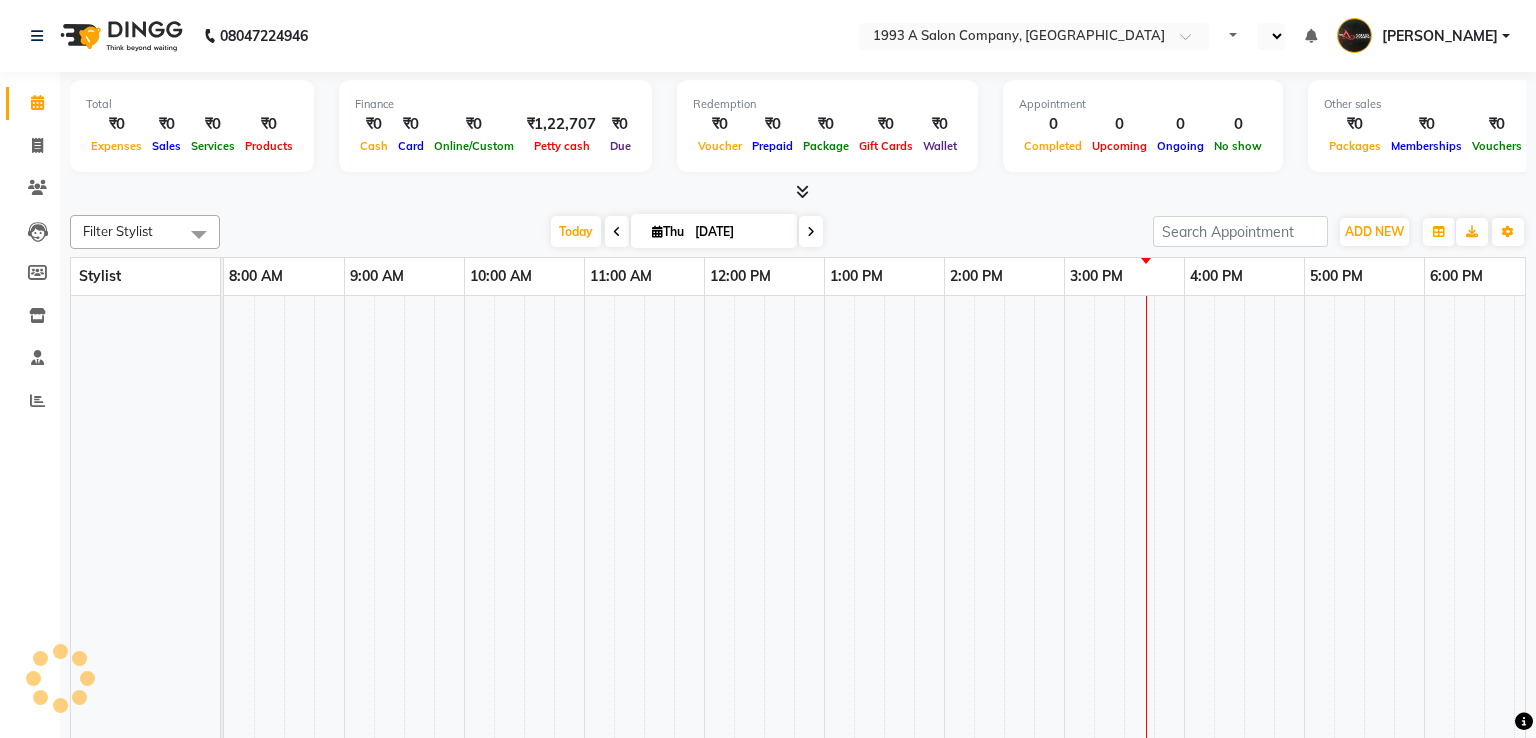 select on "en" 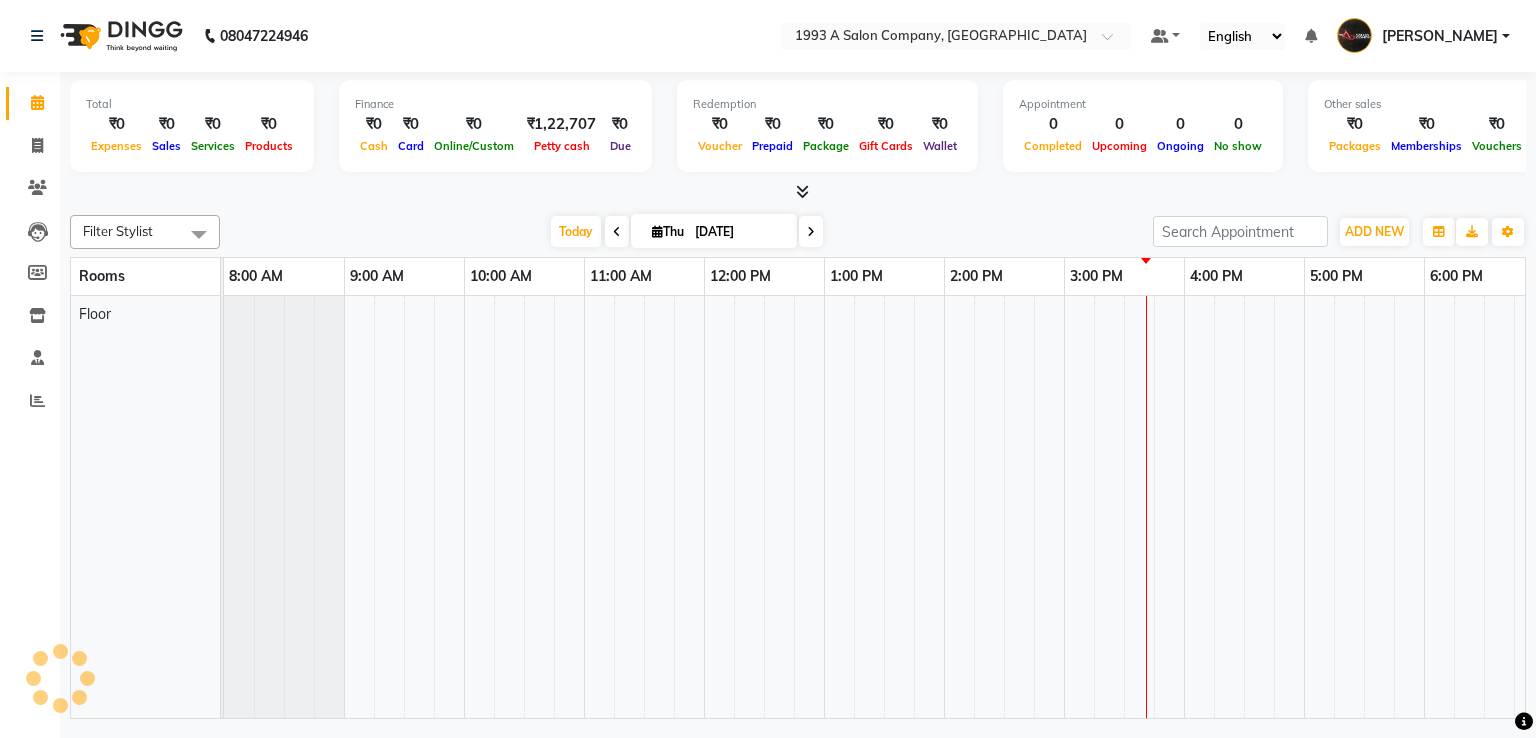 scroll, scrollTop: 0, scrollLeft: 0, axis: both 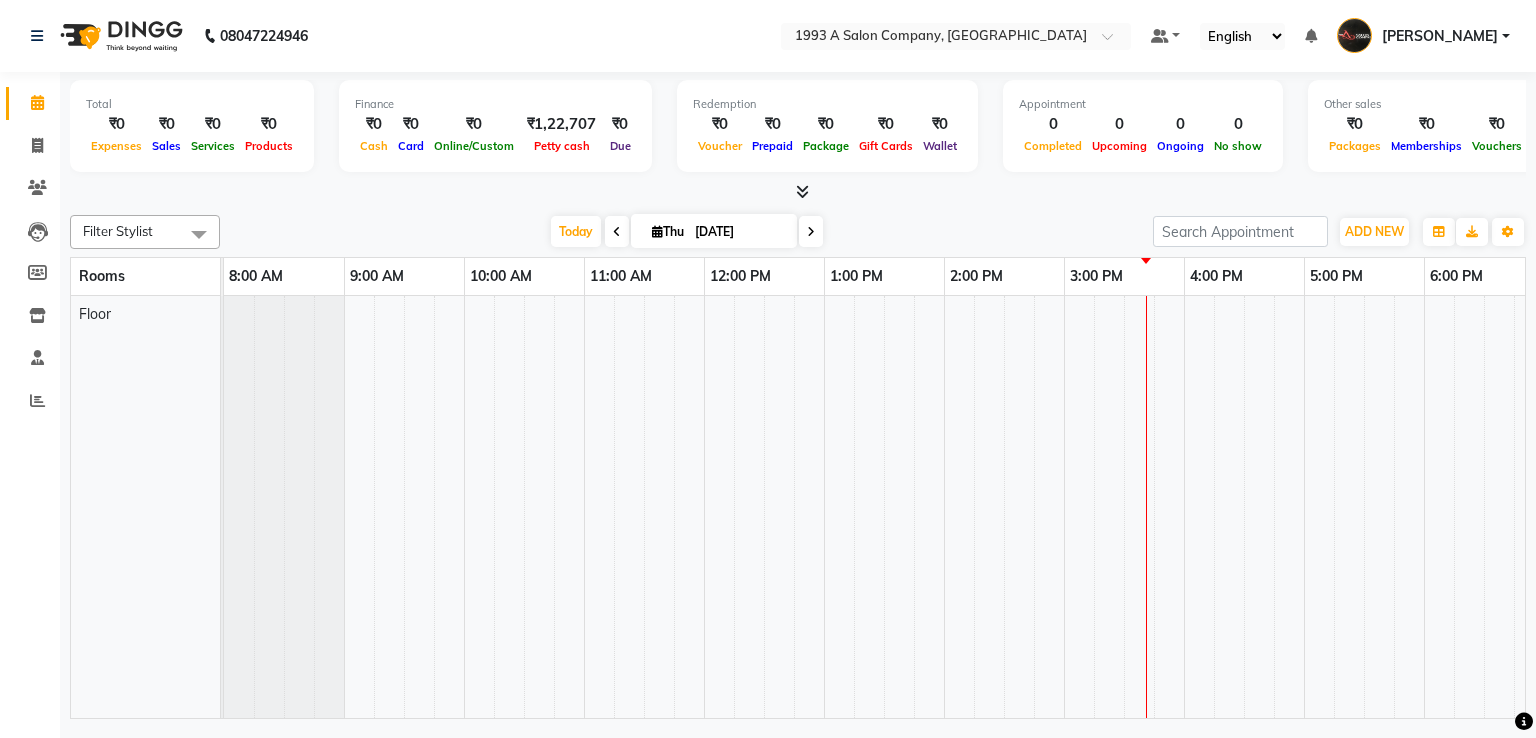 click at bounding box center (802, 191) 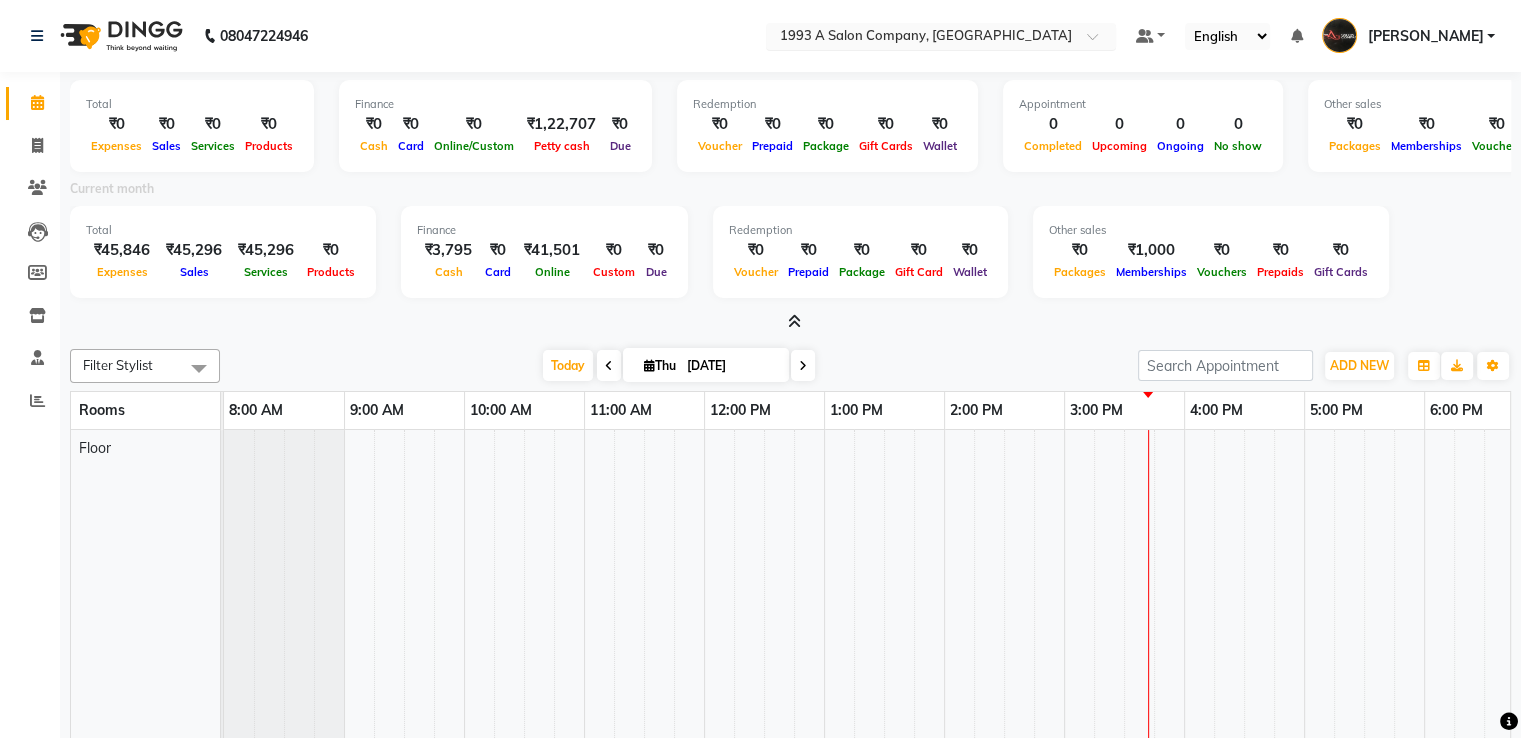 click at bounding box center [921, 38] 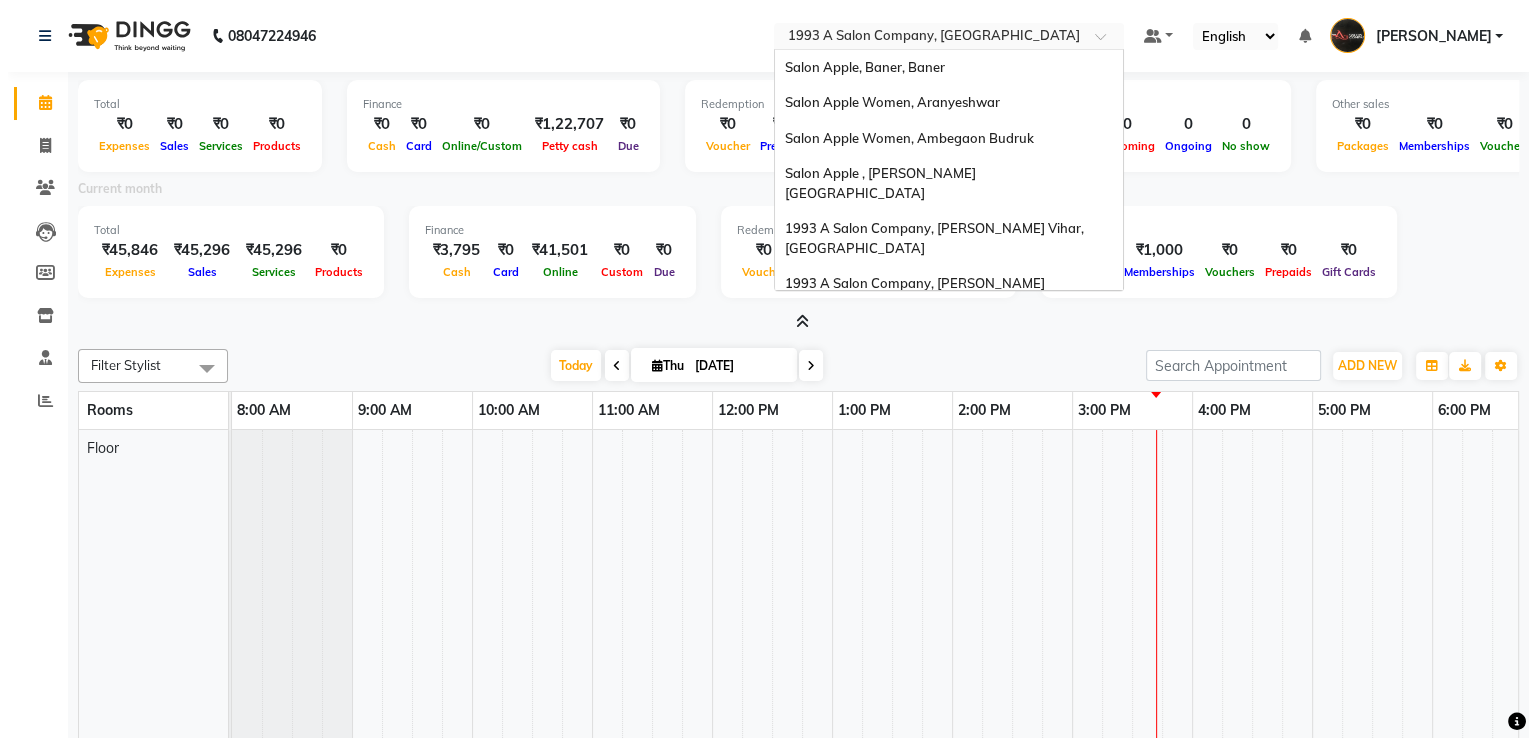 scroll, scrollTop: 678, scrollLeft: 0, axis: vertical 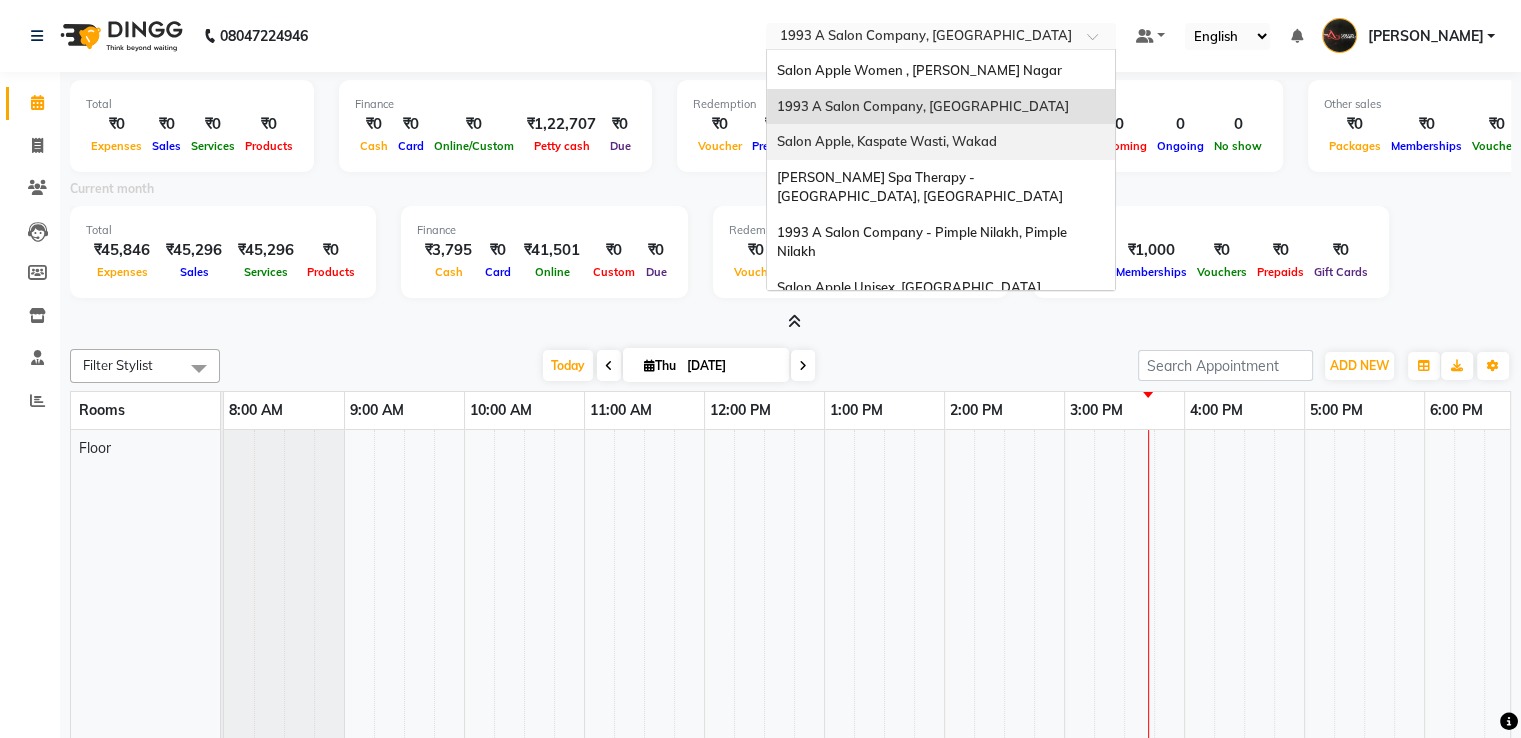 click on "Salon Apple, Kaspate Wasti, Wakad" at bounding box center (887, 141) 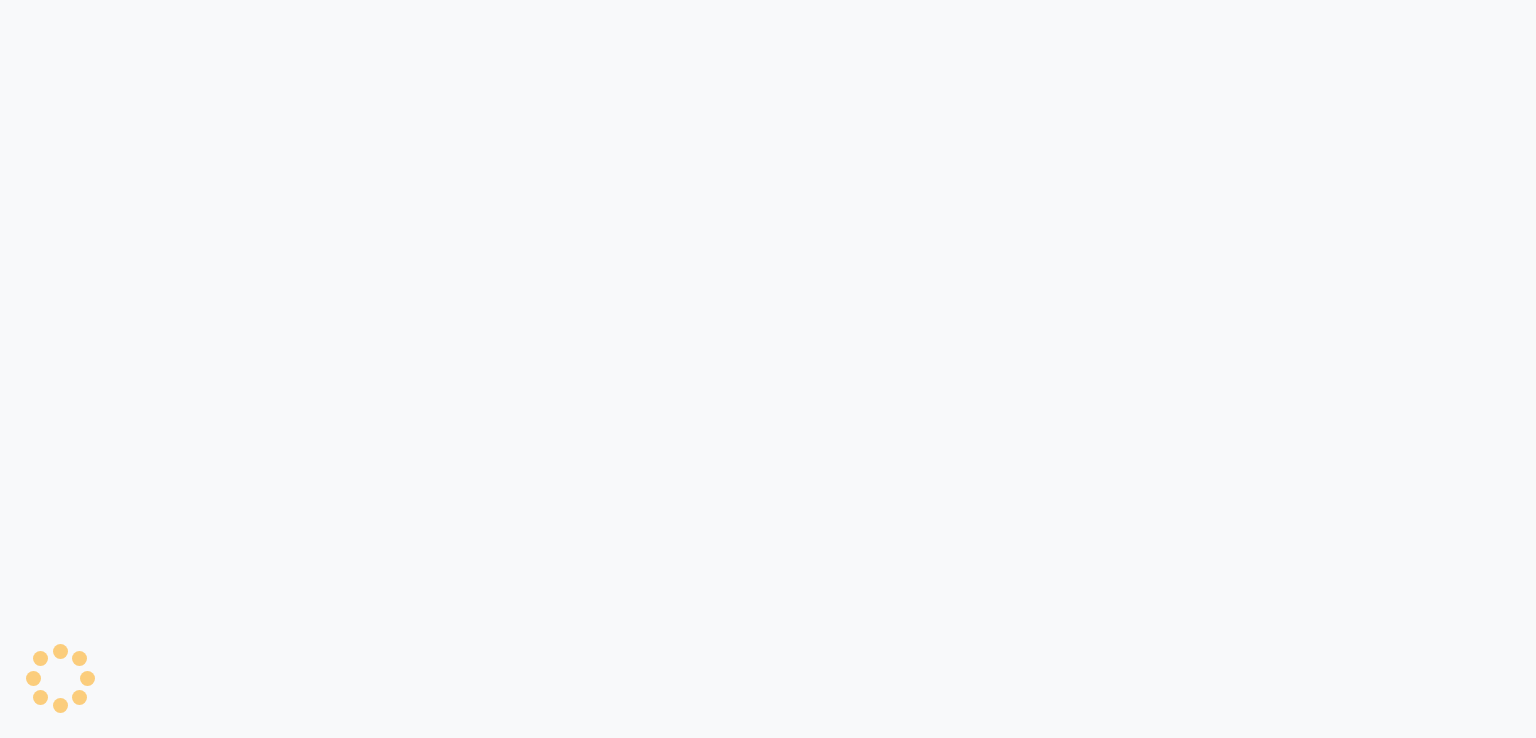 scroll, scrollTop: 0, scrollLeft: 0, axis: both 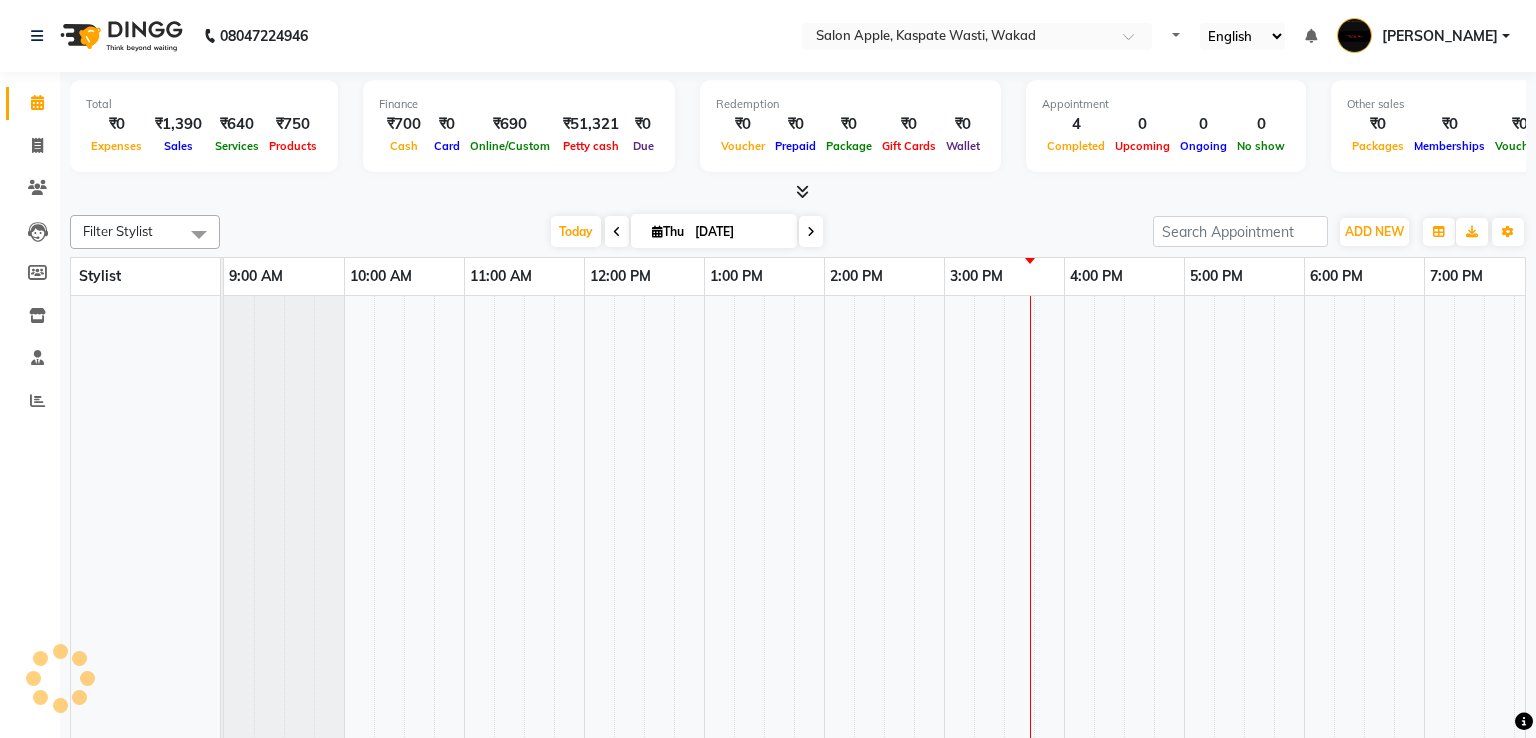 select on "en" 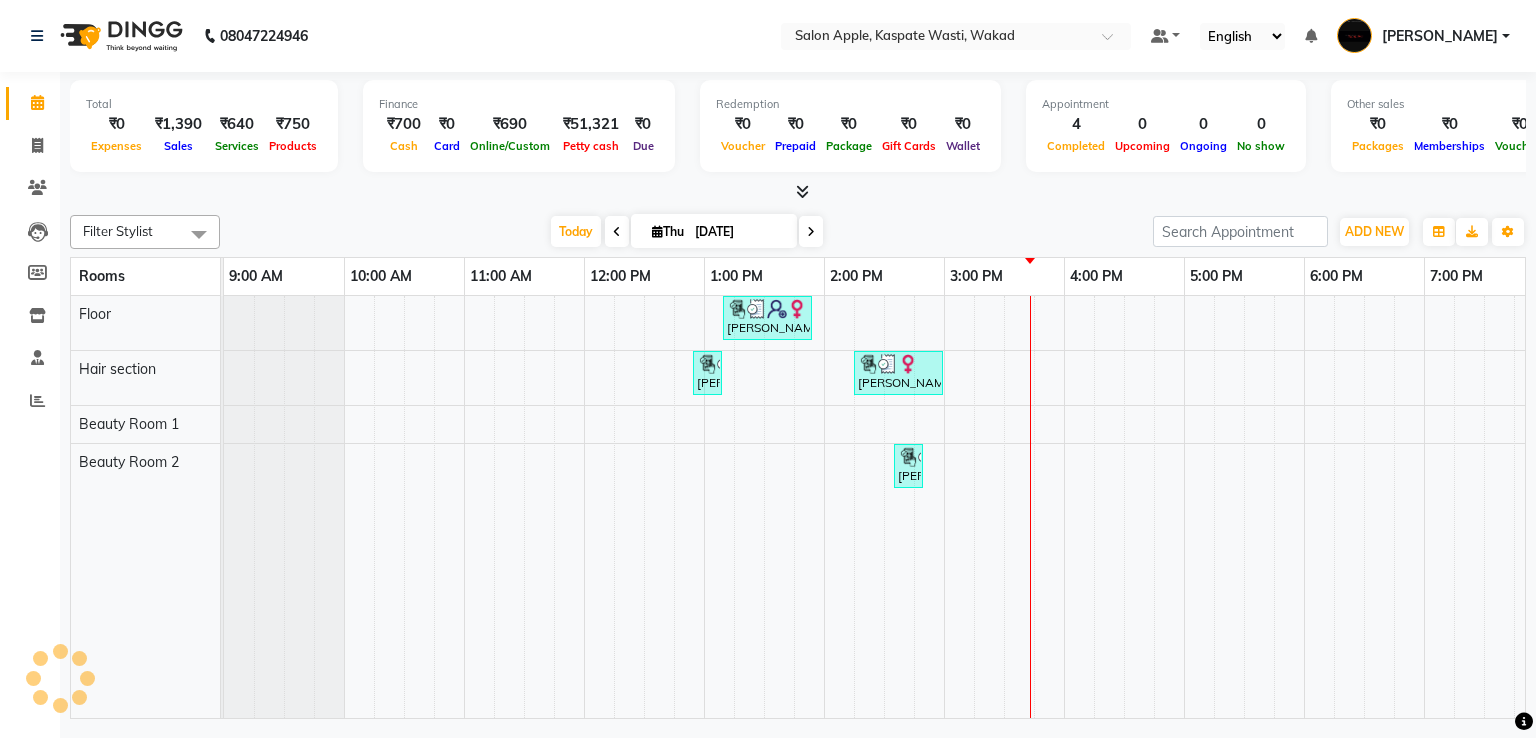 scroll, scrollTop: 0, scrollLeft: 0, axis: both 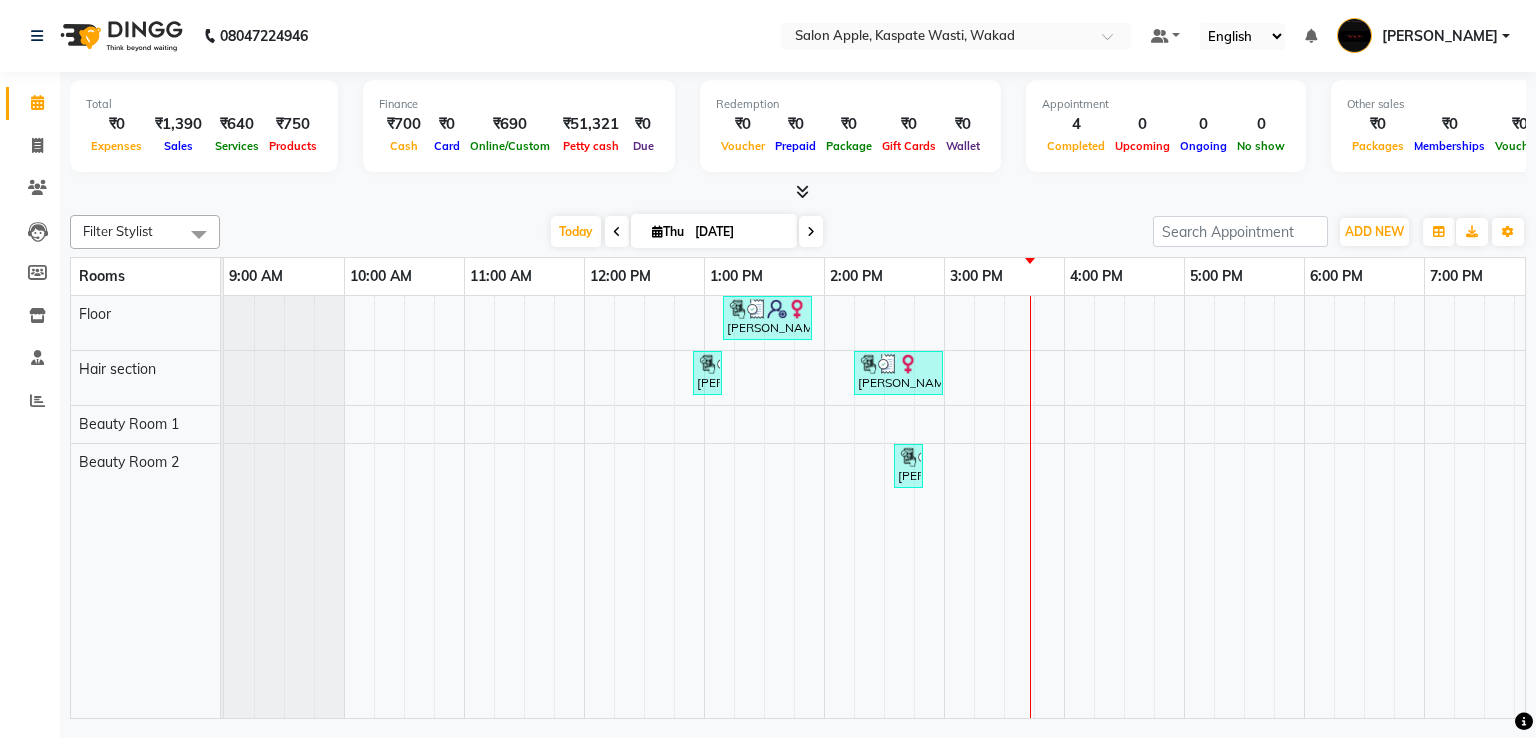 click at bounding box center [802, 191] 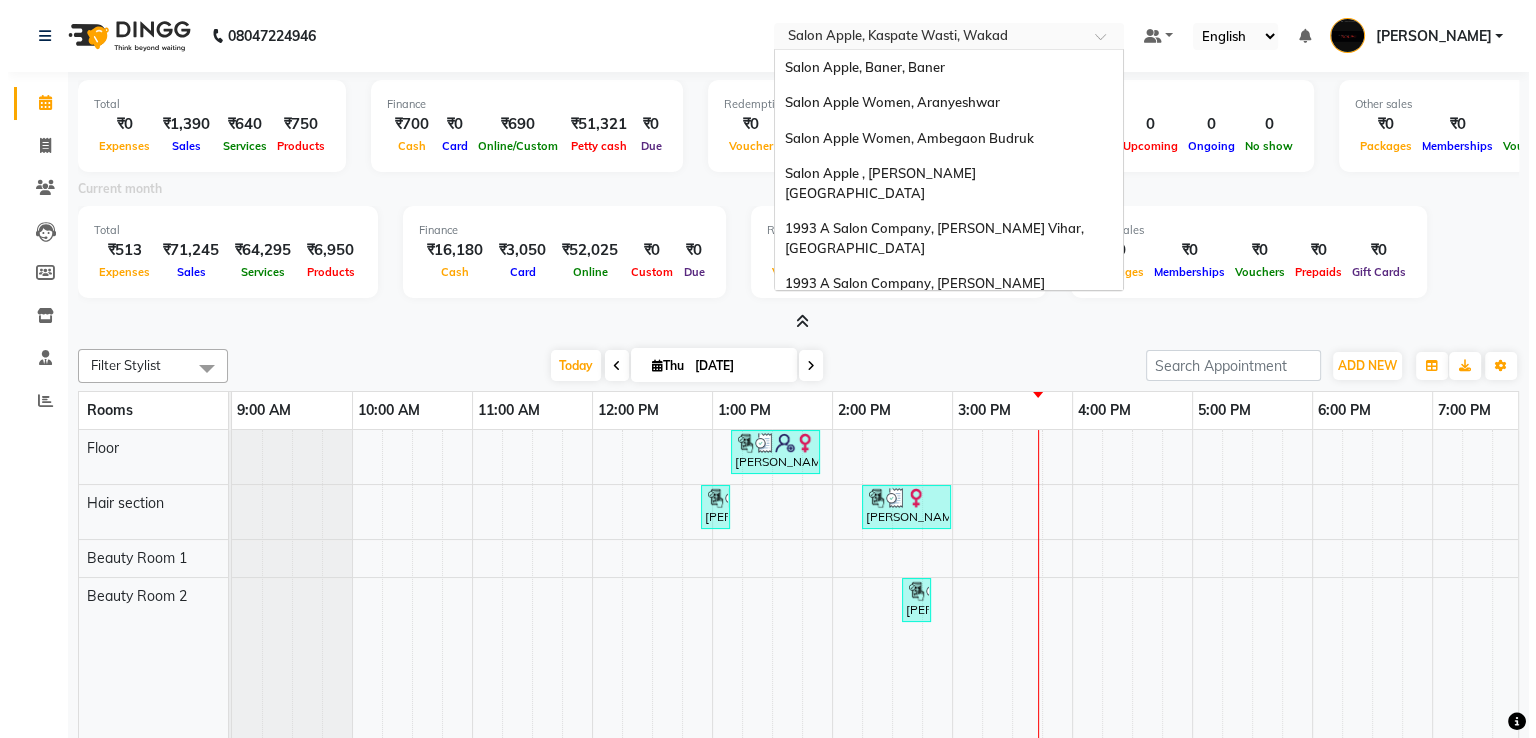 scroll, scrollTop: 714, scrollLeft: 0, axis: vertical 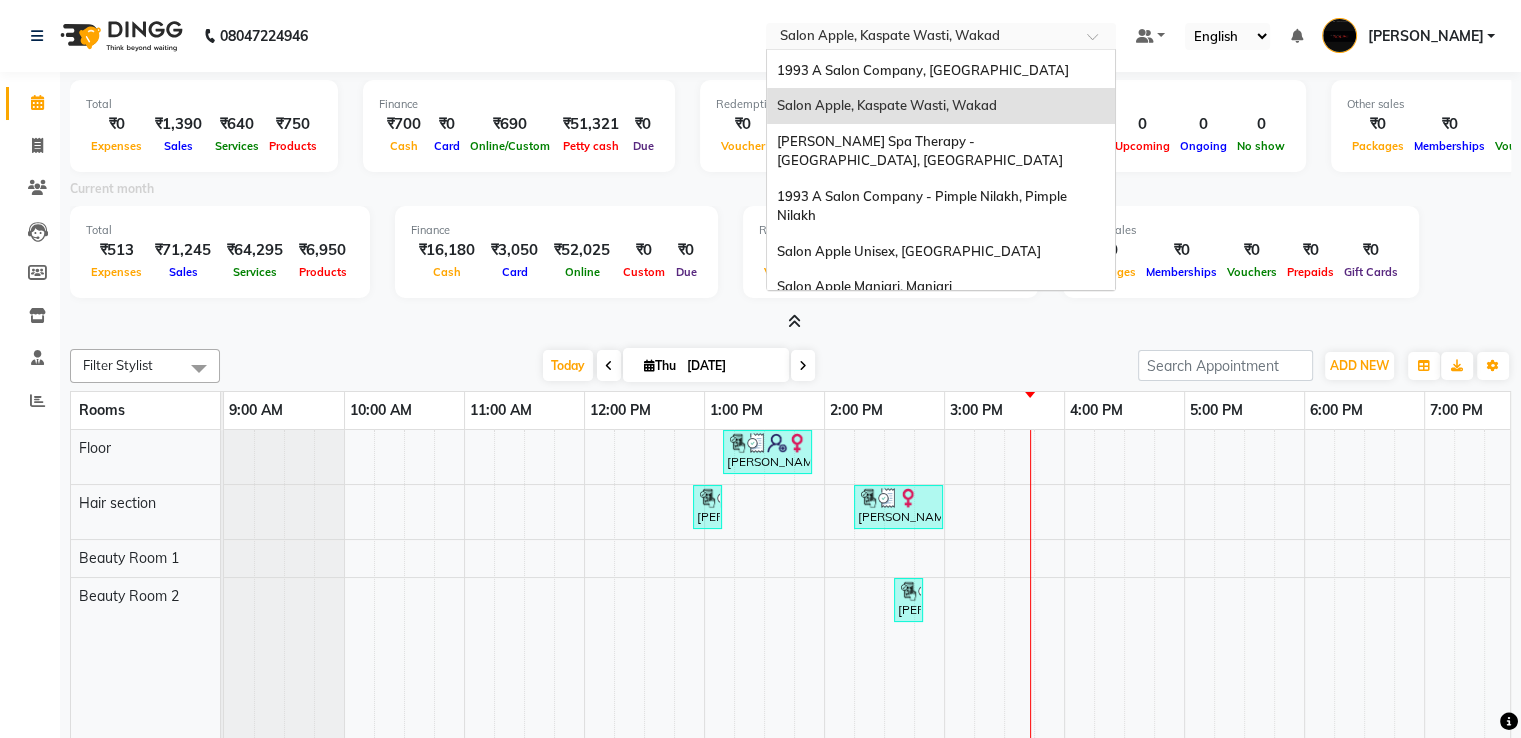 click on "Select Location × Salon Apple, Kaspate Wasti, Wakad" at bounding box center (941, 36) 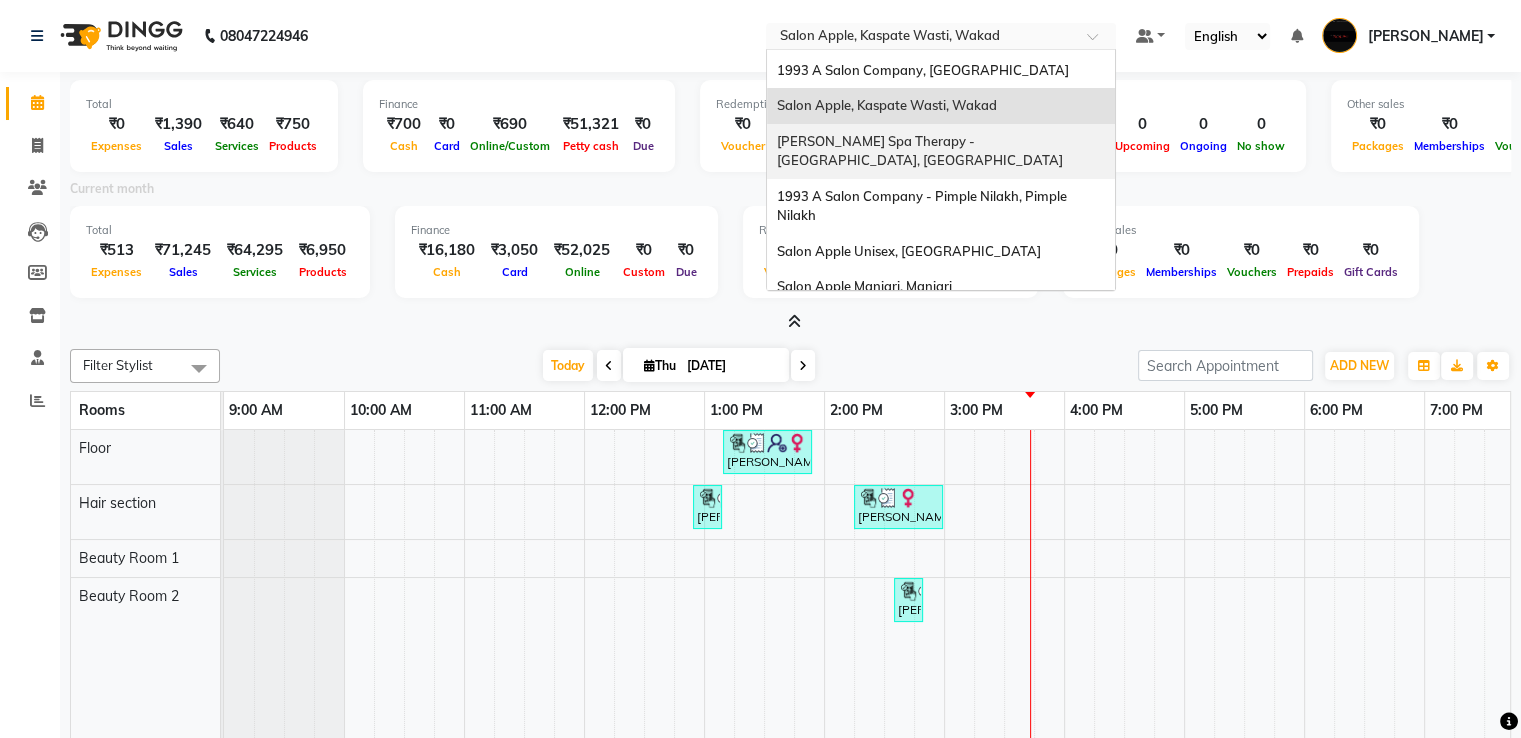 click on "[PERSON_NAME] Spa Therapy - [GEOGRAPHIC_DATA], [GEOGRAPHIC_DATA]" at bounding box center [920, 151] 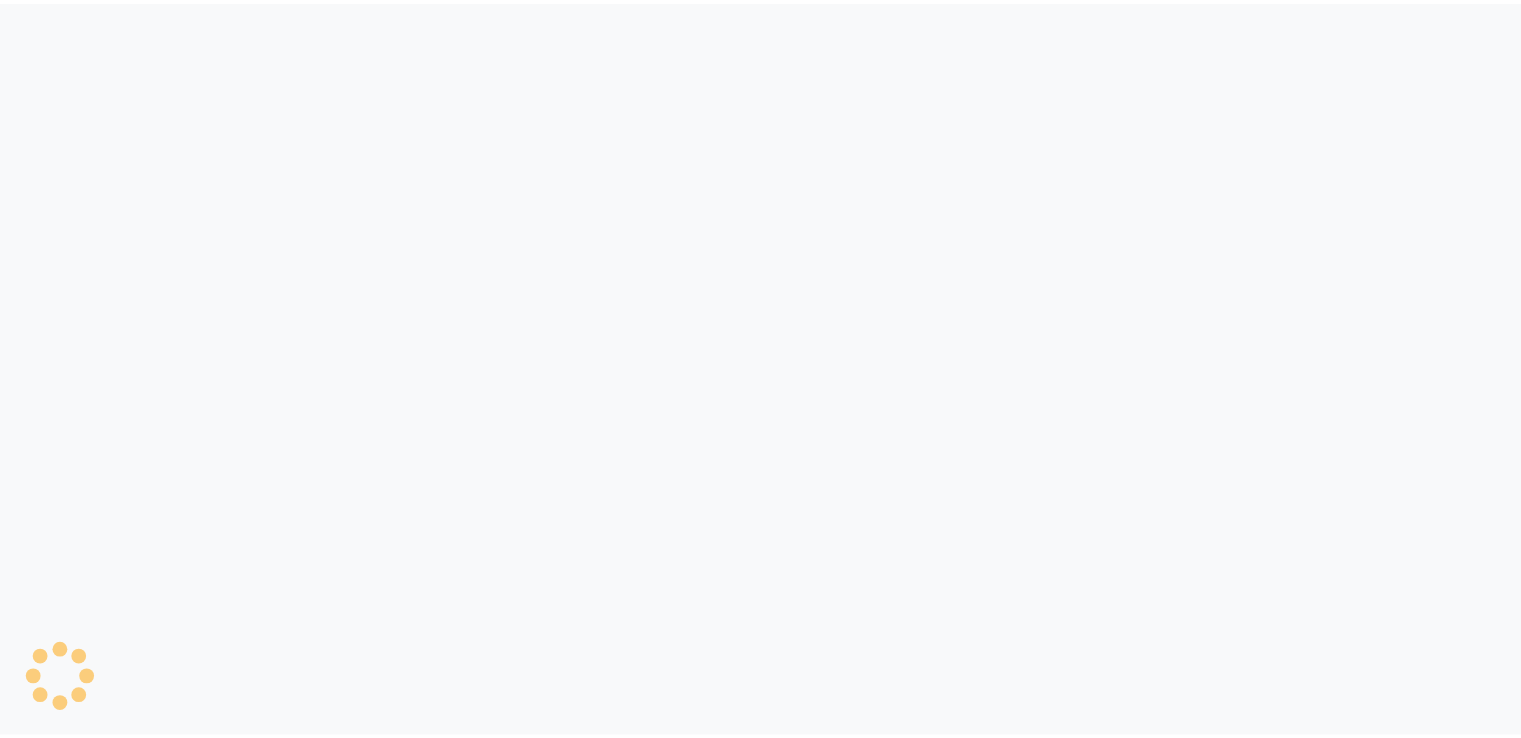 scroll, scrollTop: 0, scrollLeft: 0, axis: both 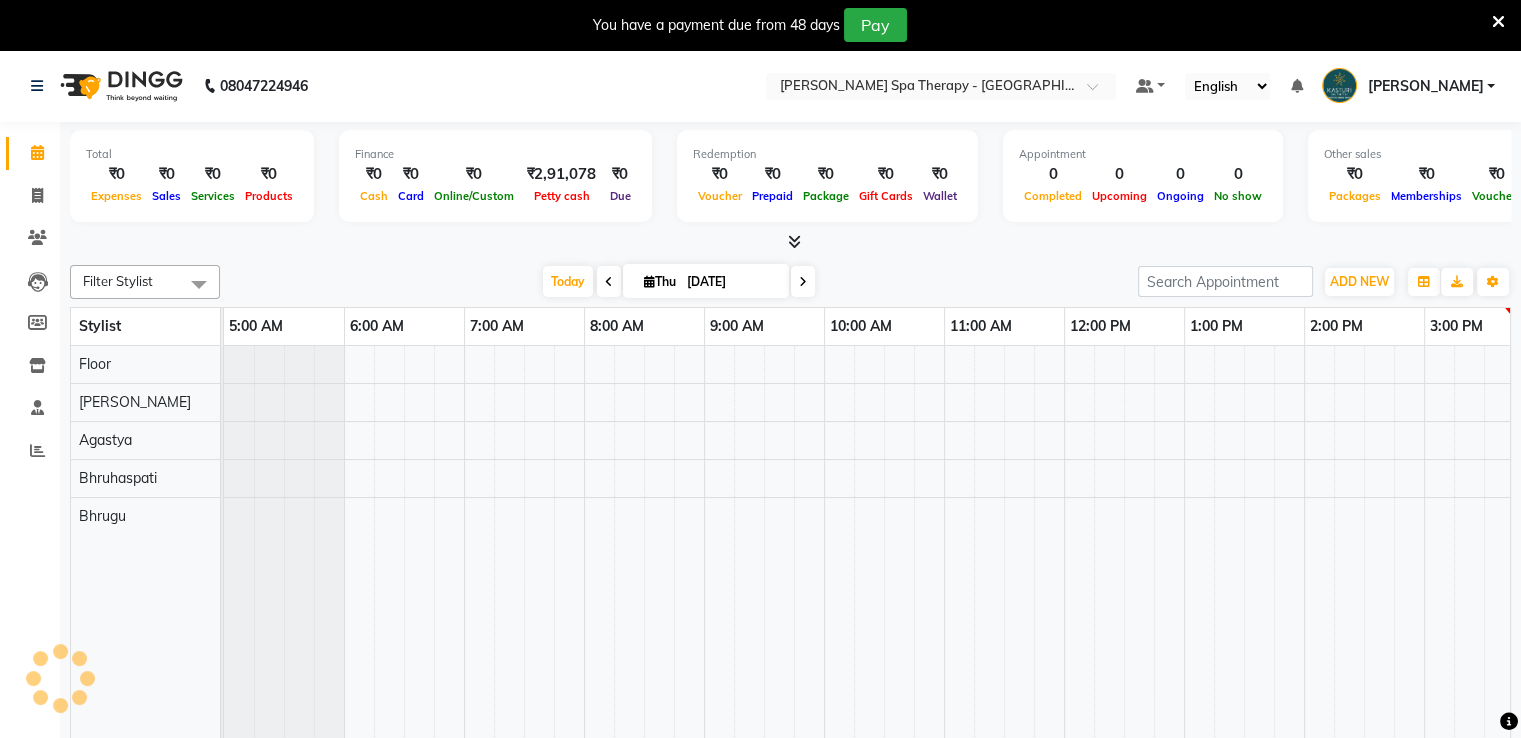 select on "en" 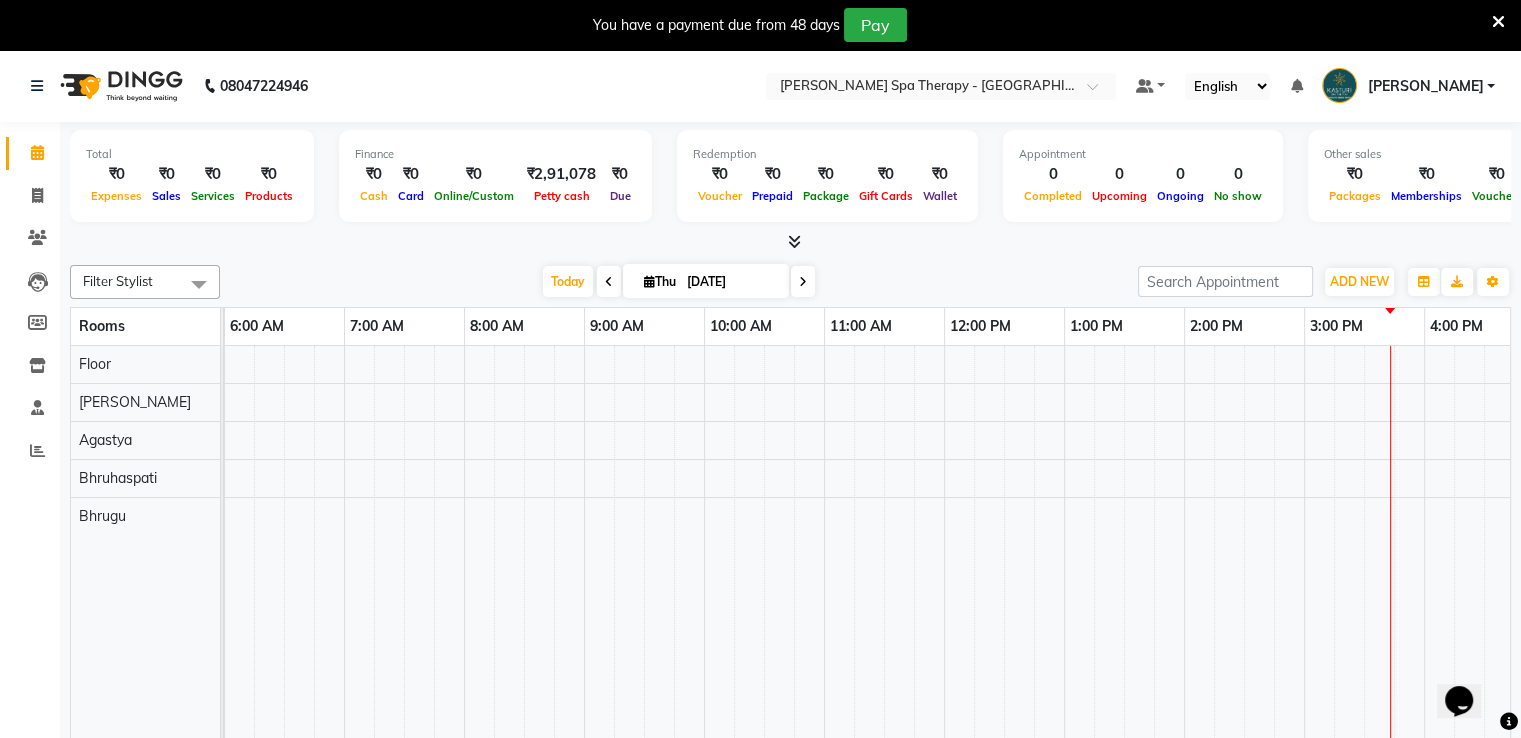 scroll, scrollTop: 0, scrollLeft: 0, axis: both 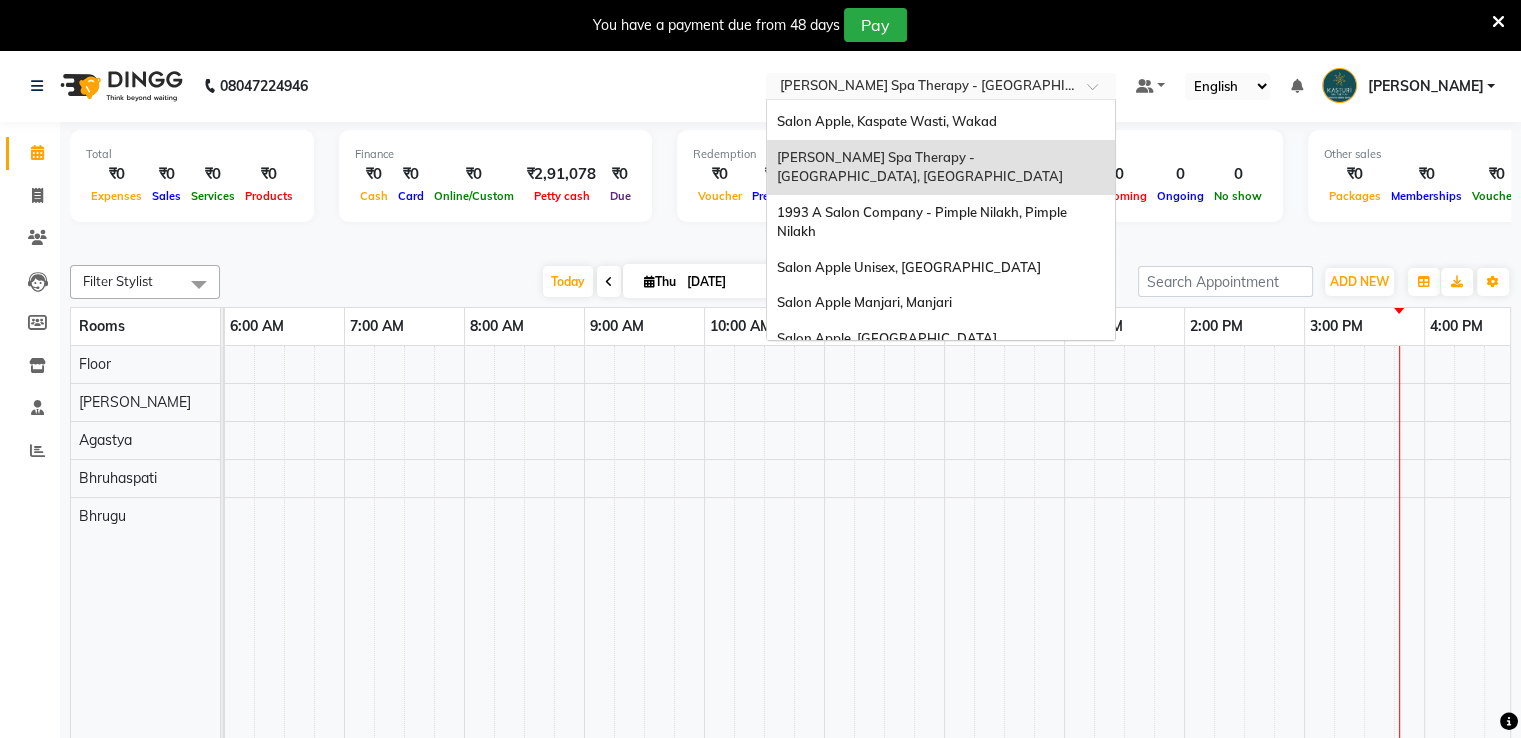 click on "× Kasturi Spa Therapy - Koregaon Park, Koregaon Park" at bounding box center (930, 86) 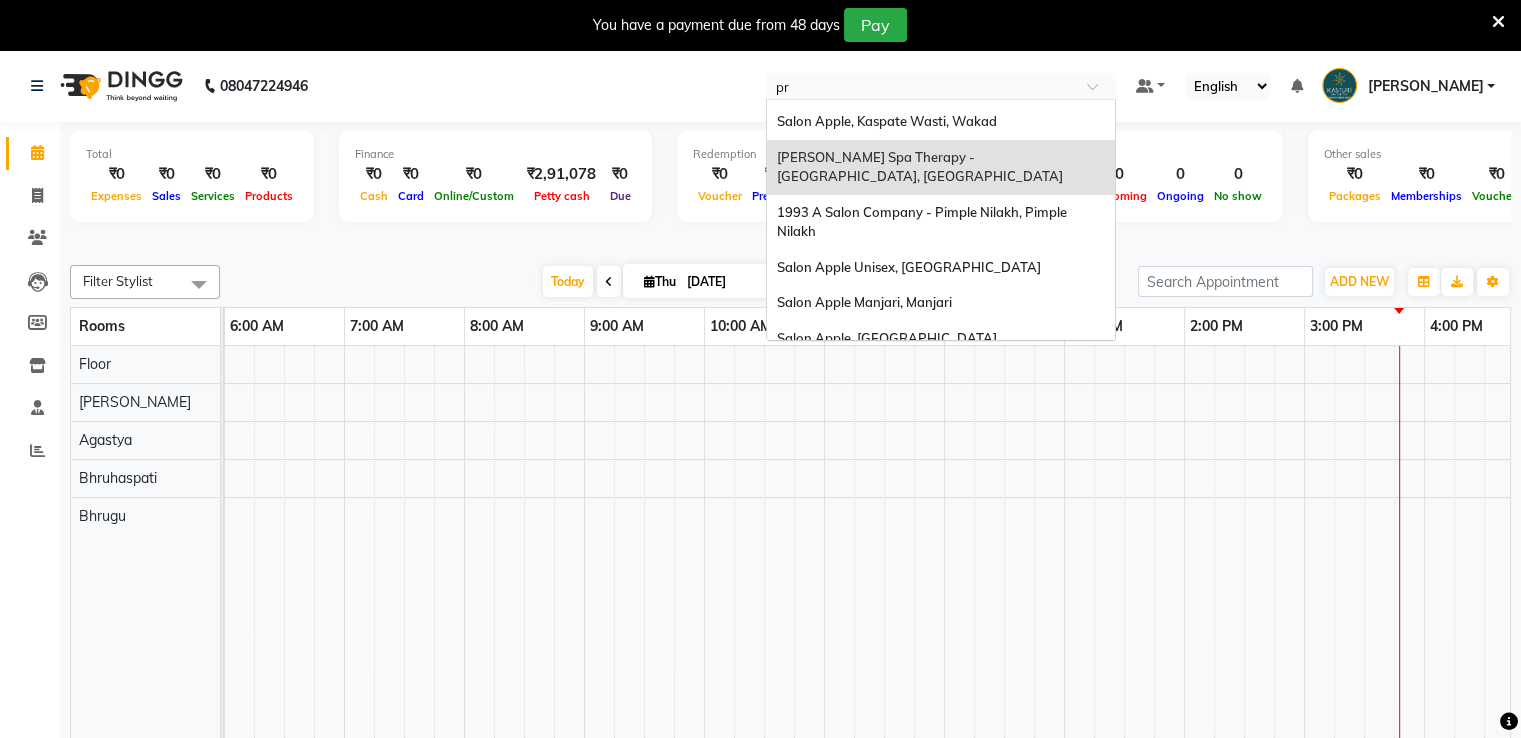 scroll, scrollTop: 0, scrollLeft: 0, axis: both 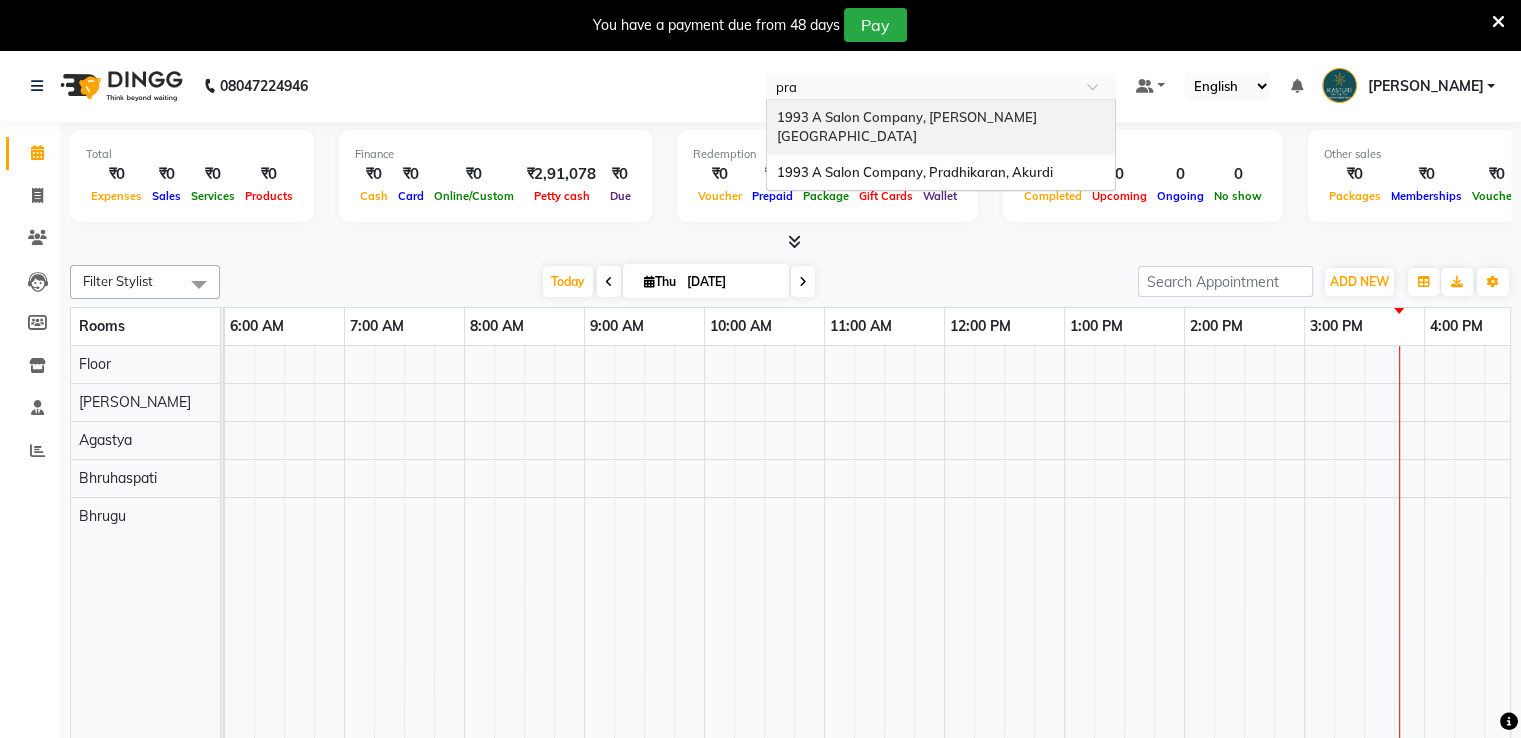 type on "prab" 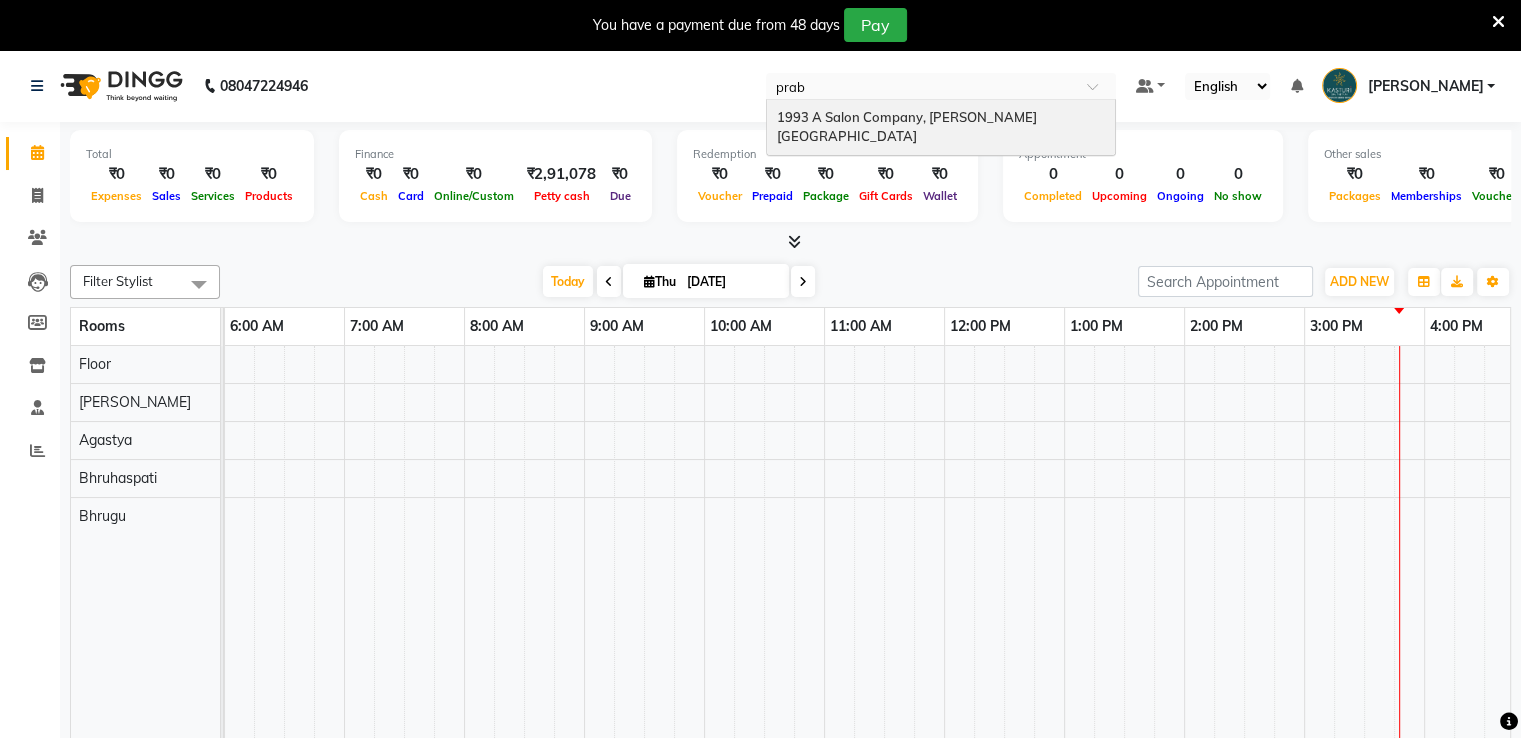 click on "1993 A Salon Company, [PERSON_NAME][GEOGRAPHIC_DATA]" at bounding box center [941, 127] 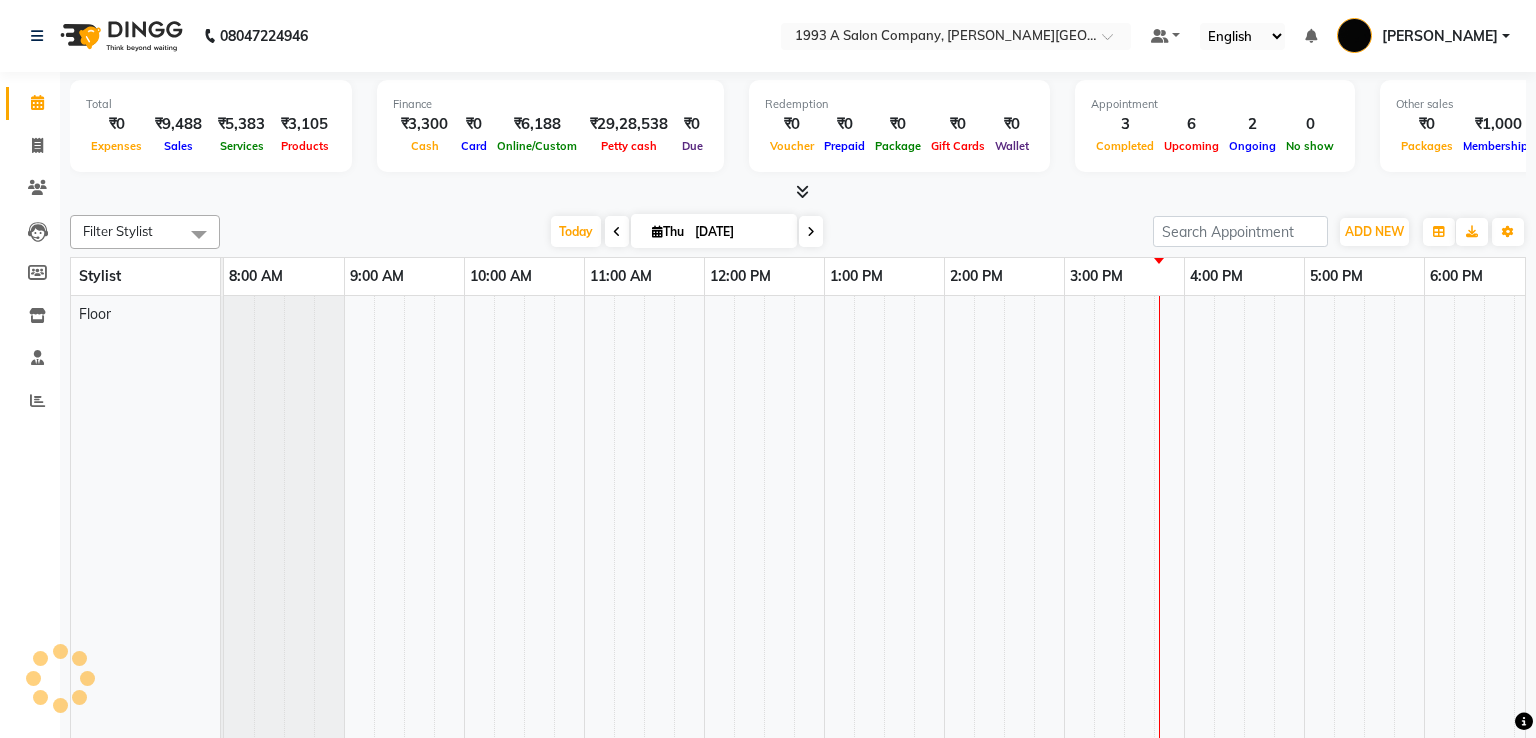 scroll, scrollTop: 0, scrollLeft: 0, axis: both 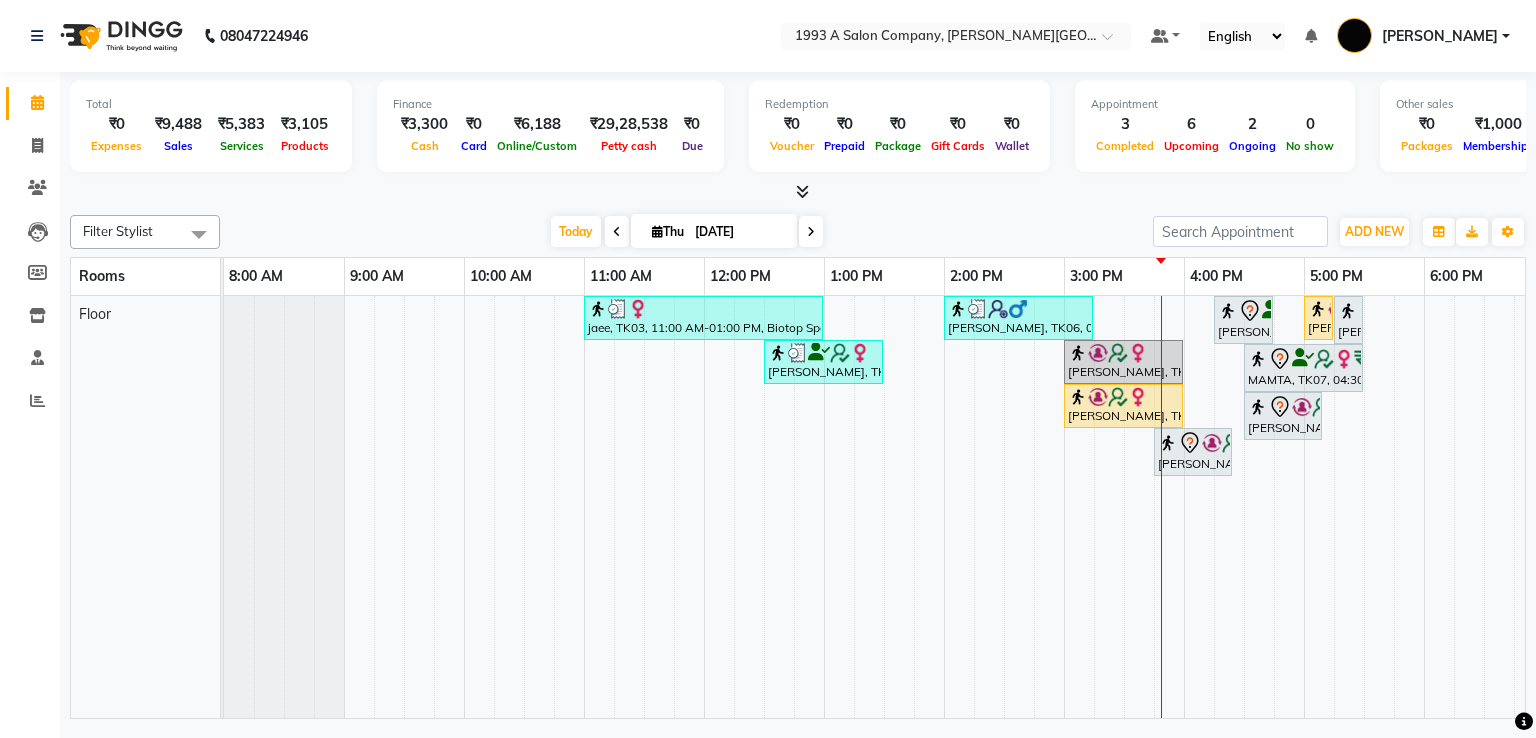 click at bounding box center (802, 191) 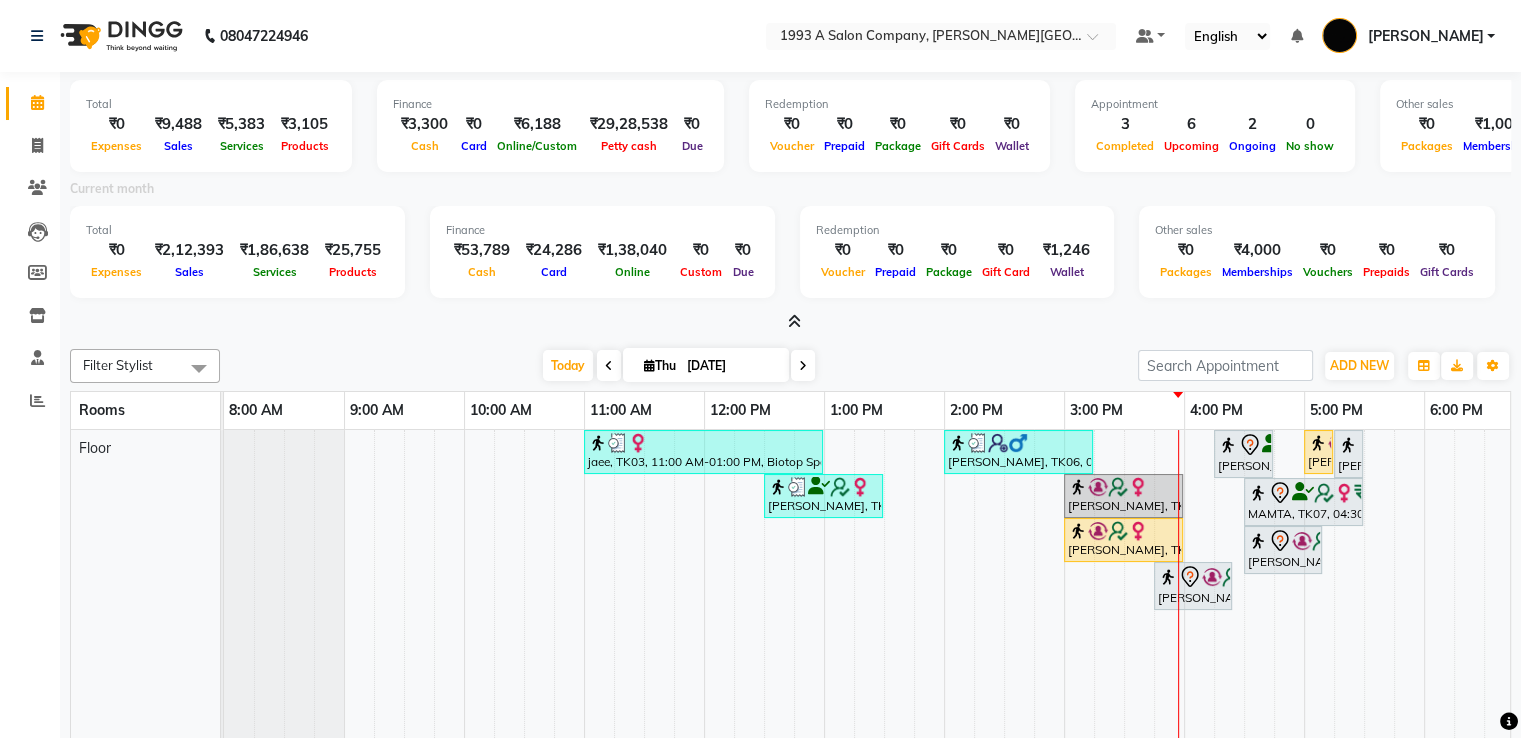 click on "08047224946 Select Location × 1993 A Salon Company, Prabhat Road Default Panel My Panel English ENGLISH Español العربية मराठी हिंदी ગુજરાતી தமிழ் 中文 Notifications nothing to show  Savita HO Manage Profile Change Password Sign out  Version:3.15.4" 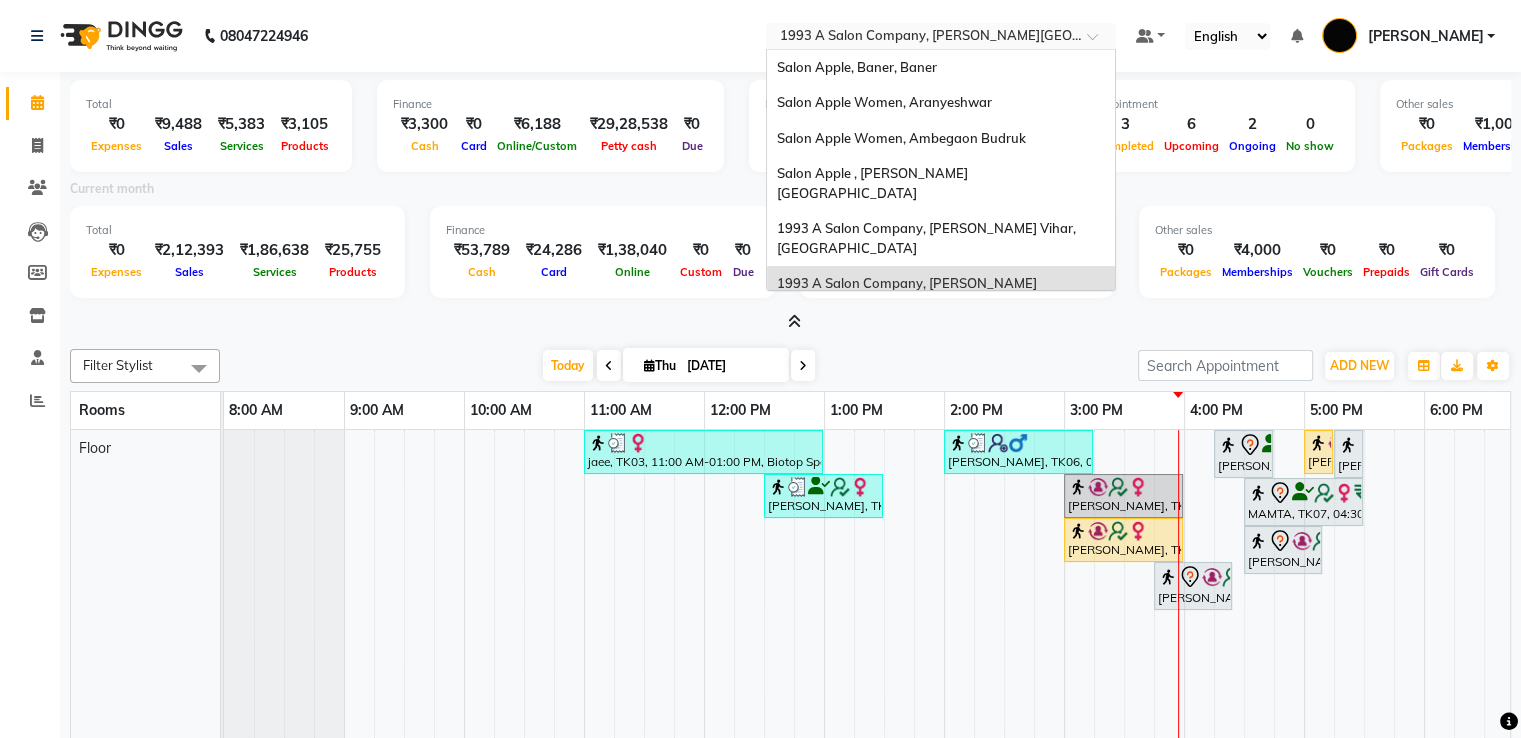 click at bounding box center [921, 38] 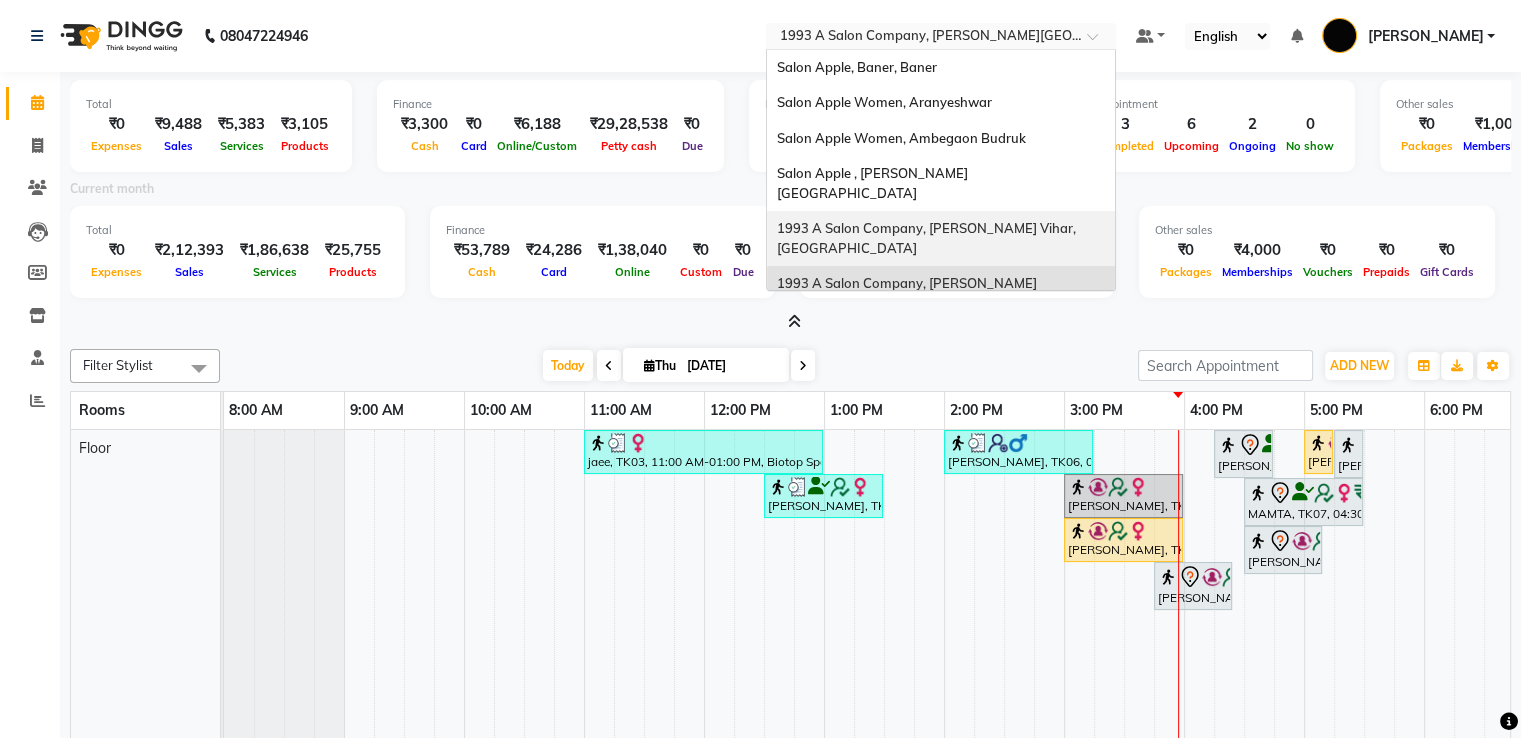 click on "1993 A Salon Company, [PERSON_NAME] Vihar, [GEOGRAPHIC_DATA]" at bounding box center [928, 238] 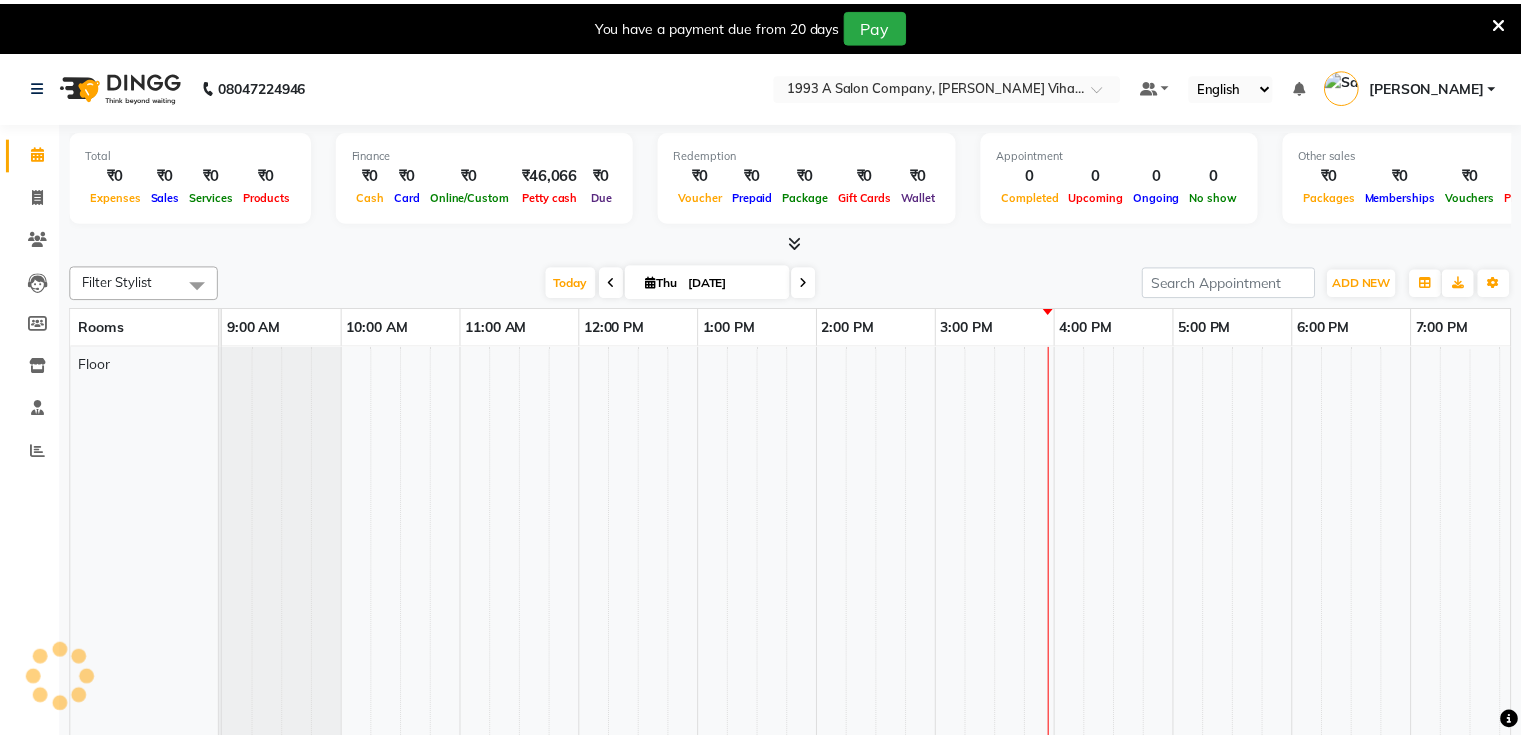 scroll, scrollTop: 0, scrollLeft: 0, axis: both 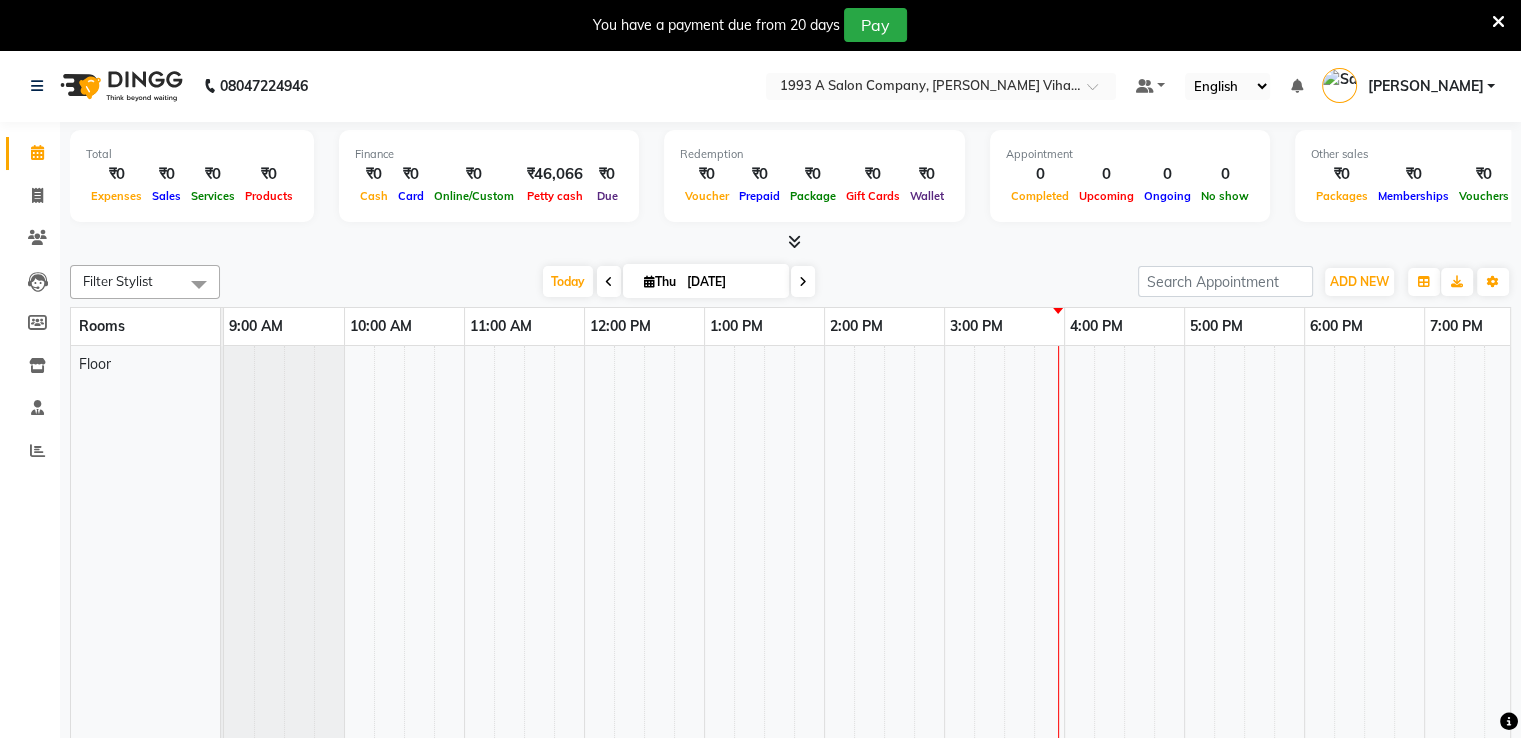click at bounding box center (794, 241) 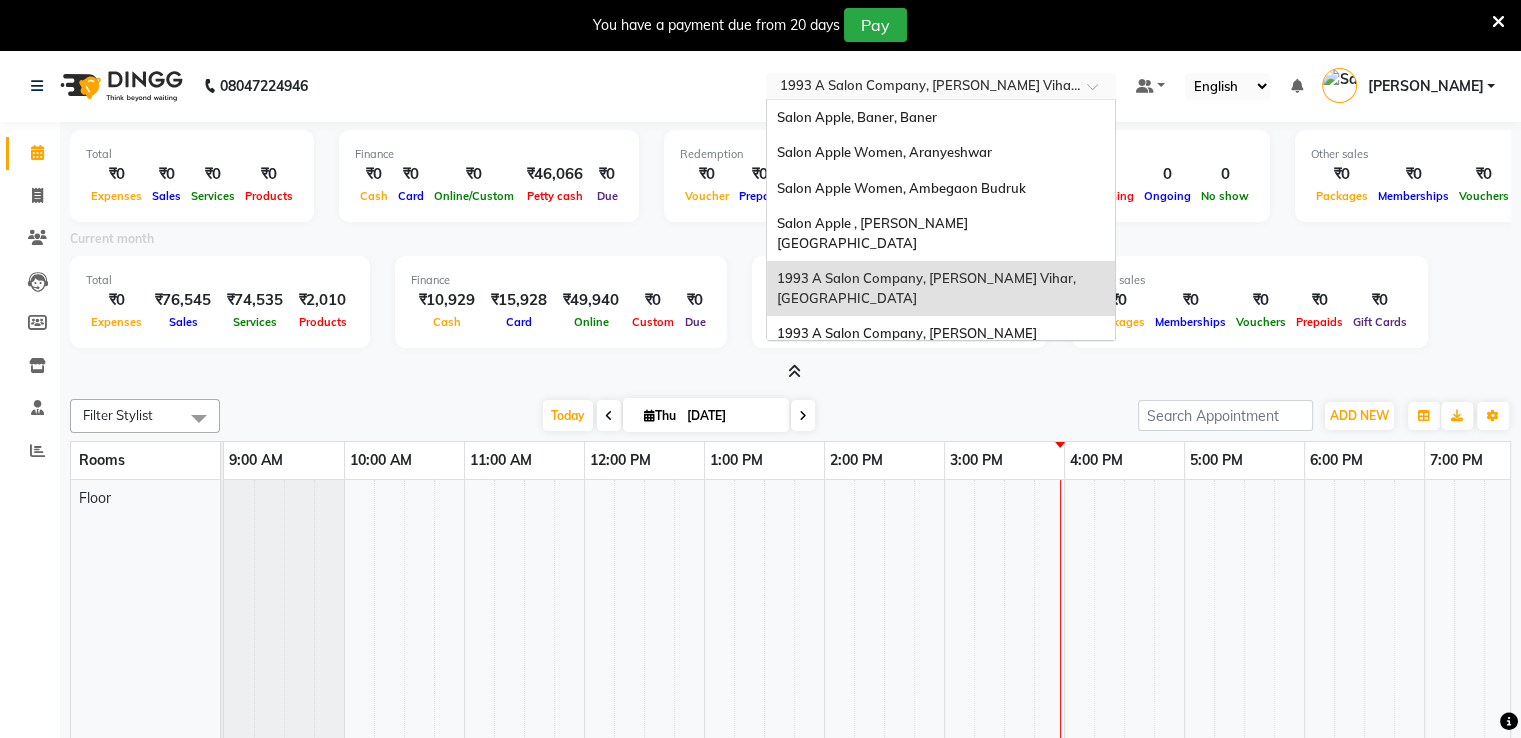 click at bounding box center [921, 88] 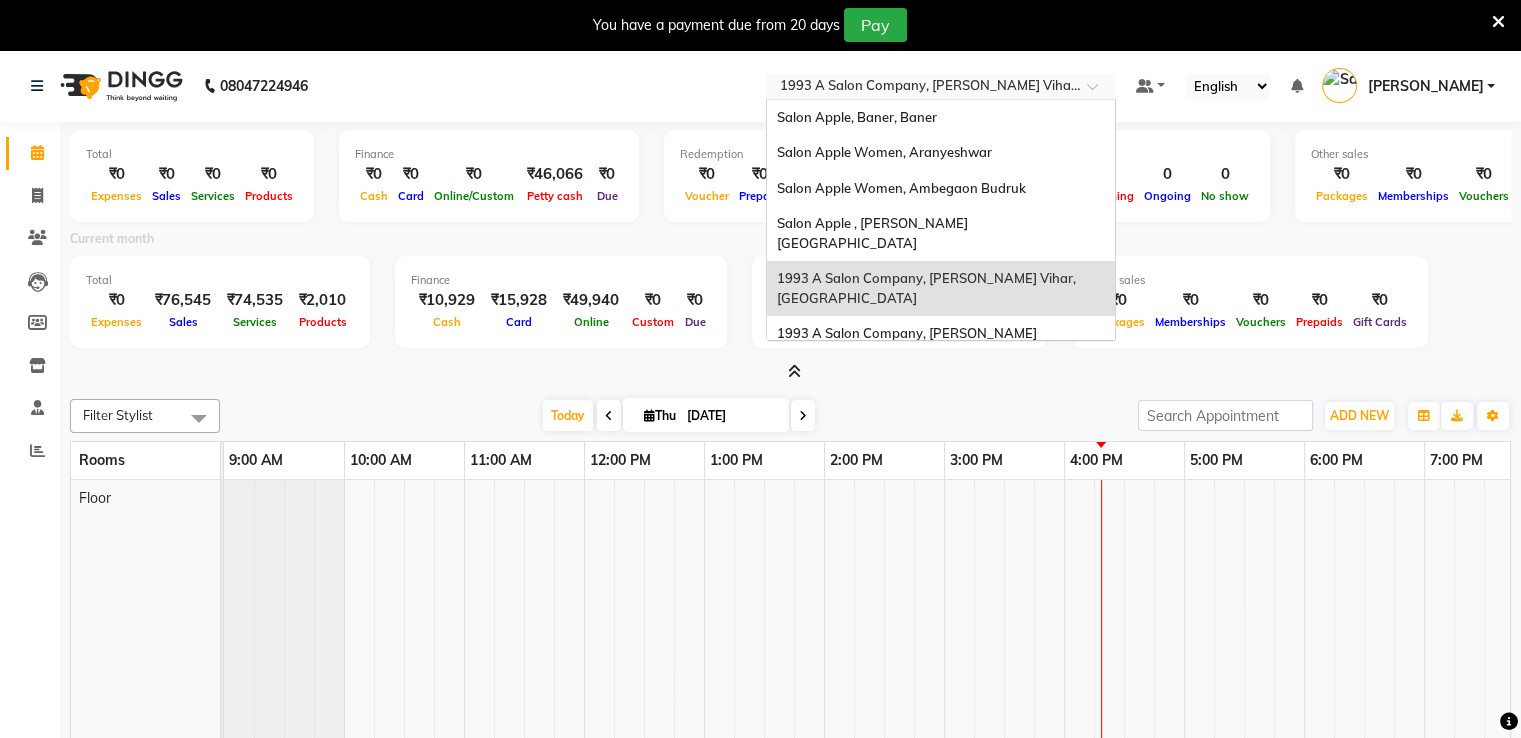 click on "1993 A Salon Company, [PERSON_NAME] Vihar, [GEOGRAPHIC_DATA]" at bounding box center (928, 288) 